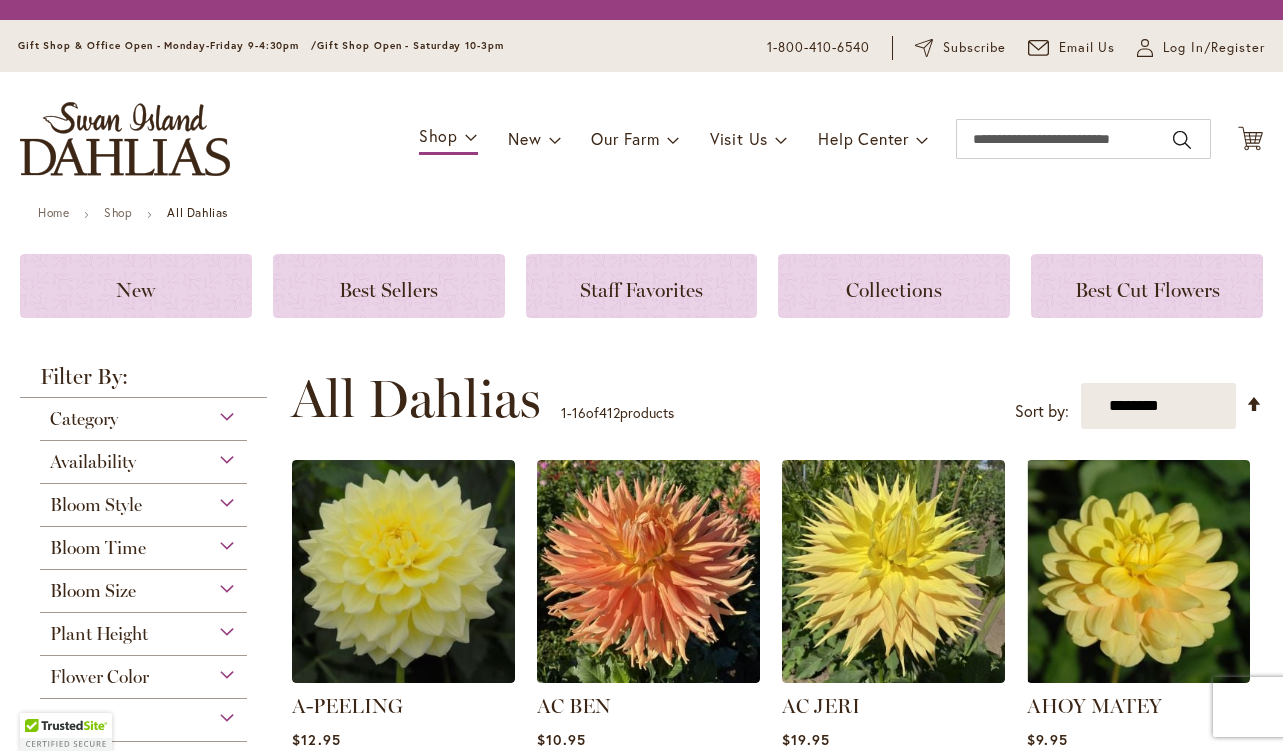 scroll, scrollTop: 0, scrollLeft: 0, axis: both 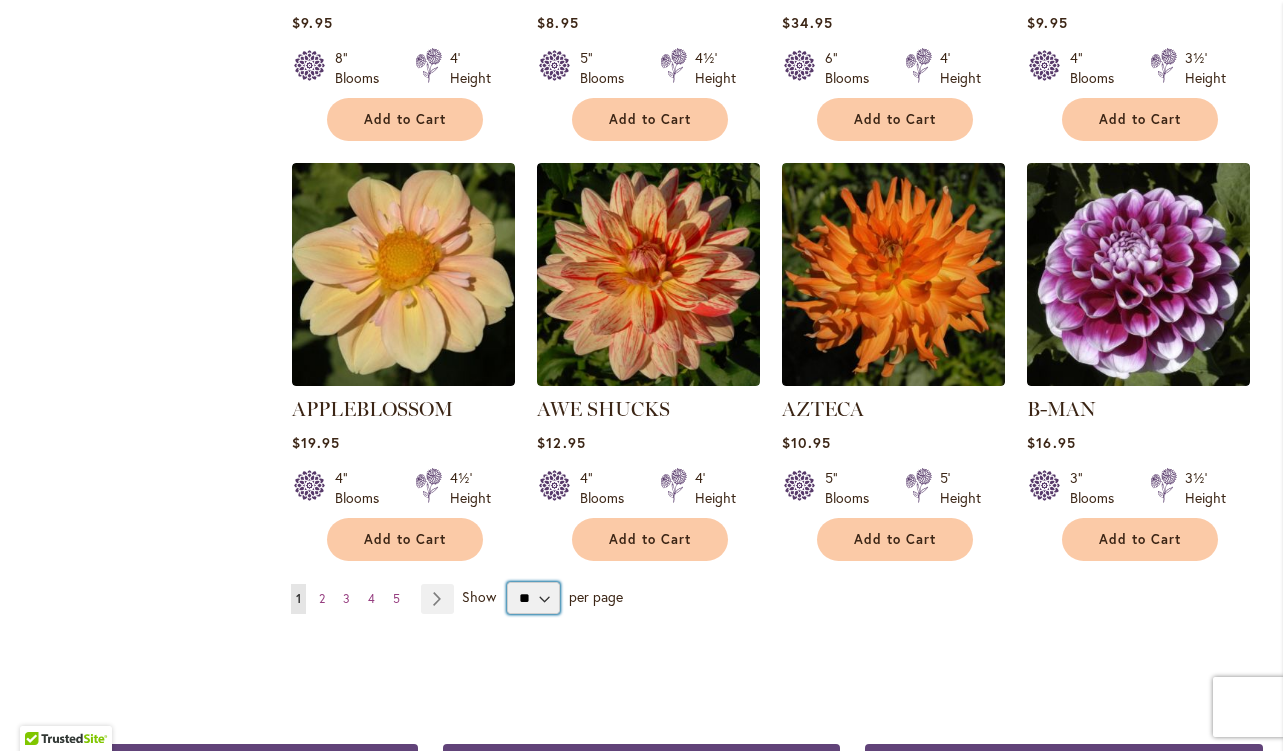select on "**" 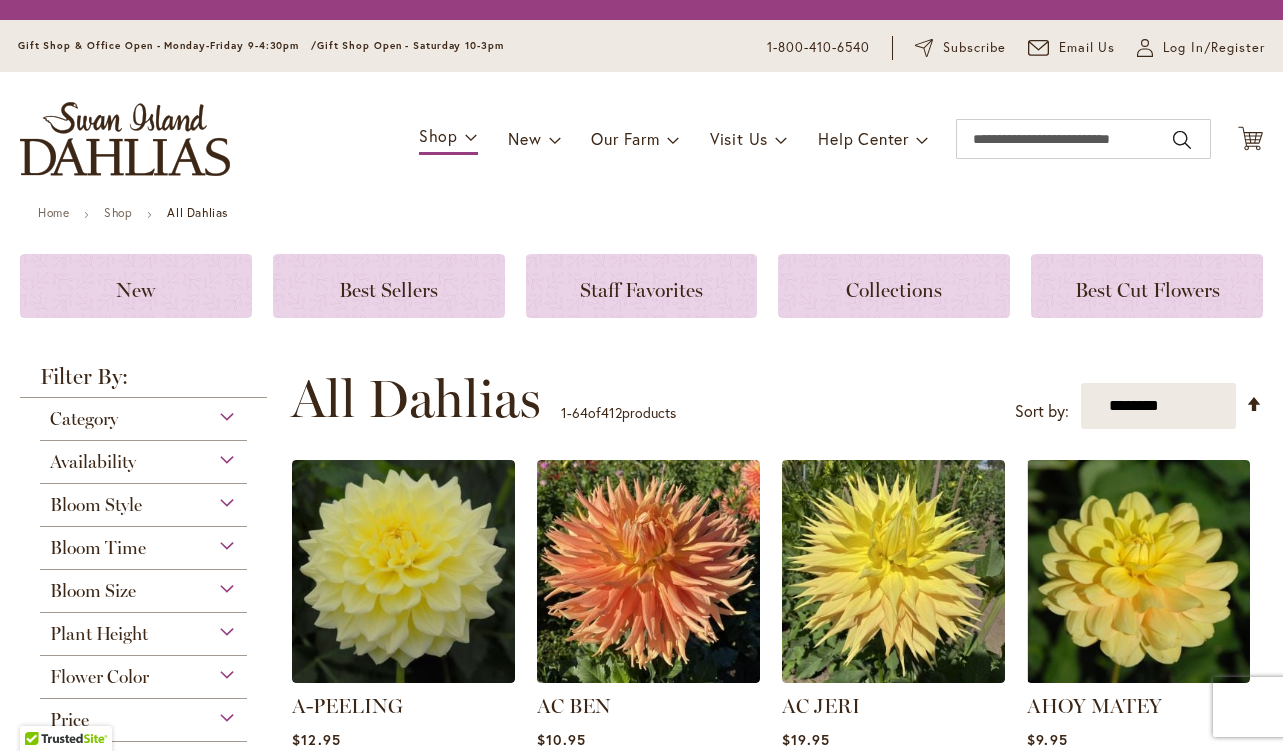 scroll, scrollTop: 0, scrollLeft: 0, axis: both 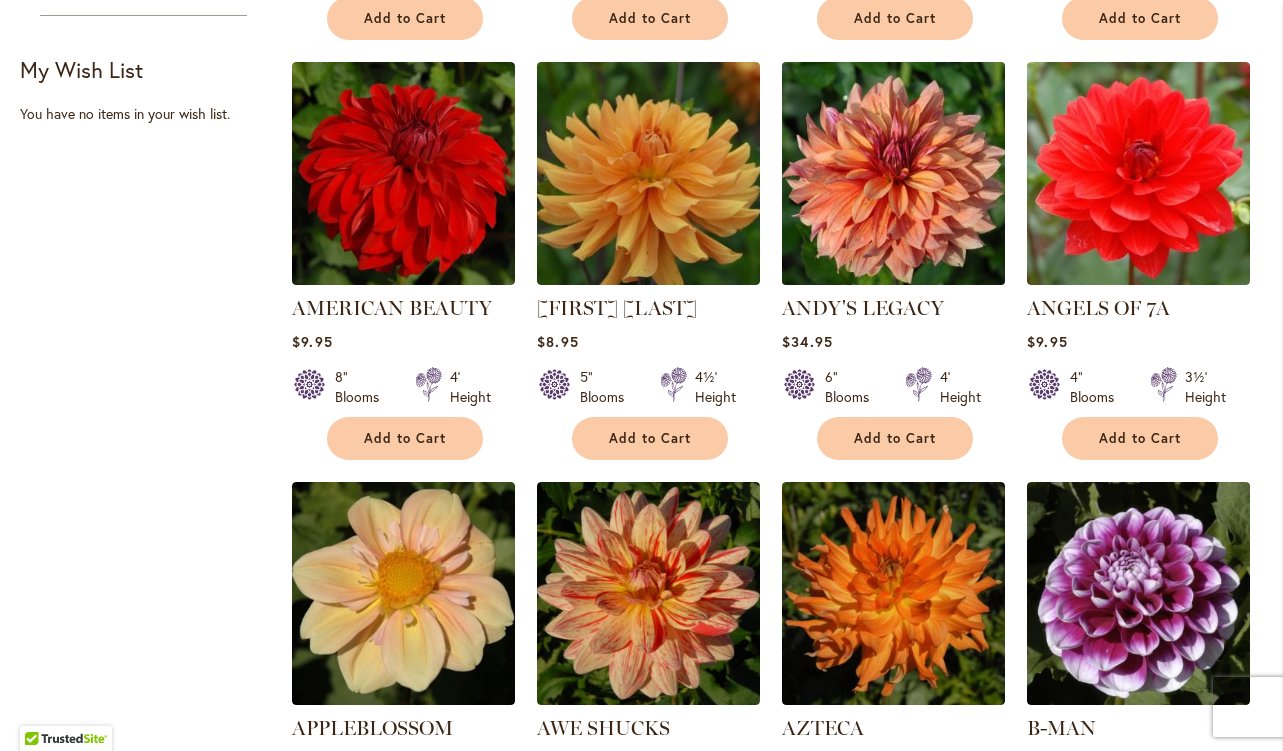 click at bounding box center [894, 174] 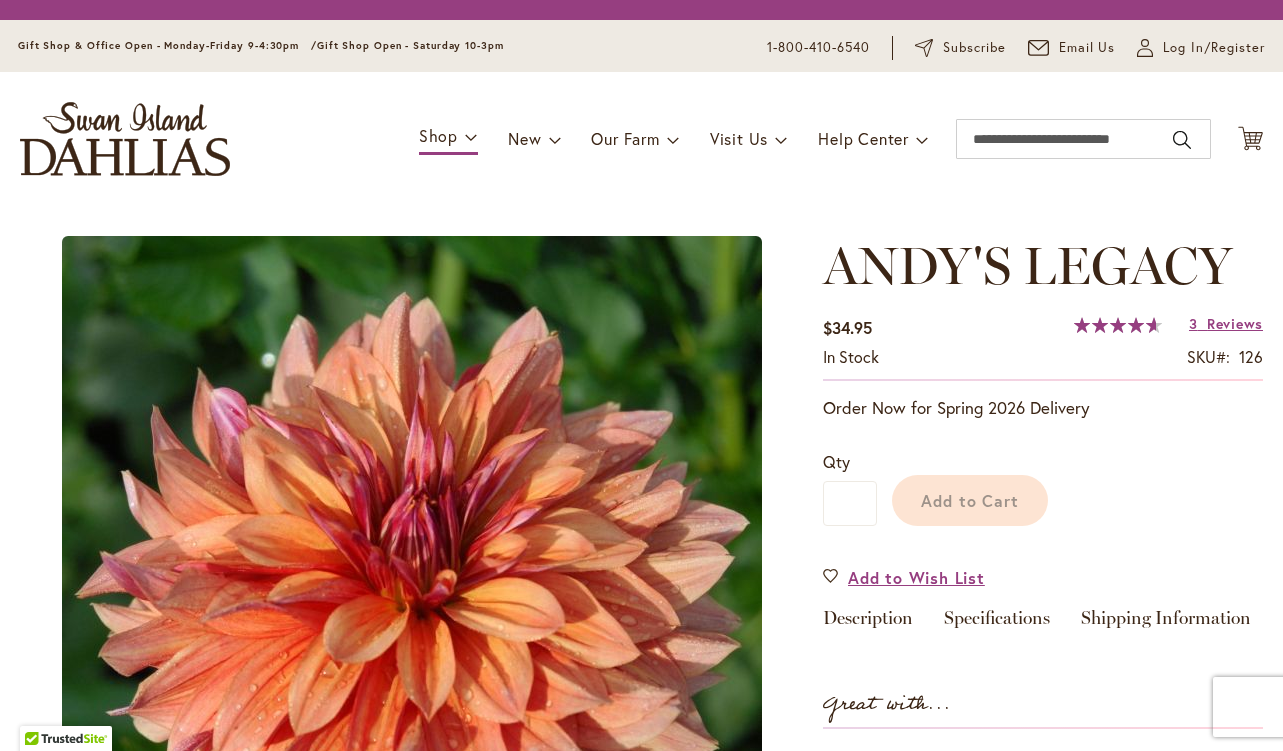 scroll, scrollTop: 0, scrollLeft: 0, axis: both 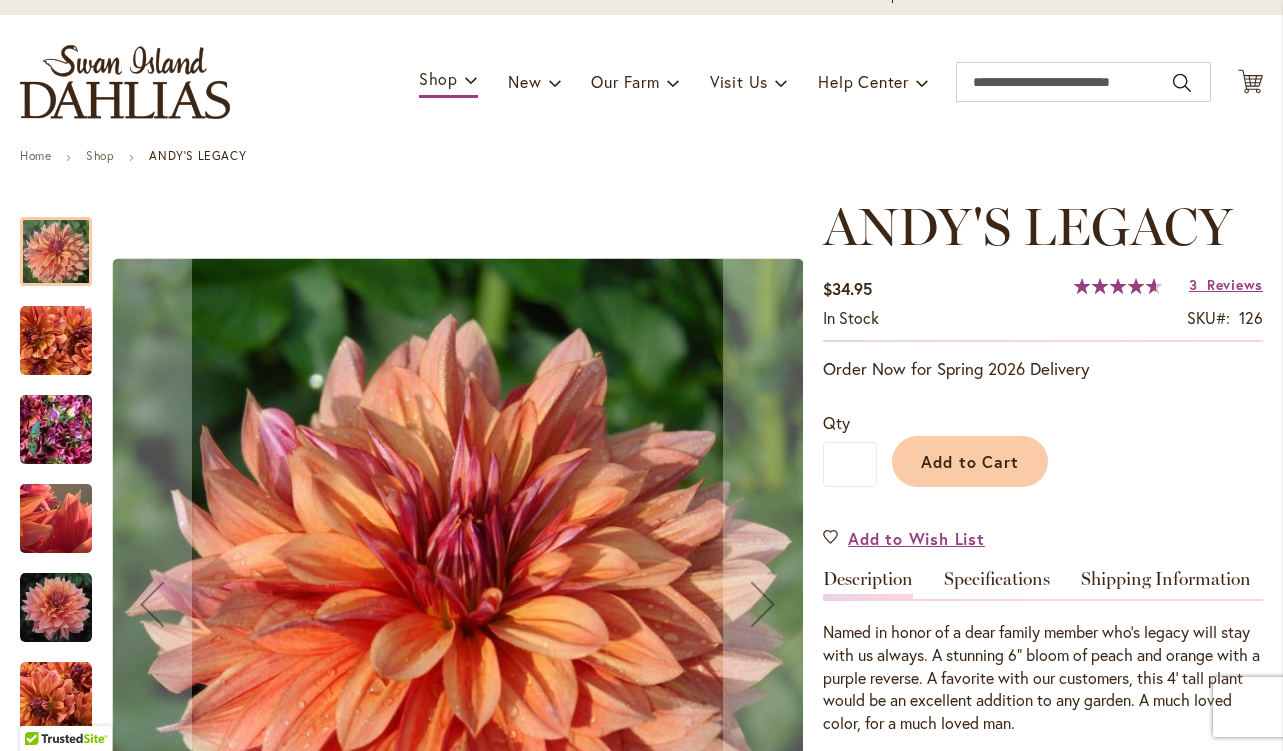 click at bounding box center [56, 341] 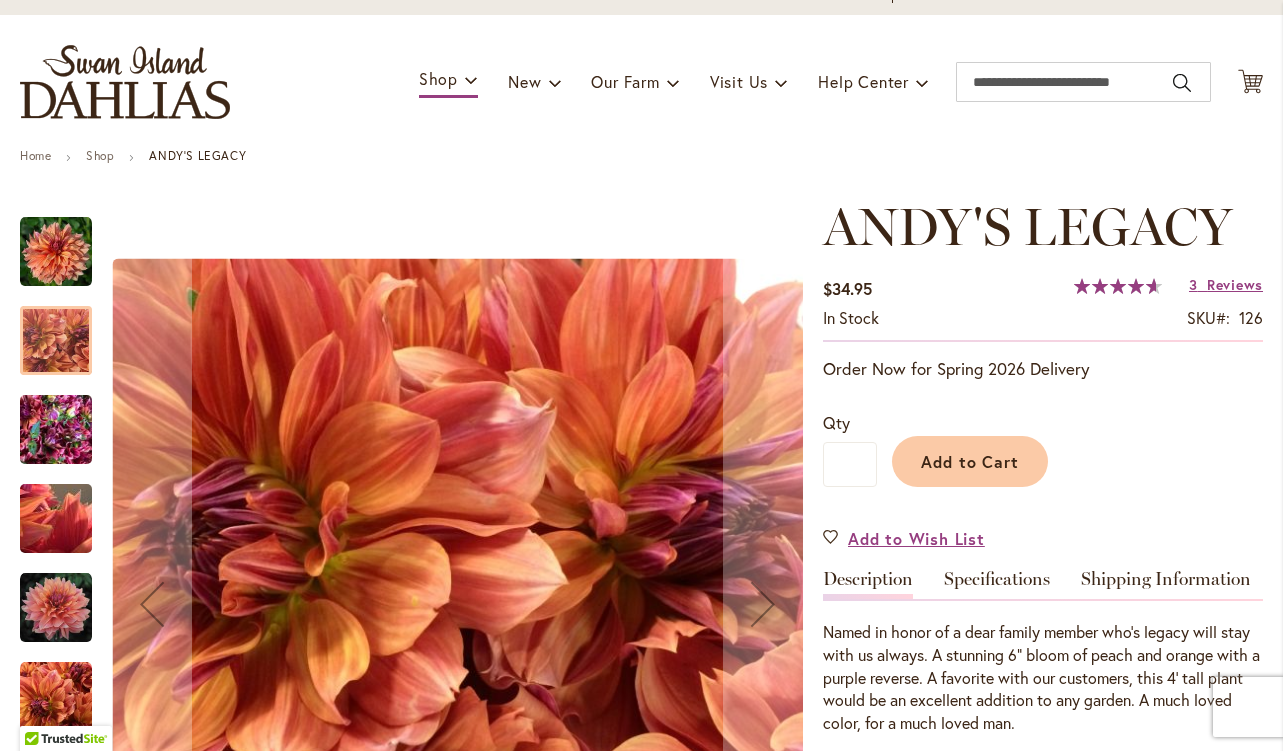 click at bounding box center [56, 430] 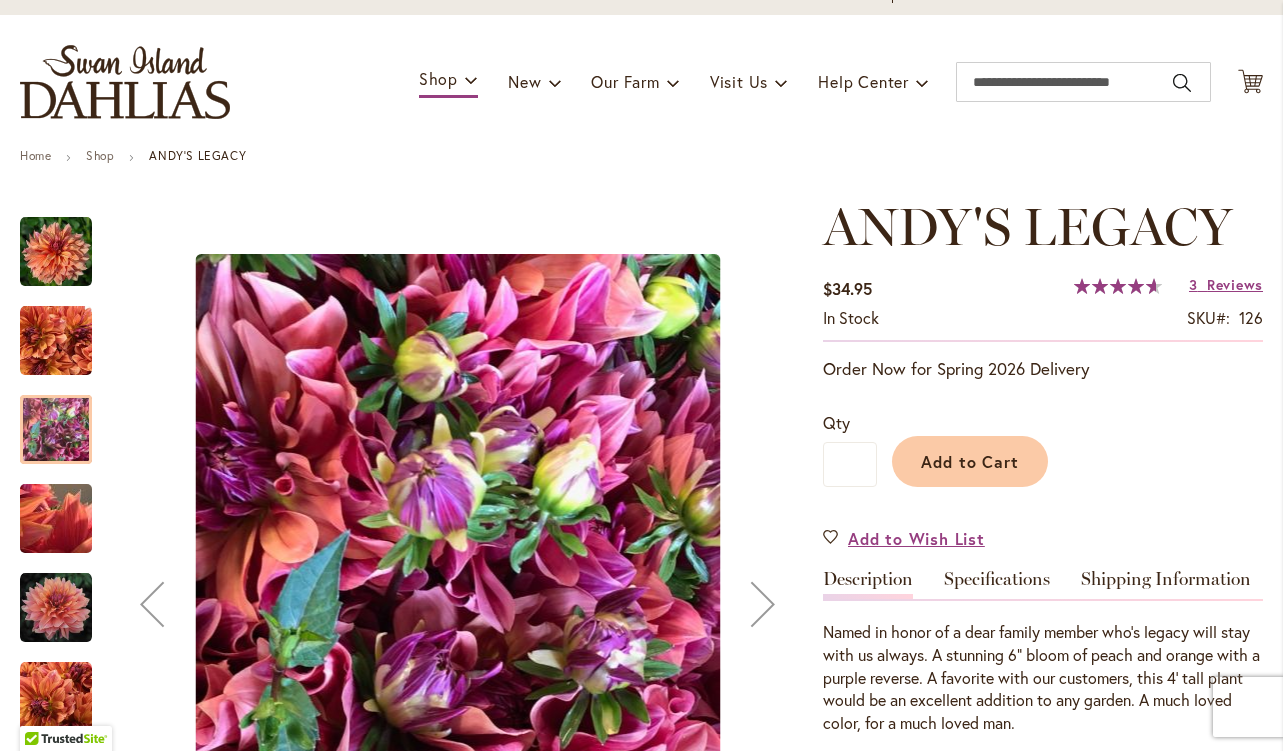 click at bounding box center (56, 519) 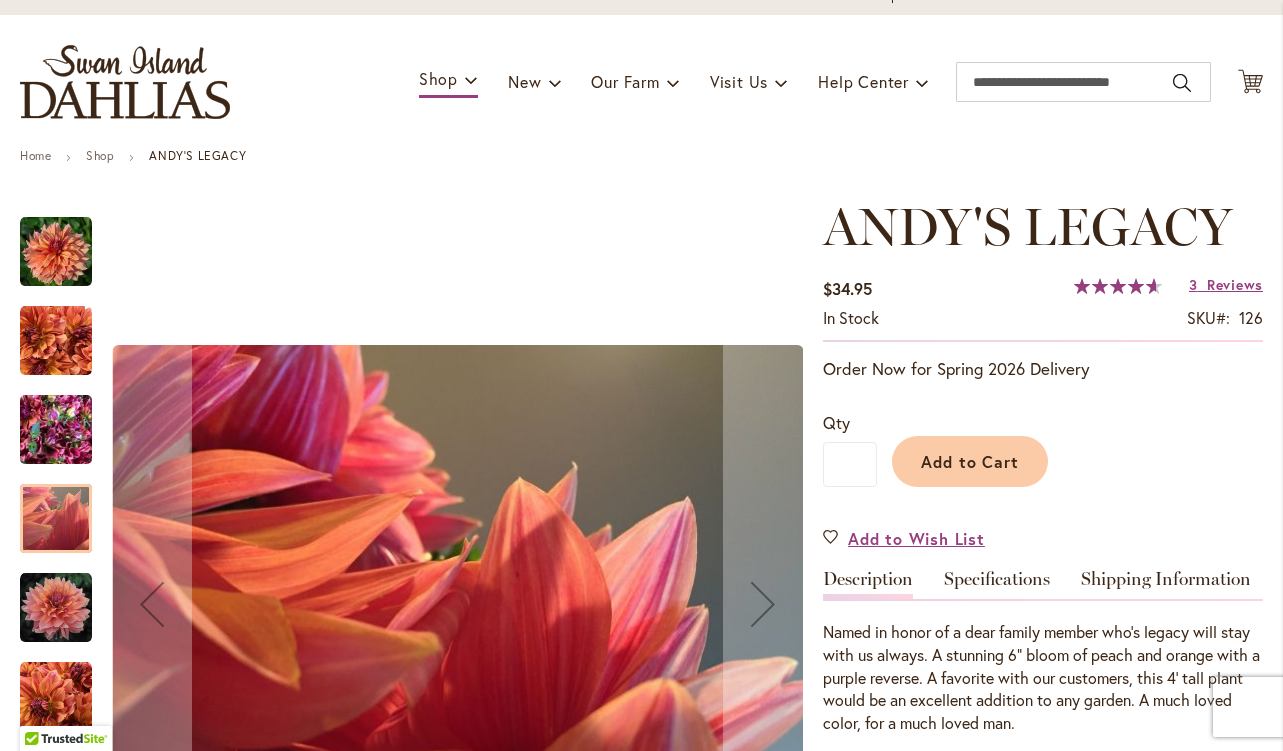 click at bounding box center (56, 608) 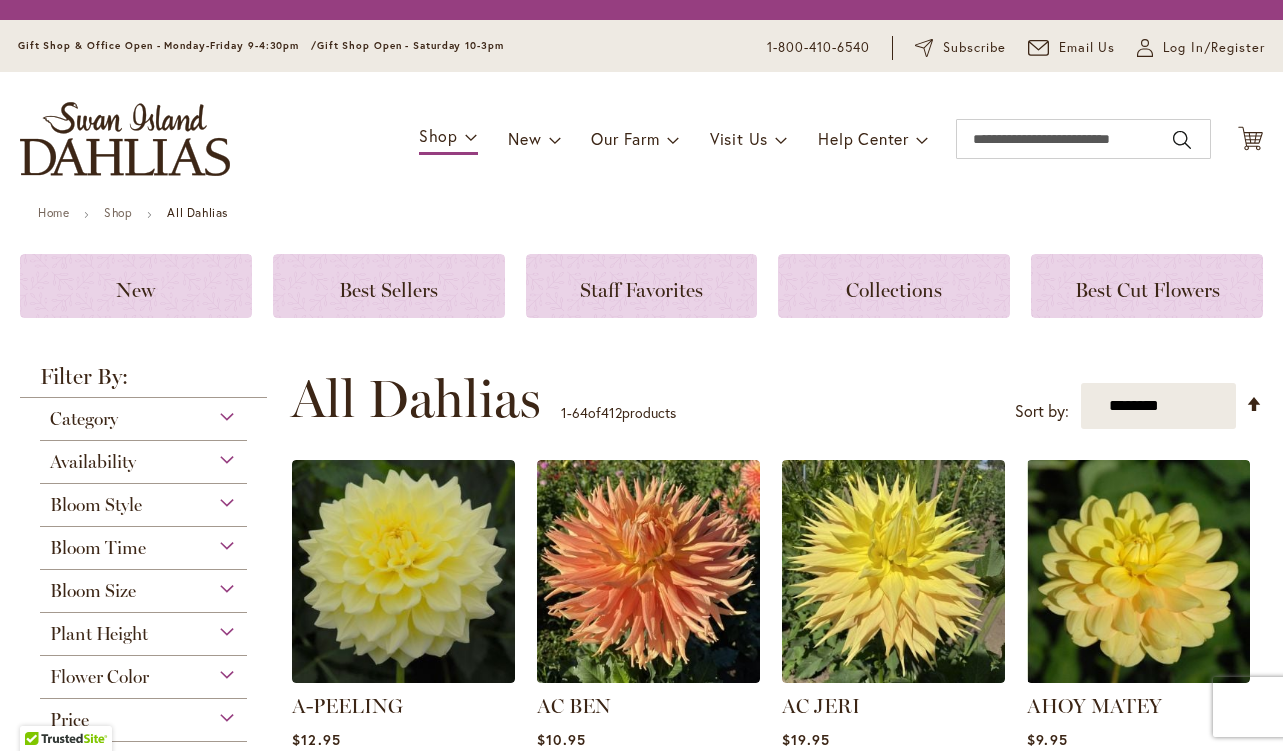 scroll, scrollTop: 0, scrollLeft: 0, axis: both 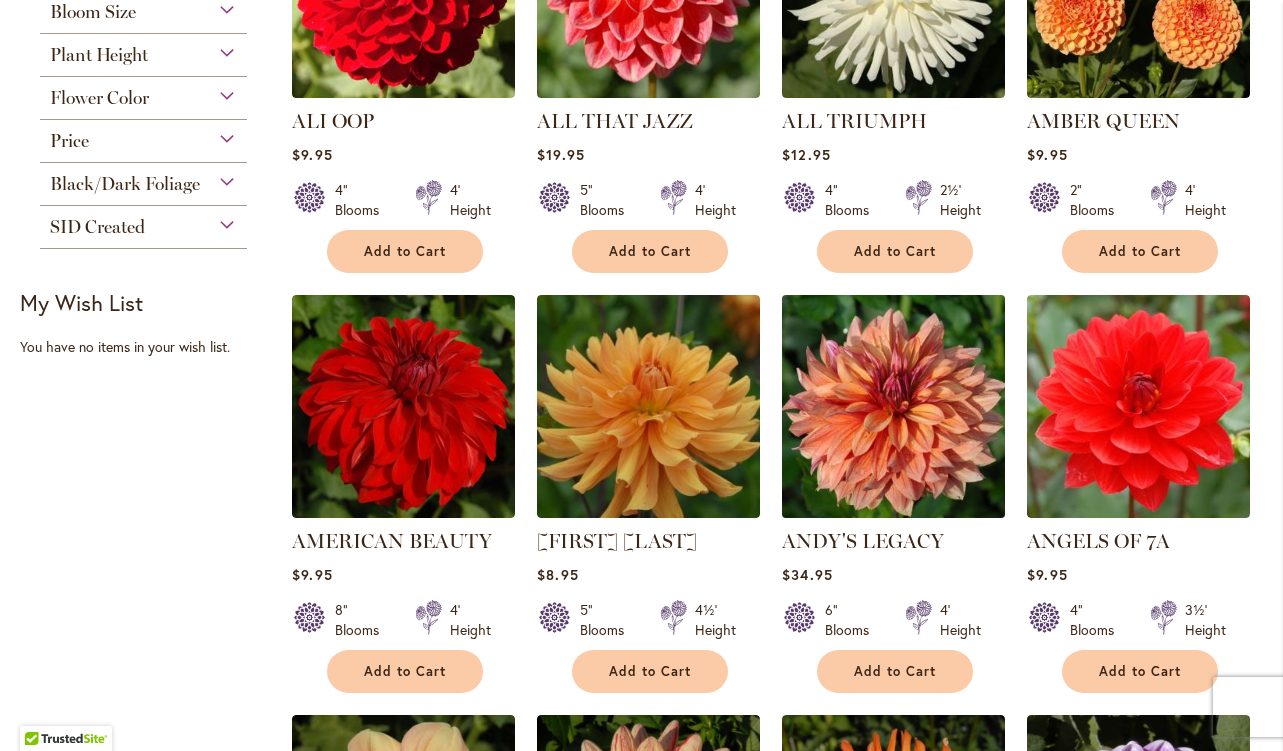 click at bounding box center [894, 407] 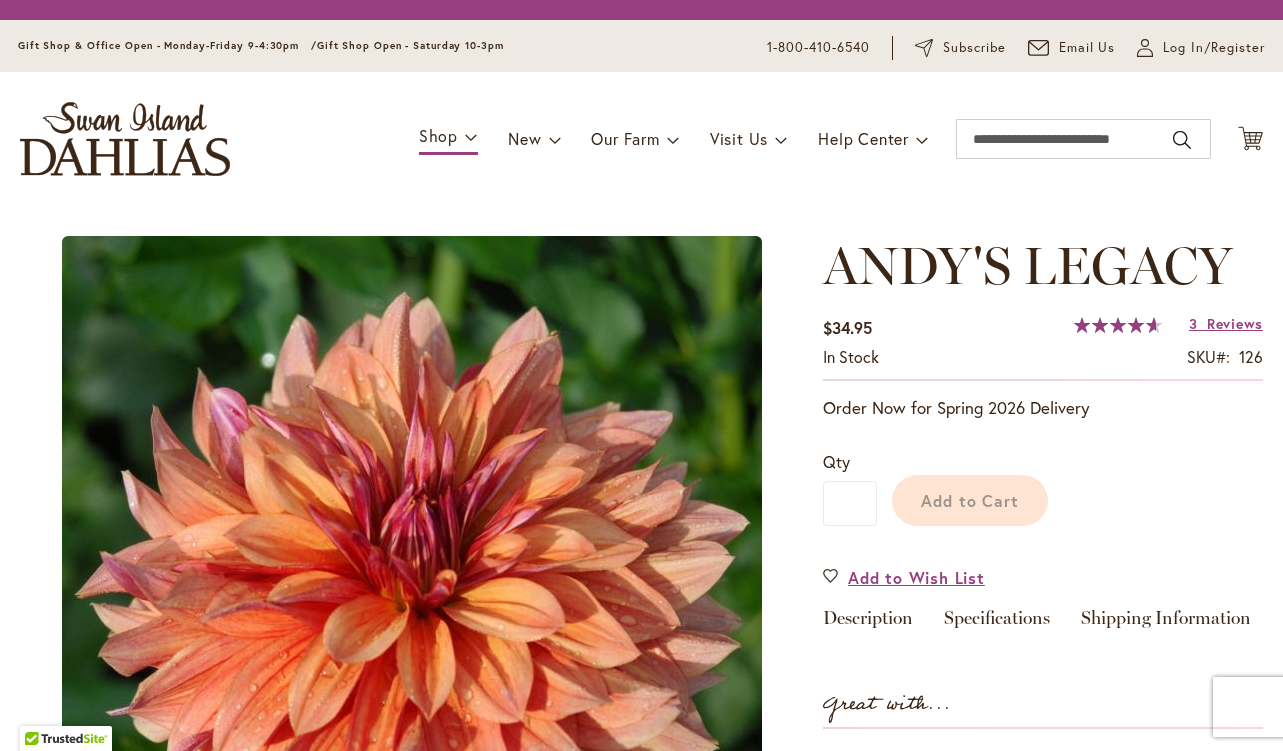 scroll, scrollTop: 0, scrollLeft: 0, axis: both 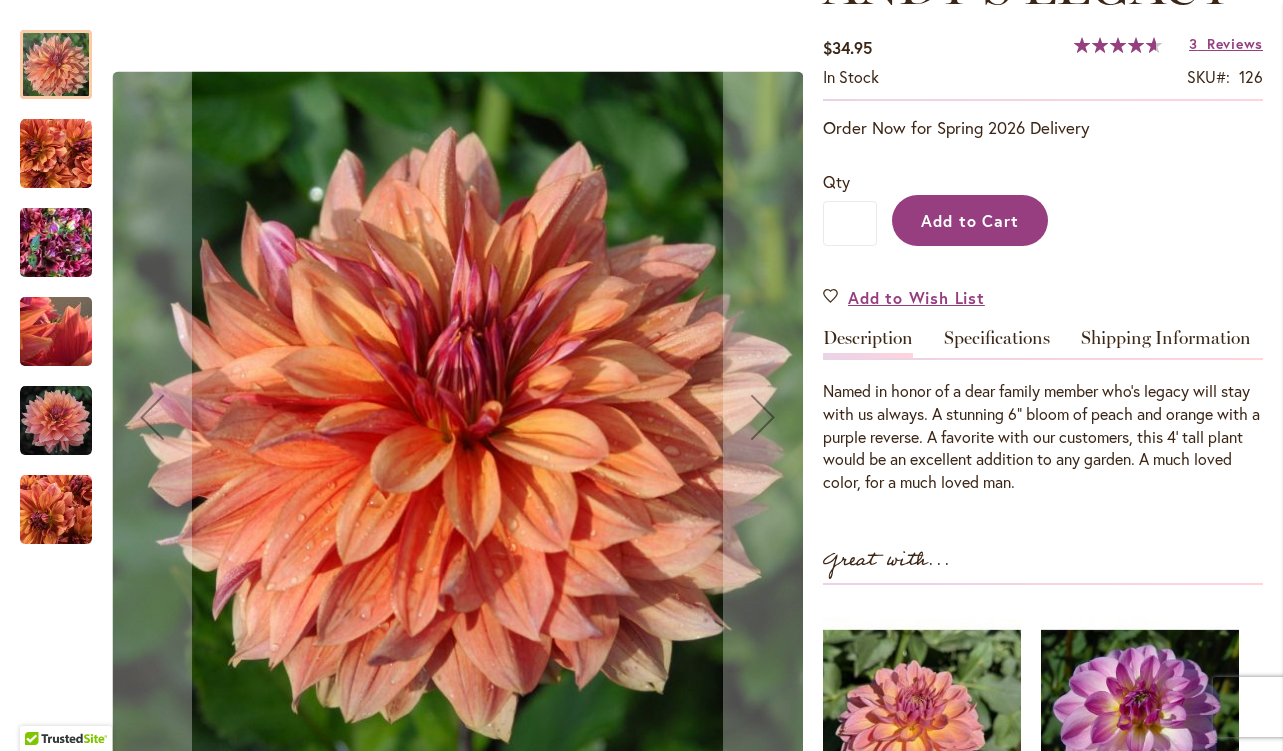click on "Add to Cart" at bounding box center [970, 220] 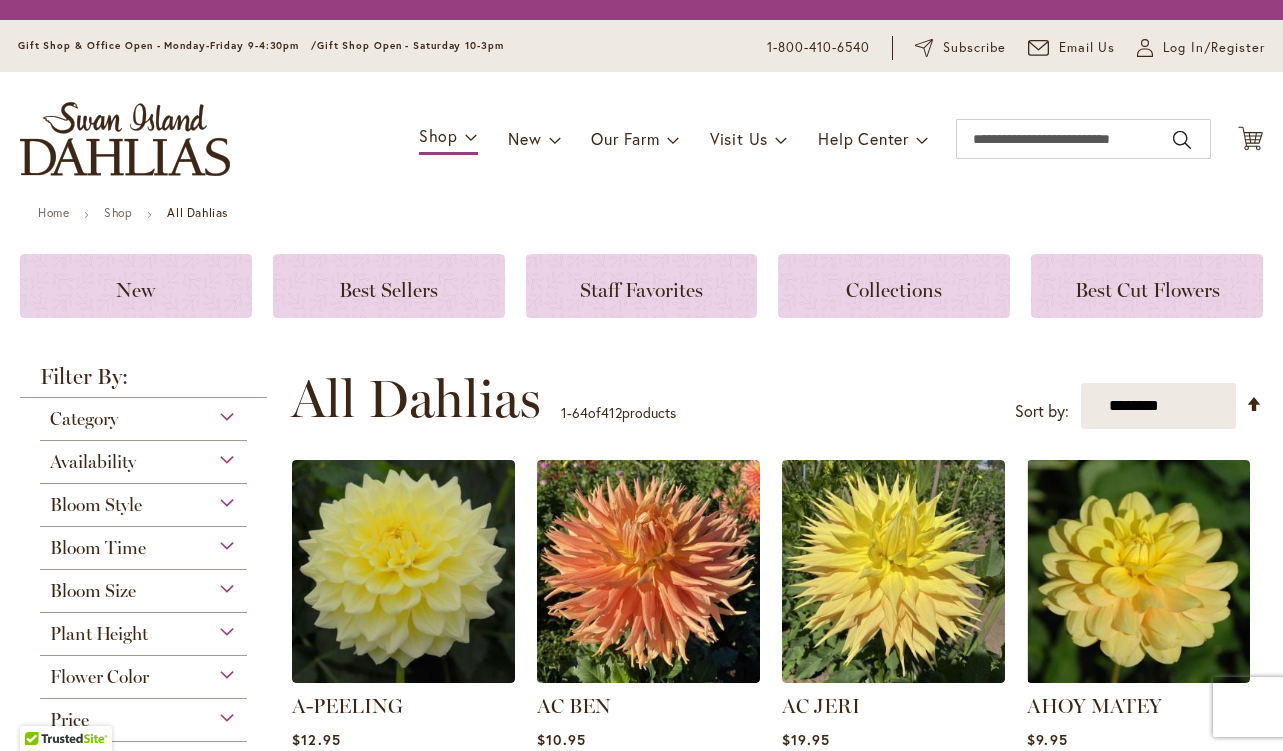scroll, scrollTop: 0, scrollLeft: 0, axis: both 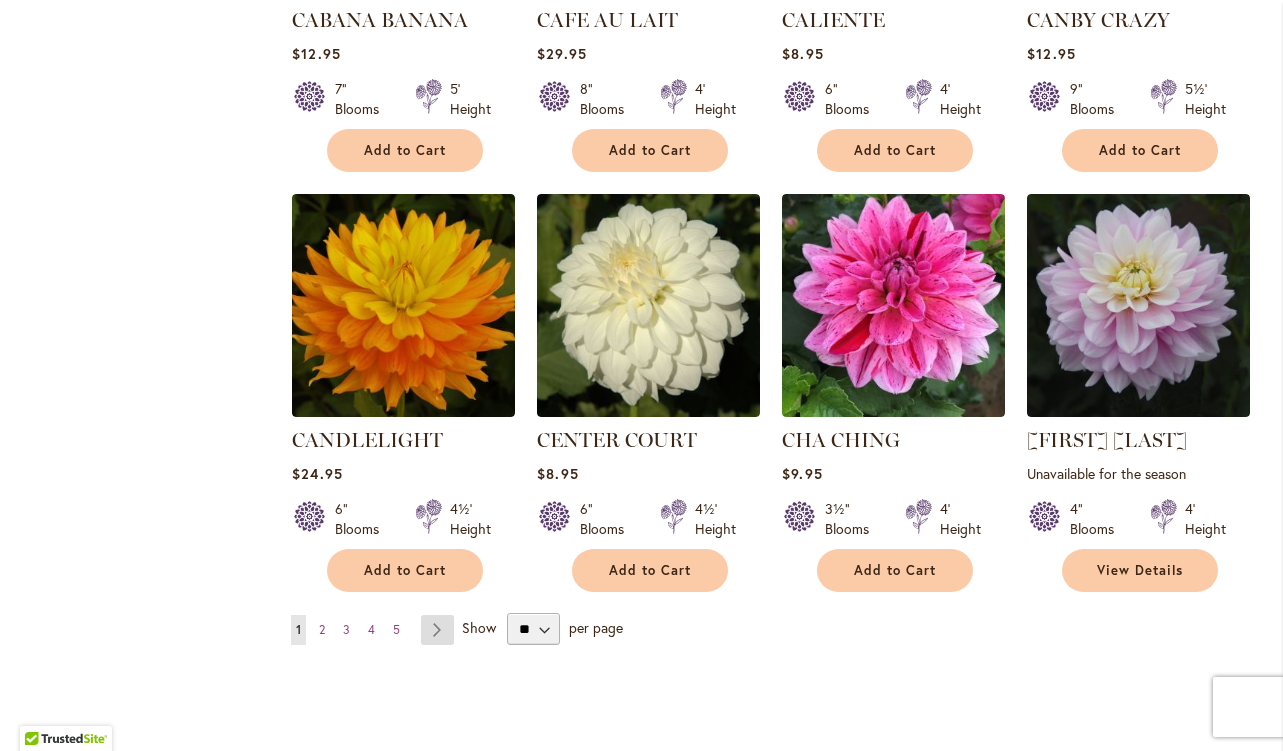 click on "Page
Next" at bounding box center [437, 630] 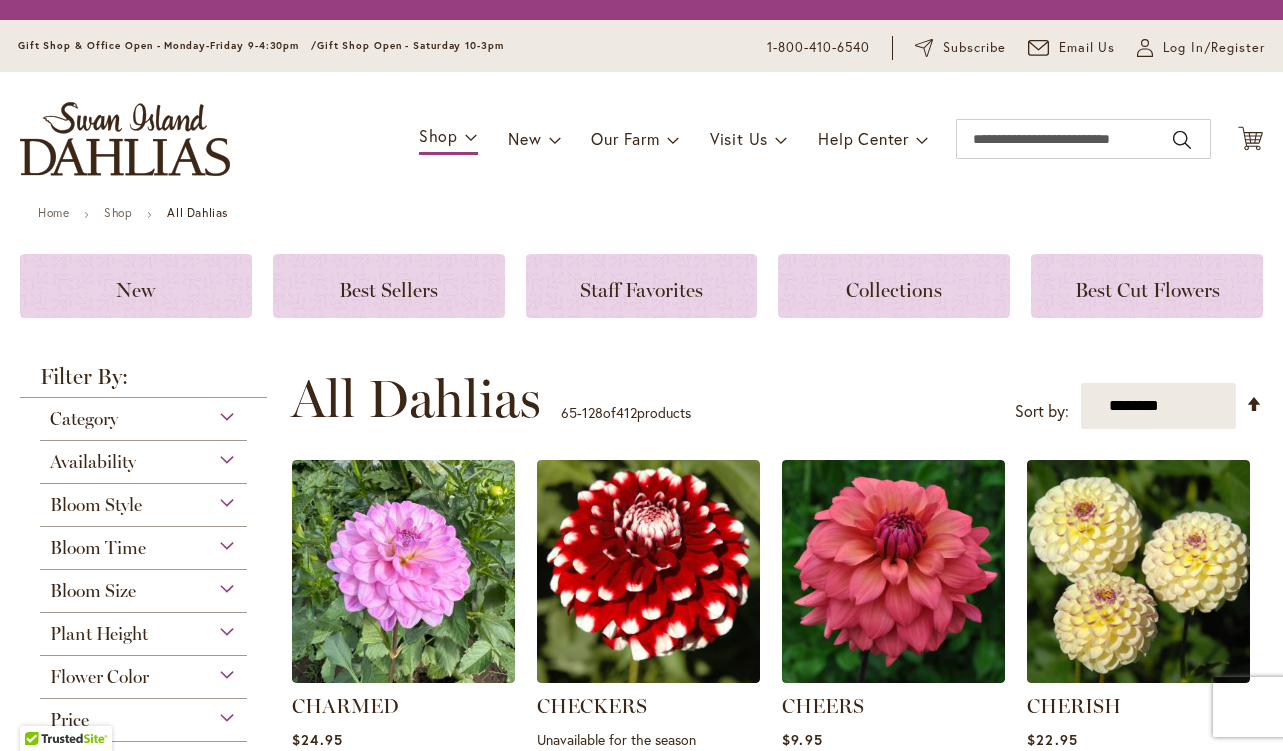 scroll, scrollTop: 0, scrollLeft: 0, axis: both 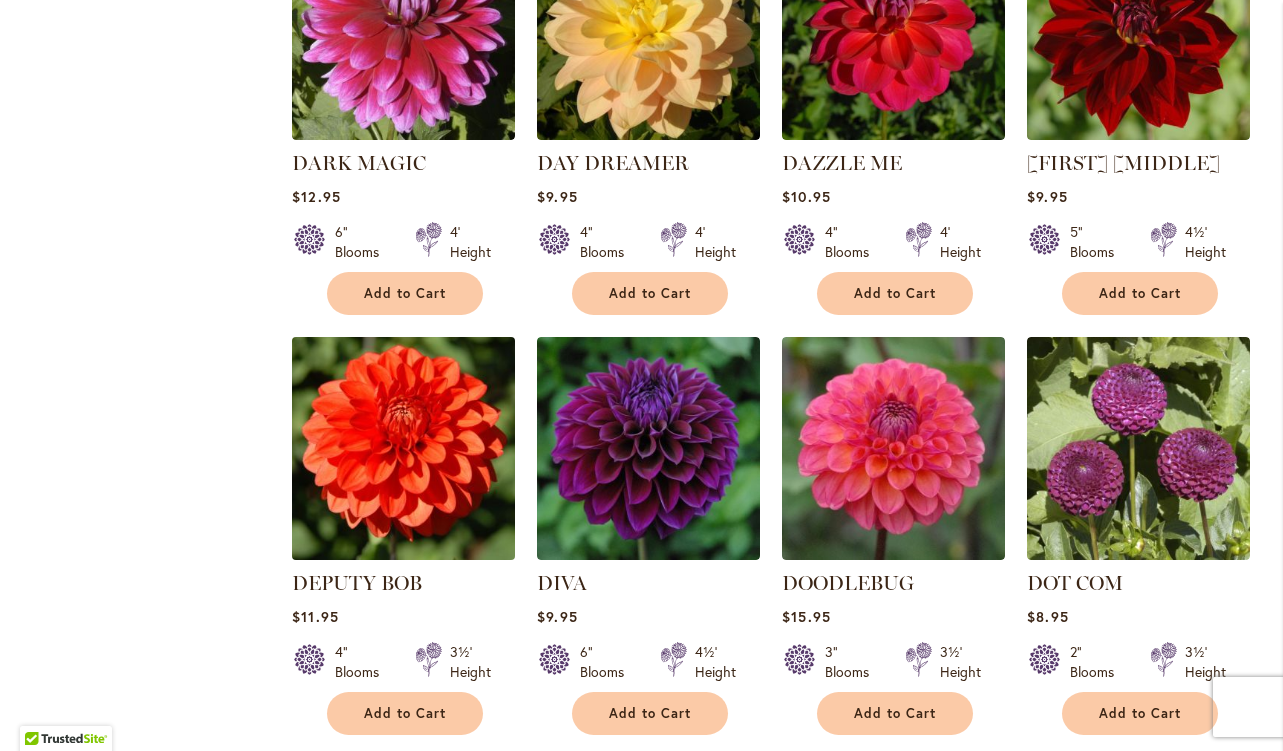 click at bounding box center (404, 449) 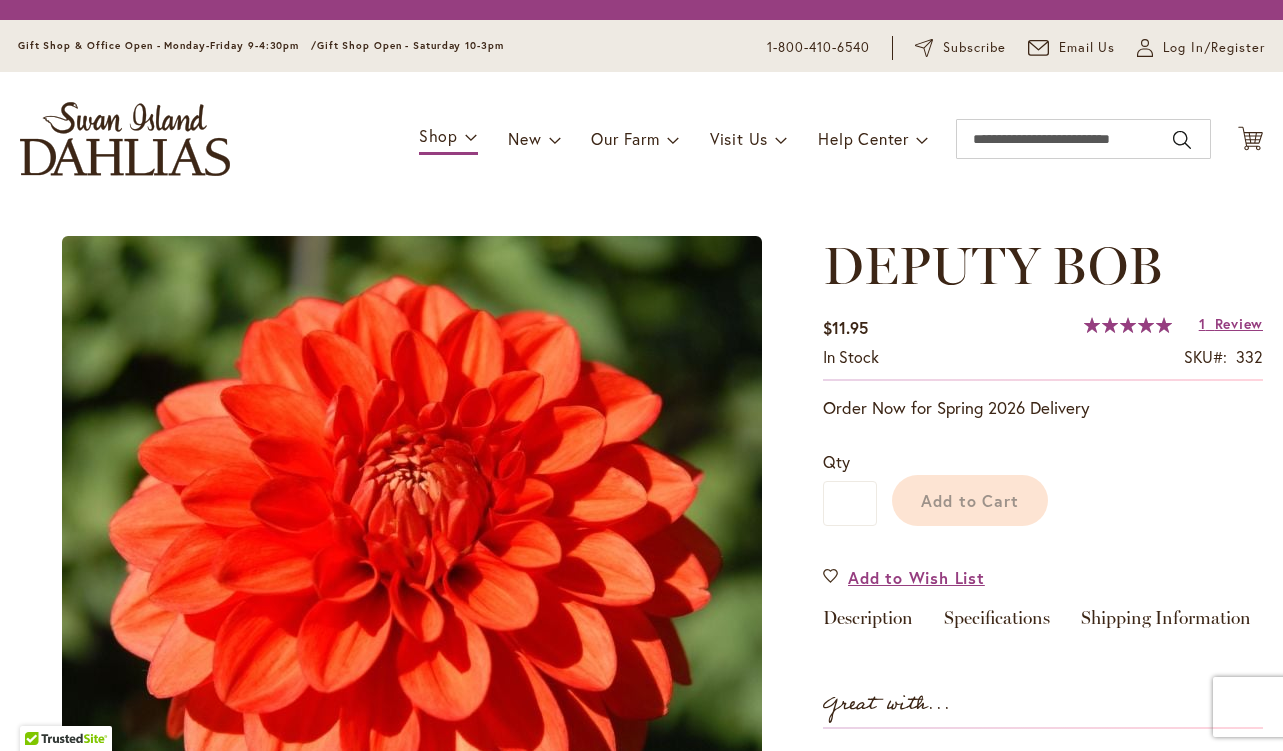 scroll, scrollTop: 0, scrollLeft: 0, axis: both 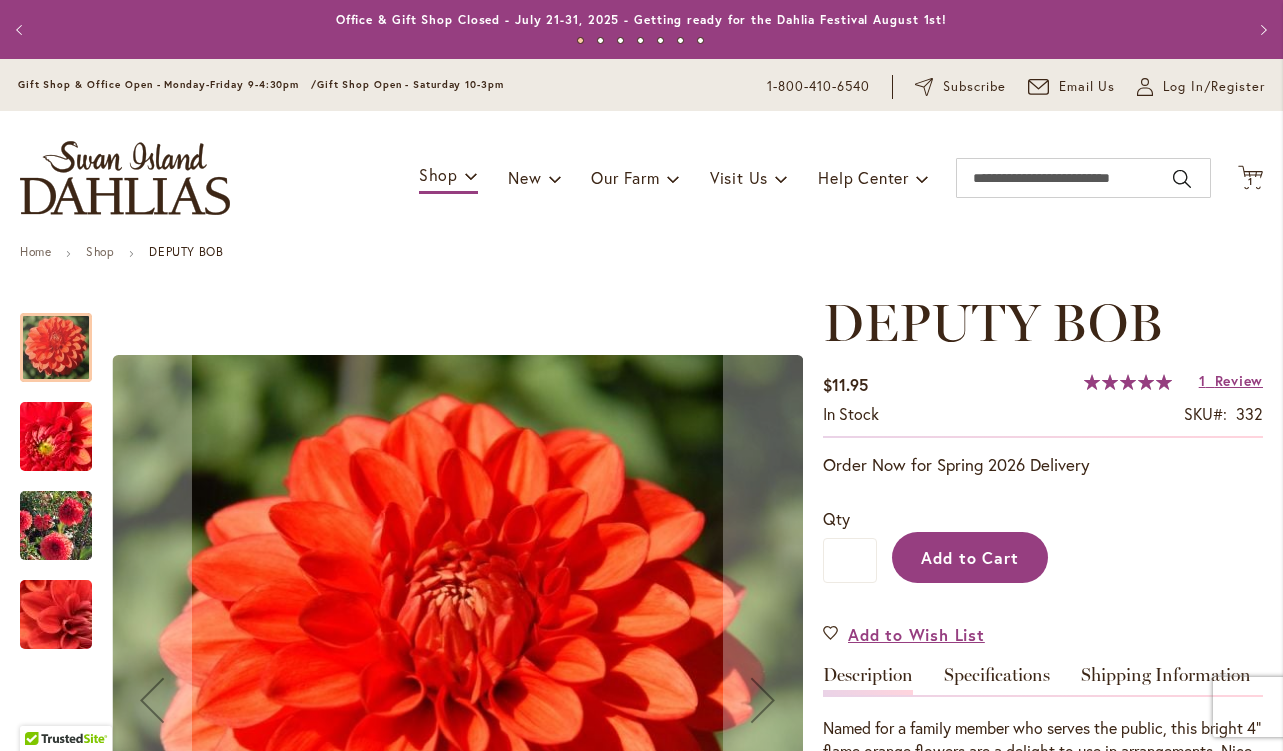 click on "Add to Cart" at bounding box center (970, 557) 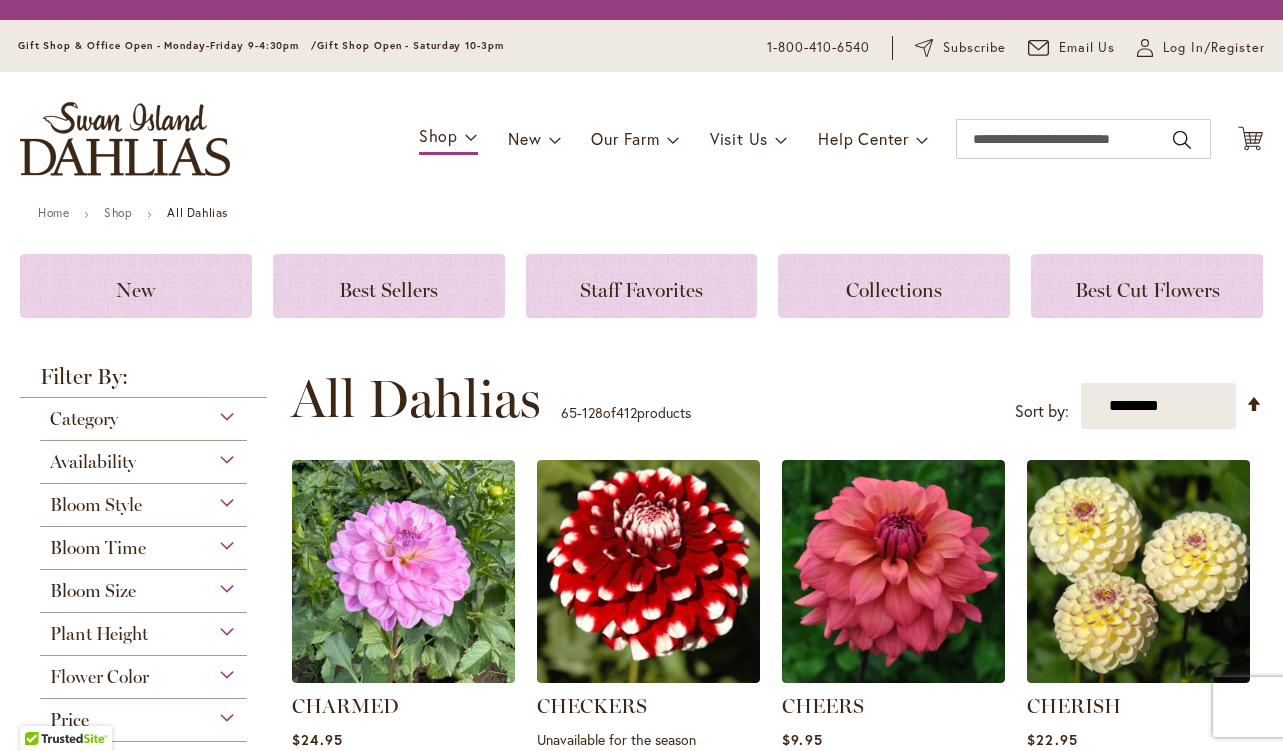 scroll, scrollTop: 0, scrollLeft: 0, axis: both 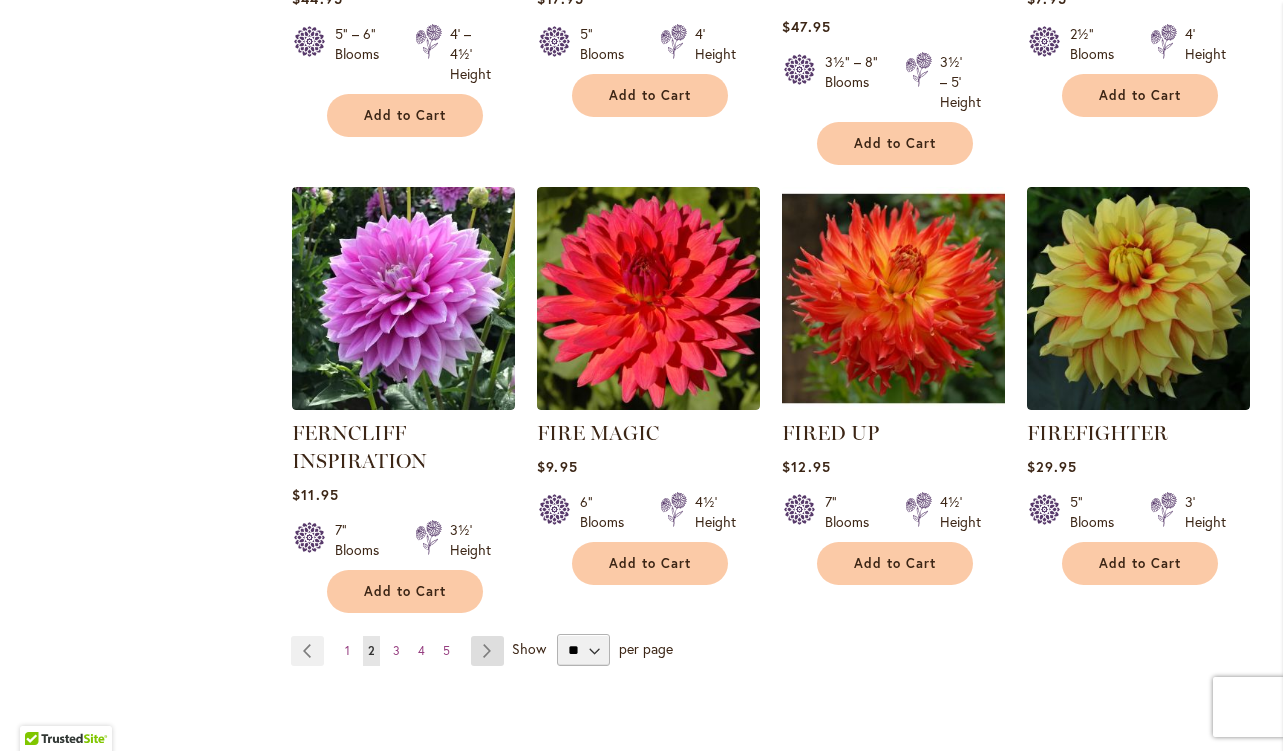 click on "Page
Next" at bounding box center (487, 651) 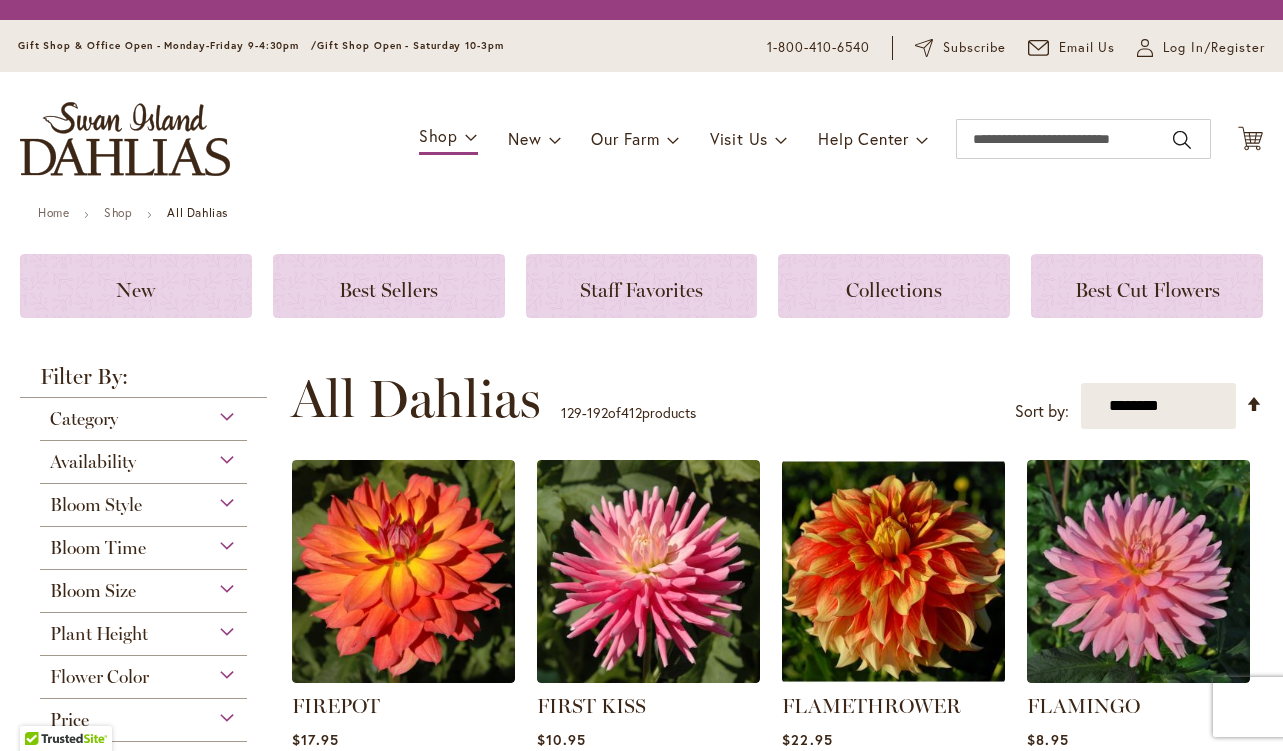 scroll, scrollTop: 0, scrollLeft: 0, axis: both 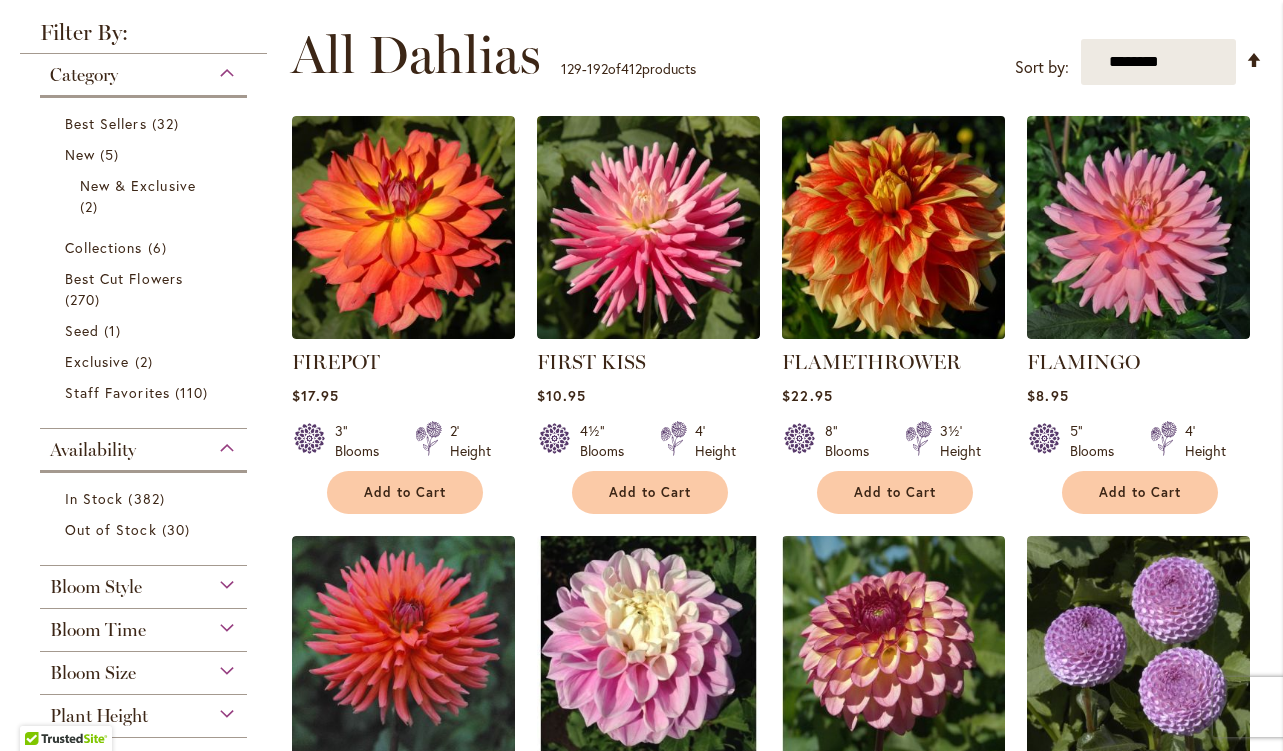 click at bounding box center [894, 228] 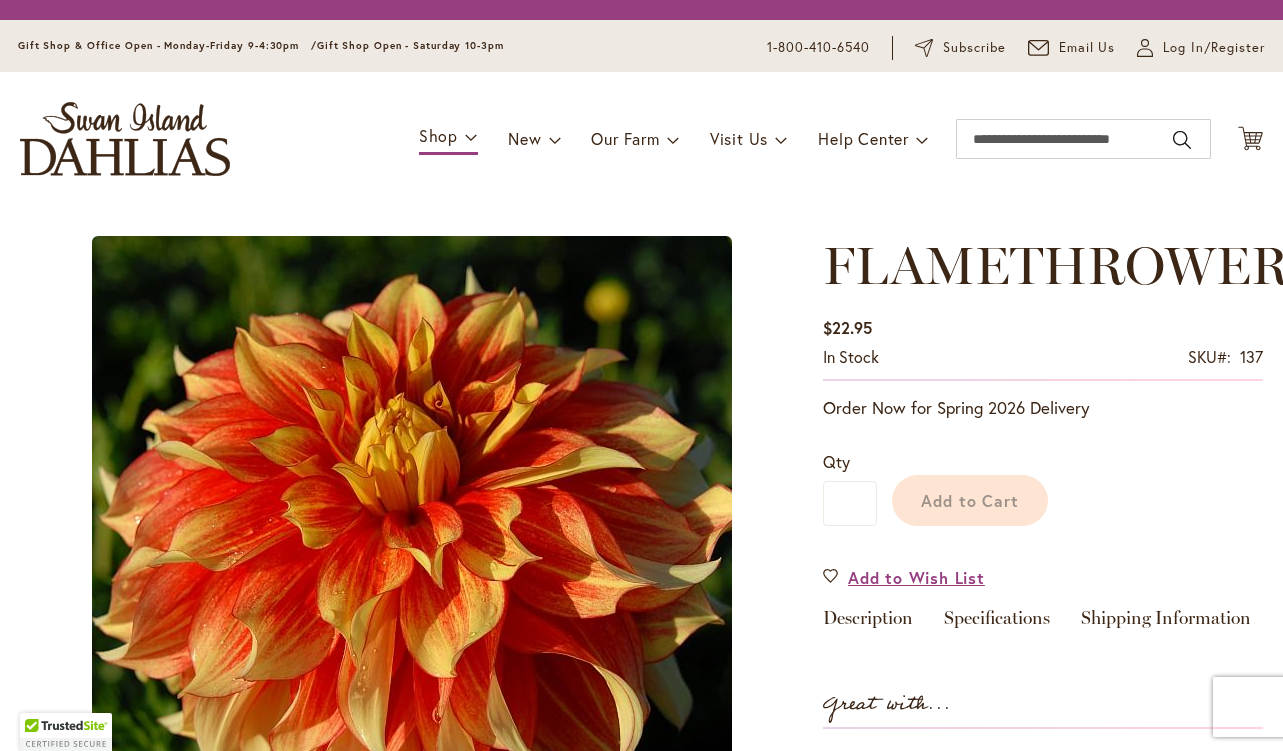 scroll, scrollTop: 0, scrollLeft: 0, axis: both 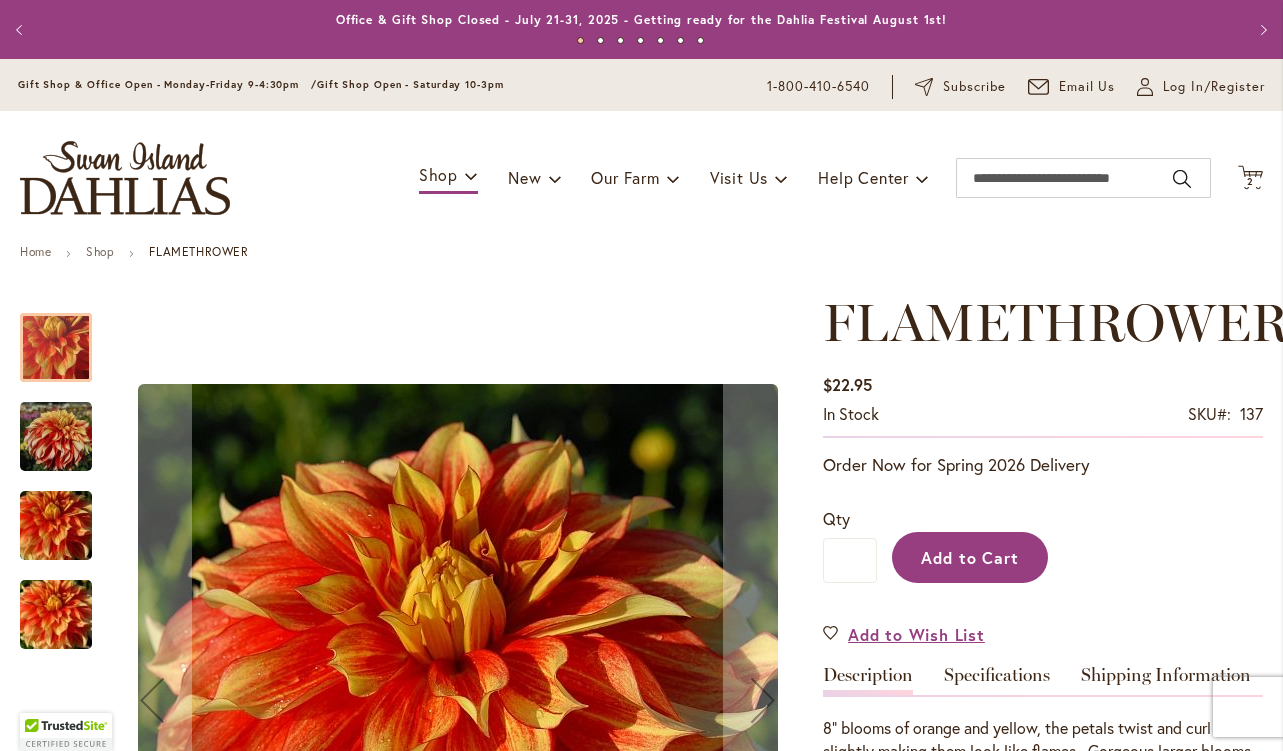 click on "Add to Cart" at bounding box center (970, 557) 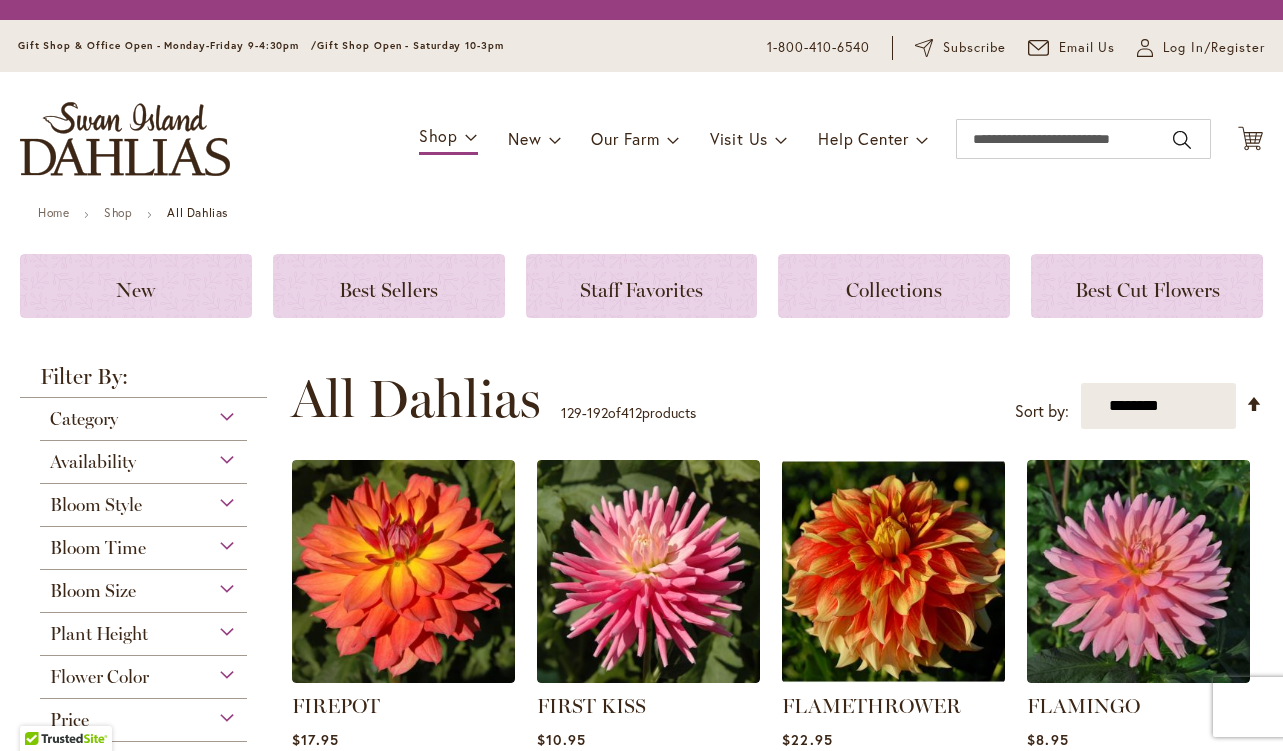 scroll, scrollTop: 0, scrollLeft: 0, axis: both 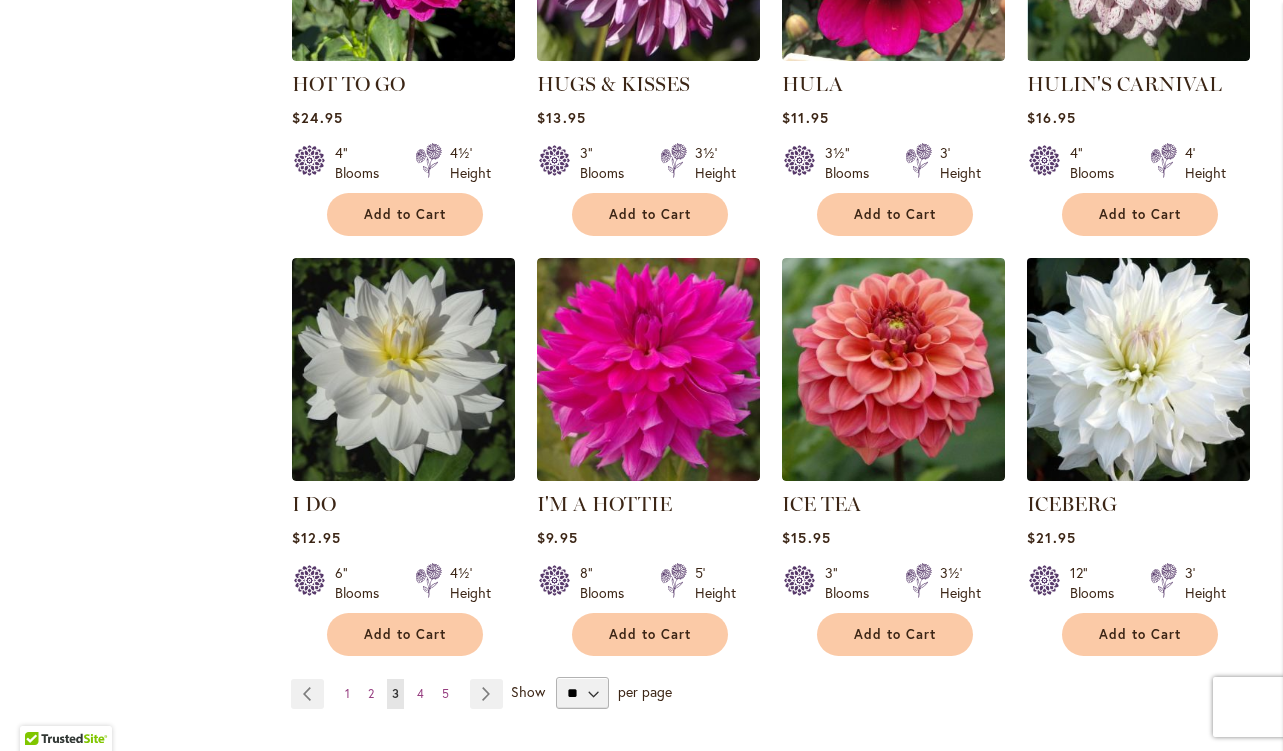 click at bounding box center [1139, 370] 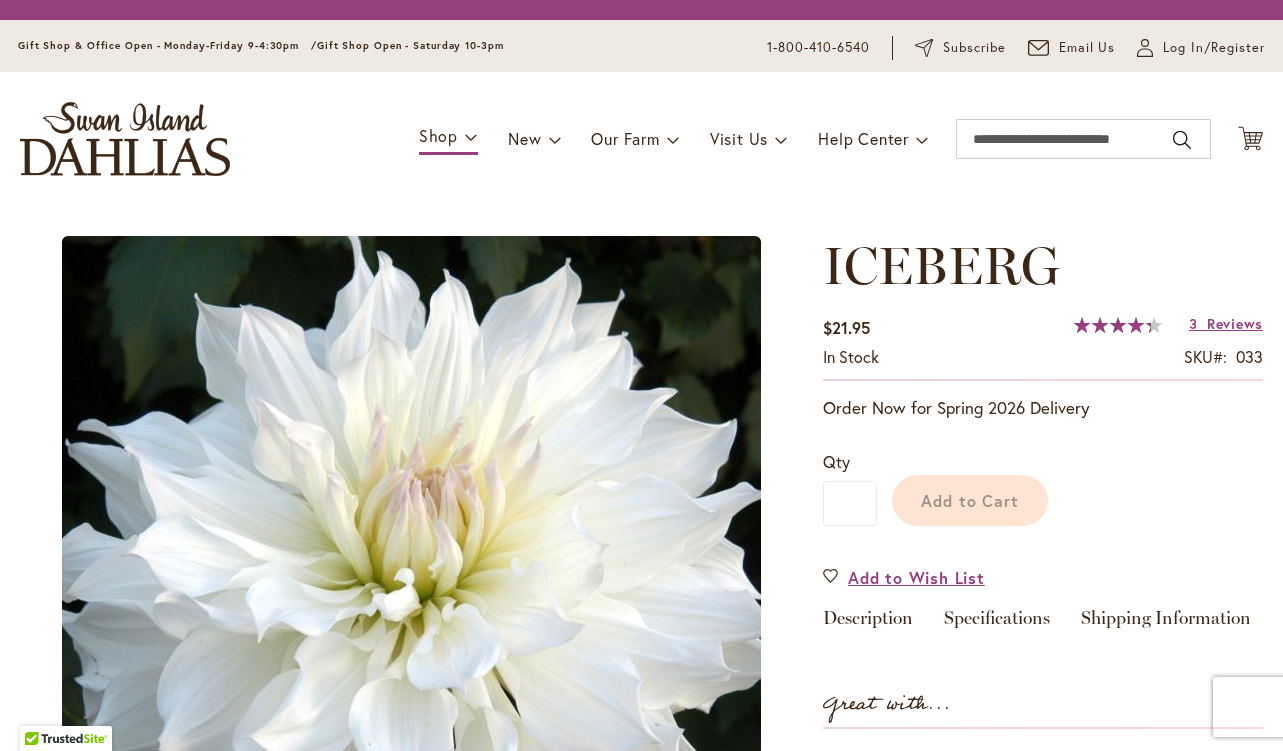 scroll, scrollTop: 0, scrollLeft: 0, axis: both 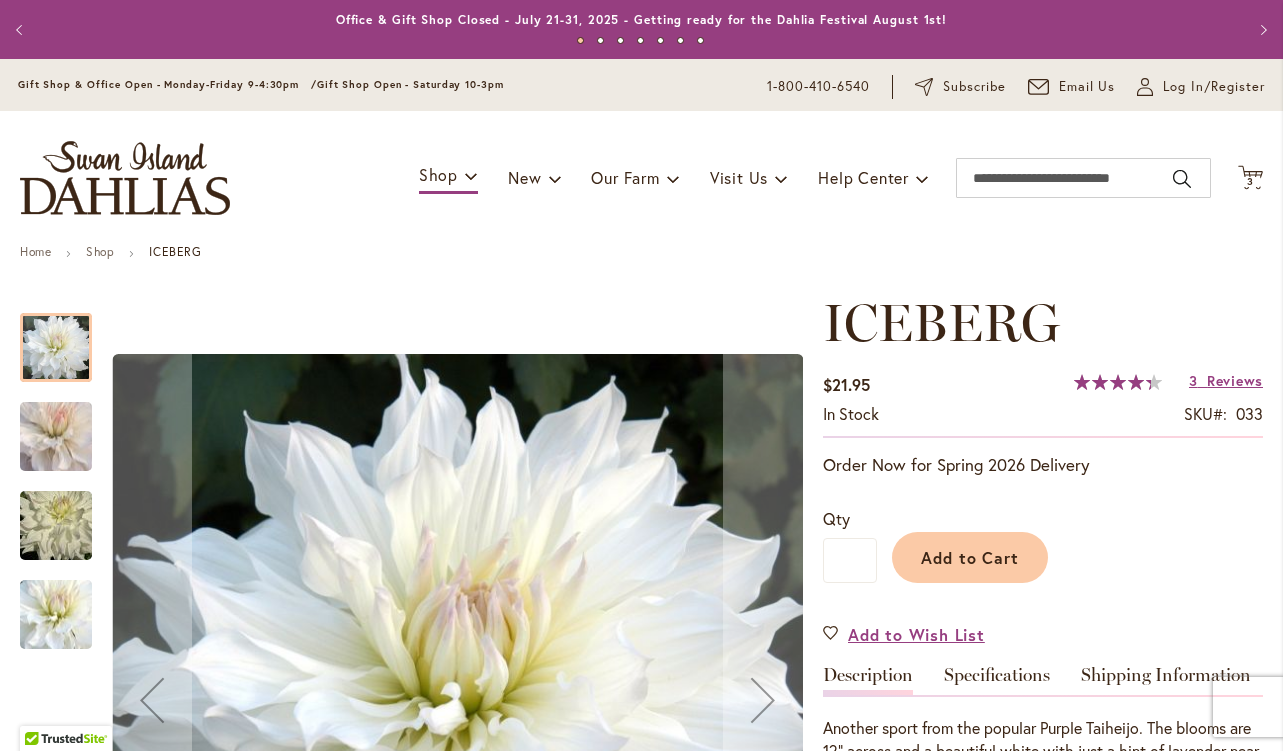 click at bounding box center [56, 526] 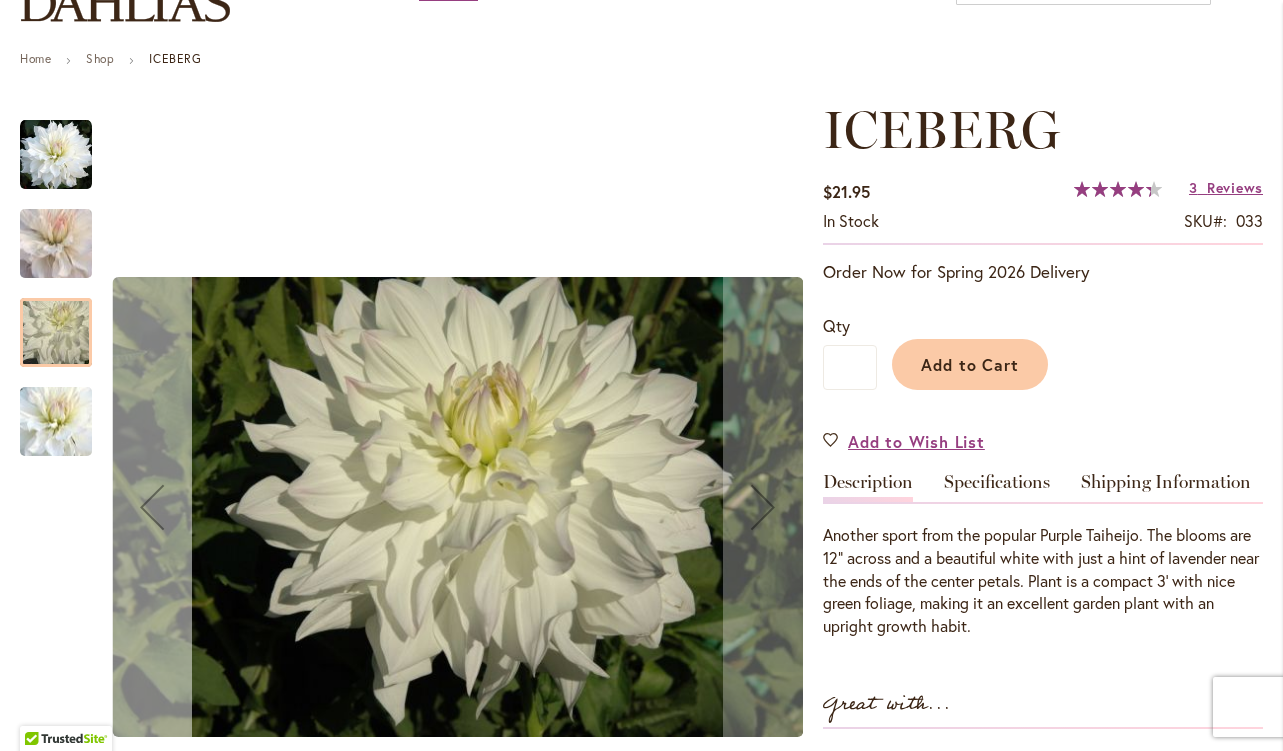 scroll, scrollTop: 194, scrollLeft: 0, axis: vertical 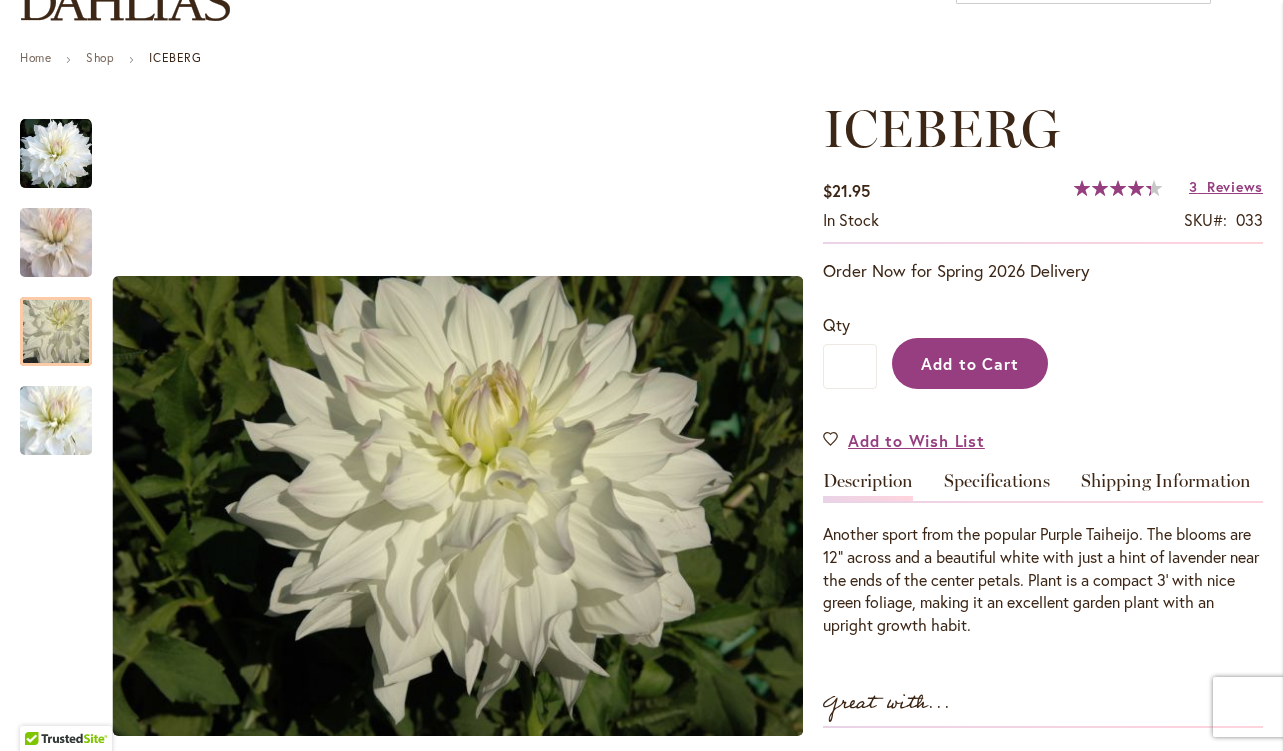 click on "Add to Cart" at bounding box center [970, 363] 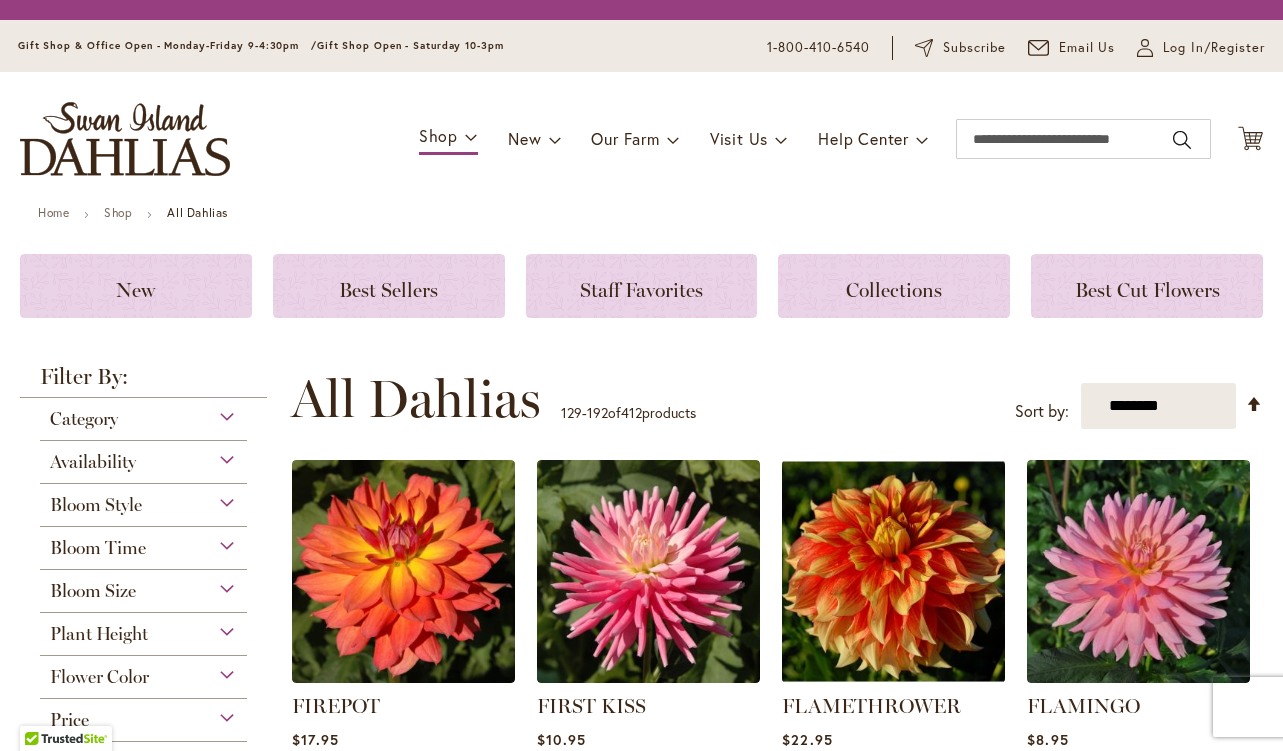 scroll, scrollTop: 0, scrollLeft: 0, axis: both 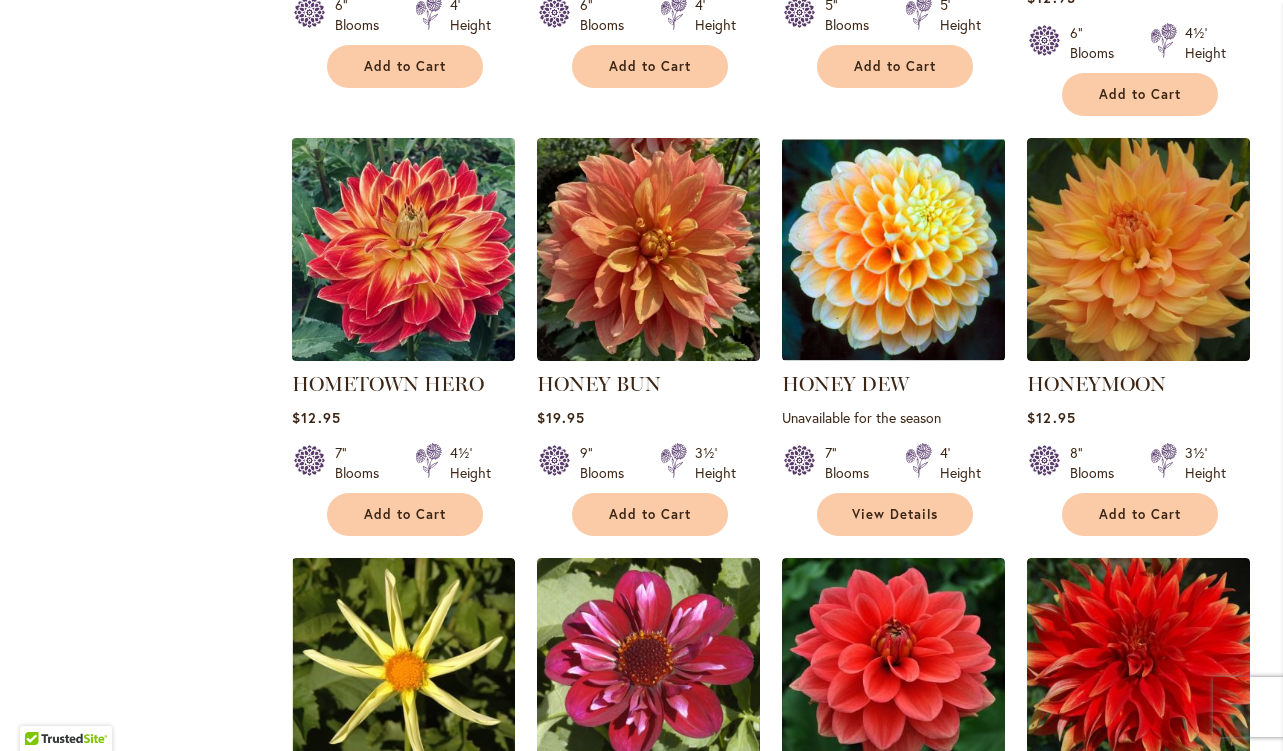 click at bounding box center (404, 250) 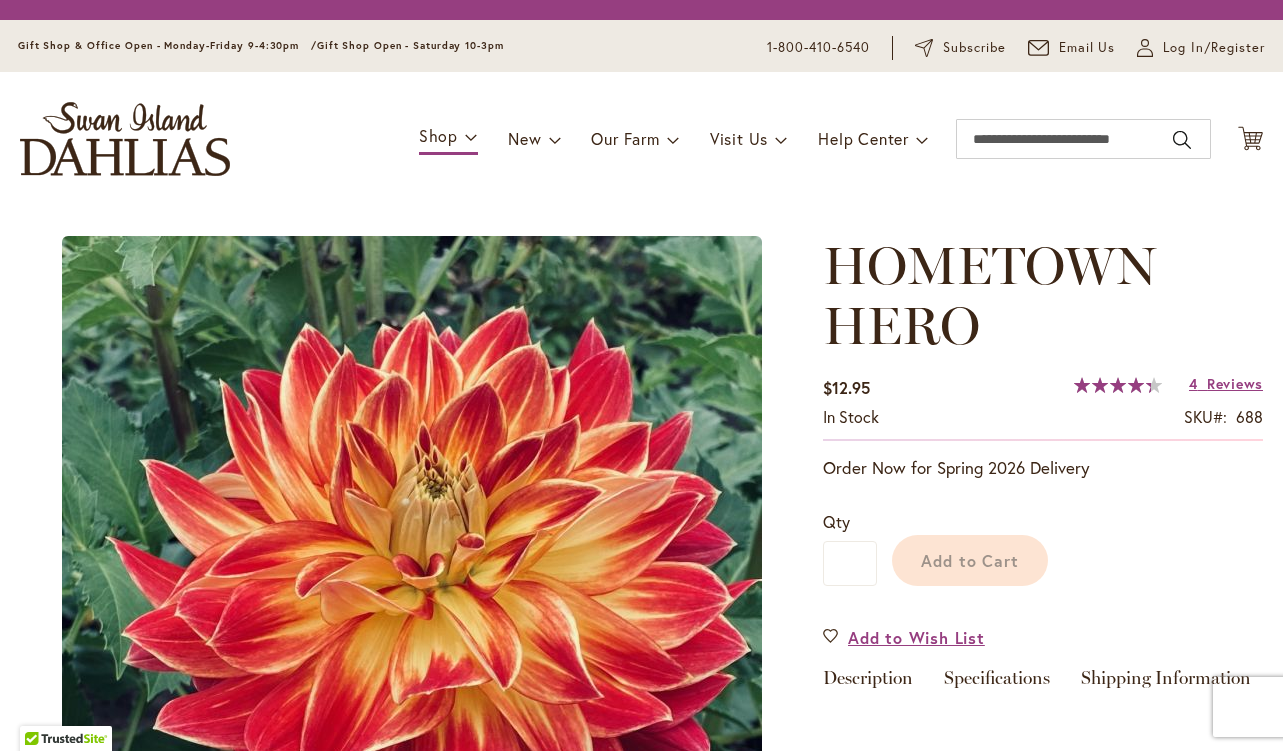 scroll, scrollTop: 0, scrollLeft: 0, axis: both 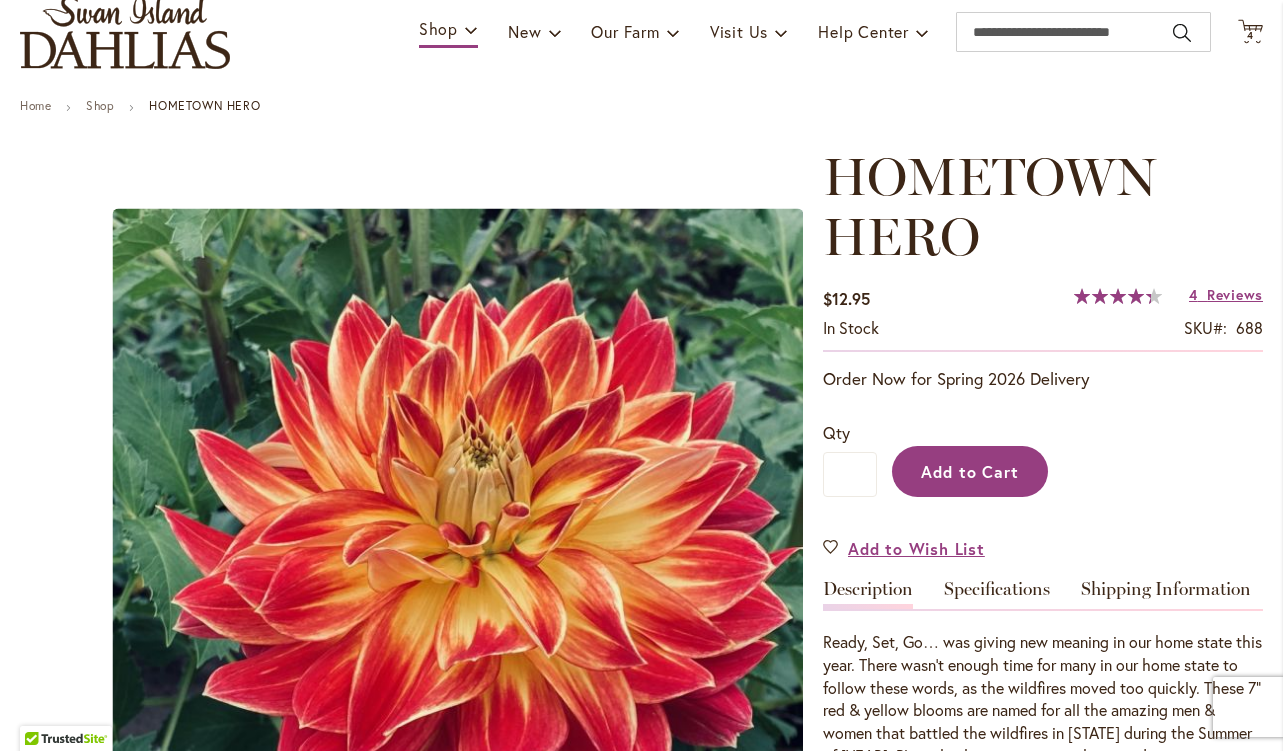 click on "Add to Cart" at bounding box center (970, 471) 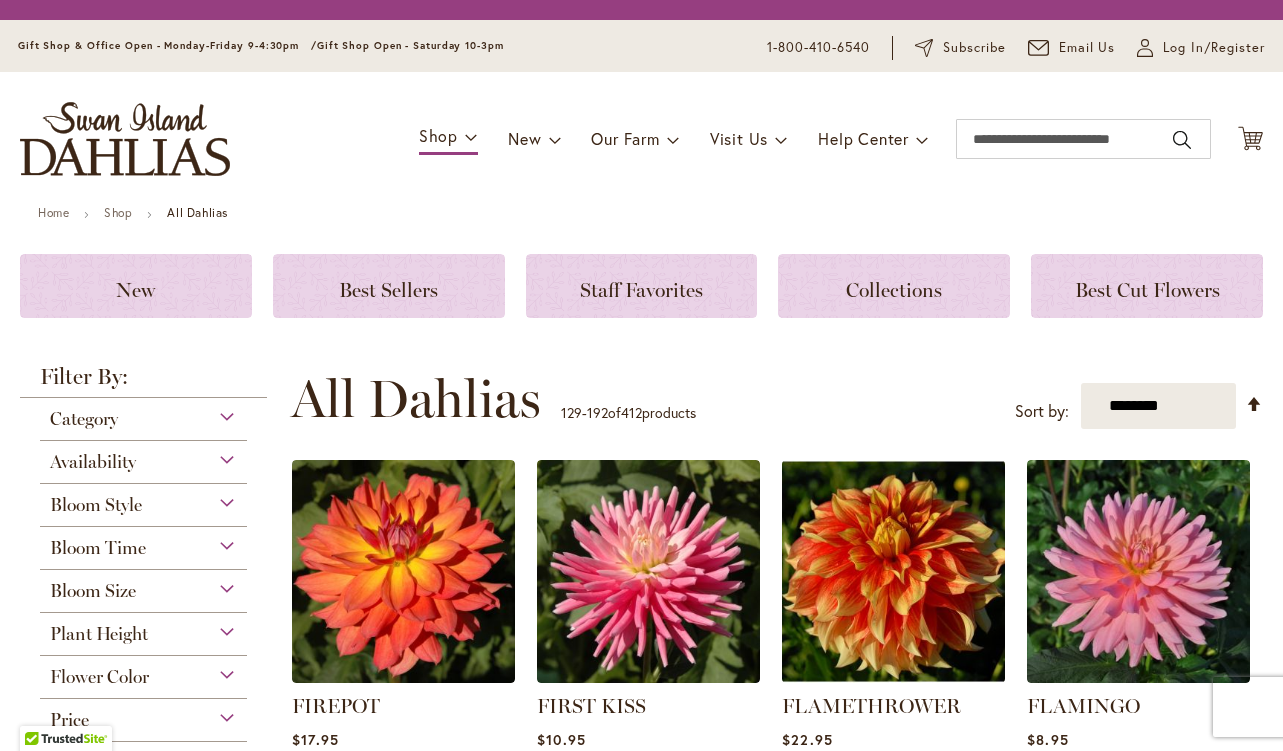 scroll, scrollTop: 0, scrollLeft: 0, axis: both 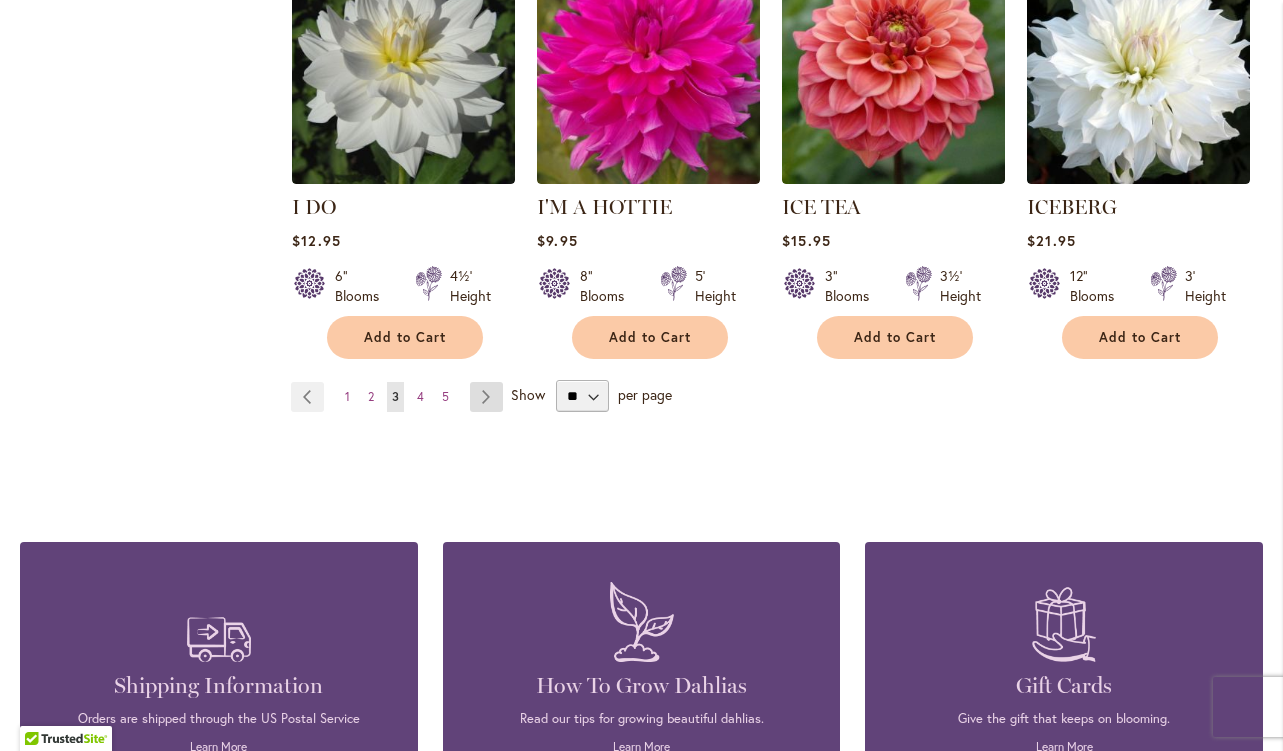 click on "Page
Next" at bounding box center [486, 397] 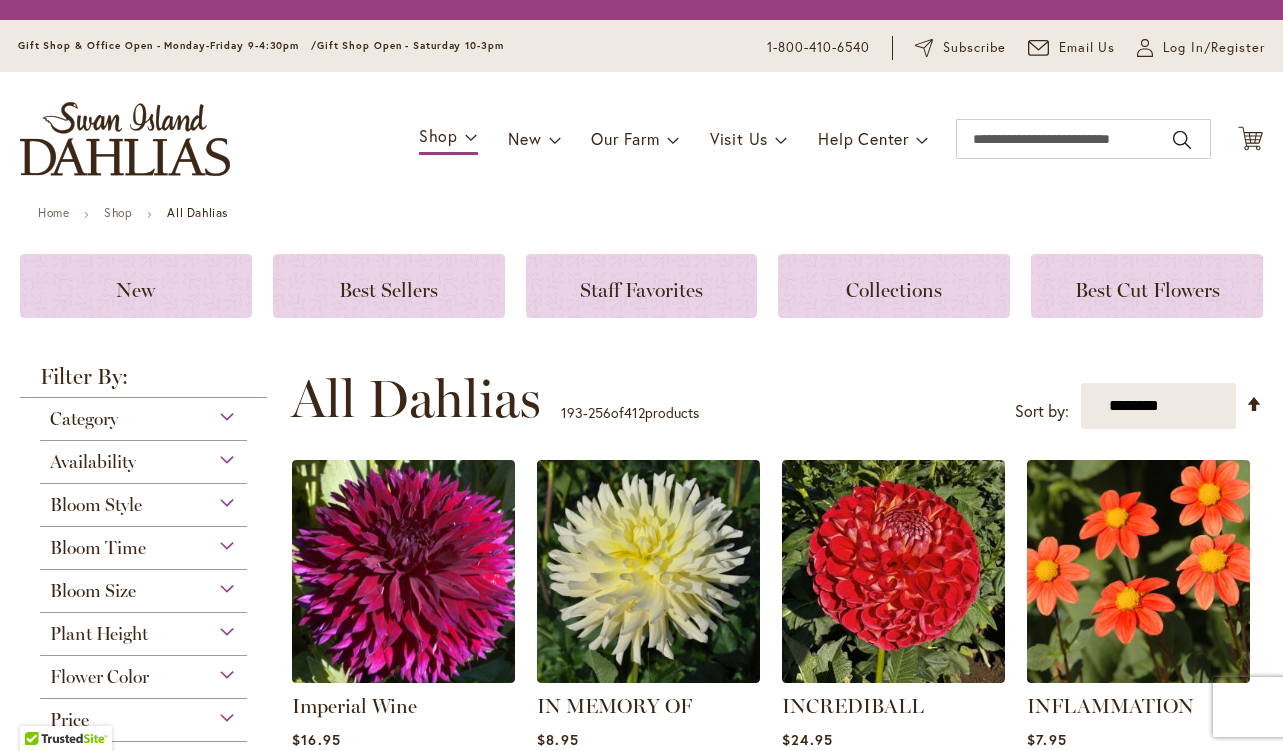 scroll, scrollTop: 0, scrollLeft: 0, axis: both 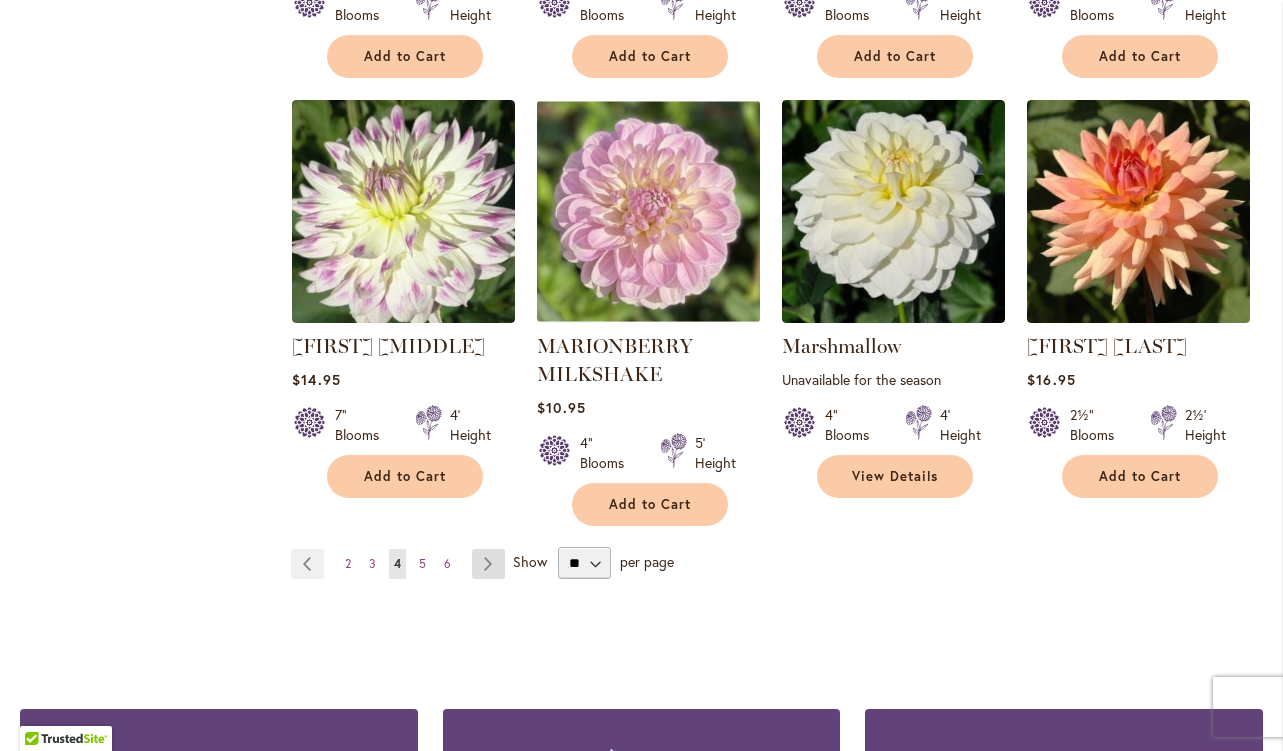 click on "Page
Next" at bounding box center (488, 564) 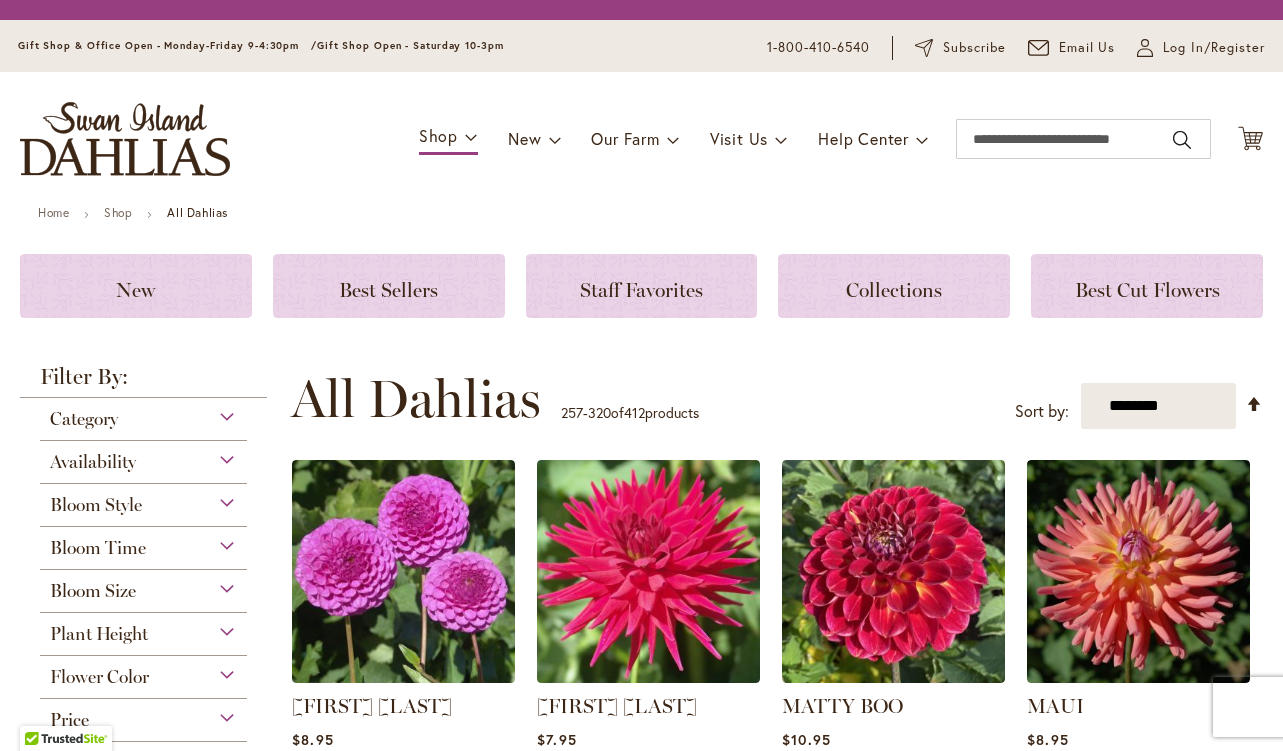 scroll, scrollTop: 0, scrollLeft: 0, axis: both 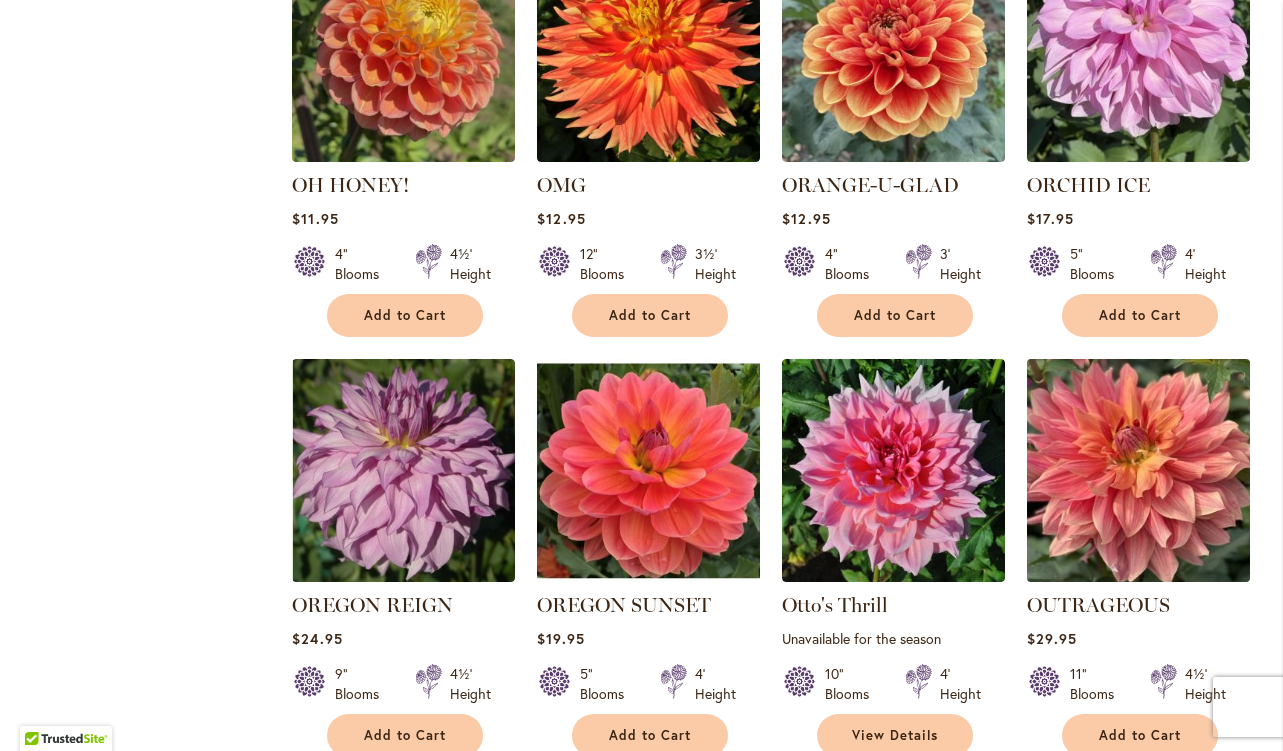 click at bounding box center (1139, 471) 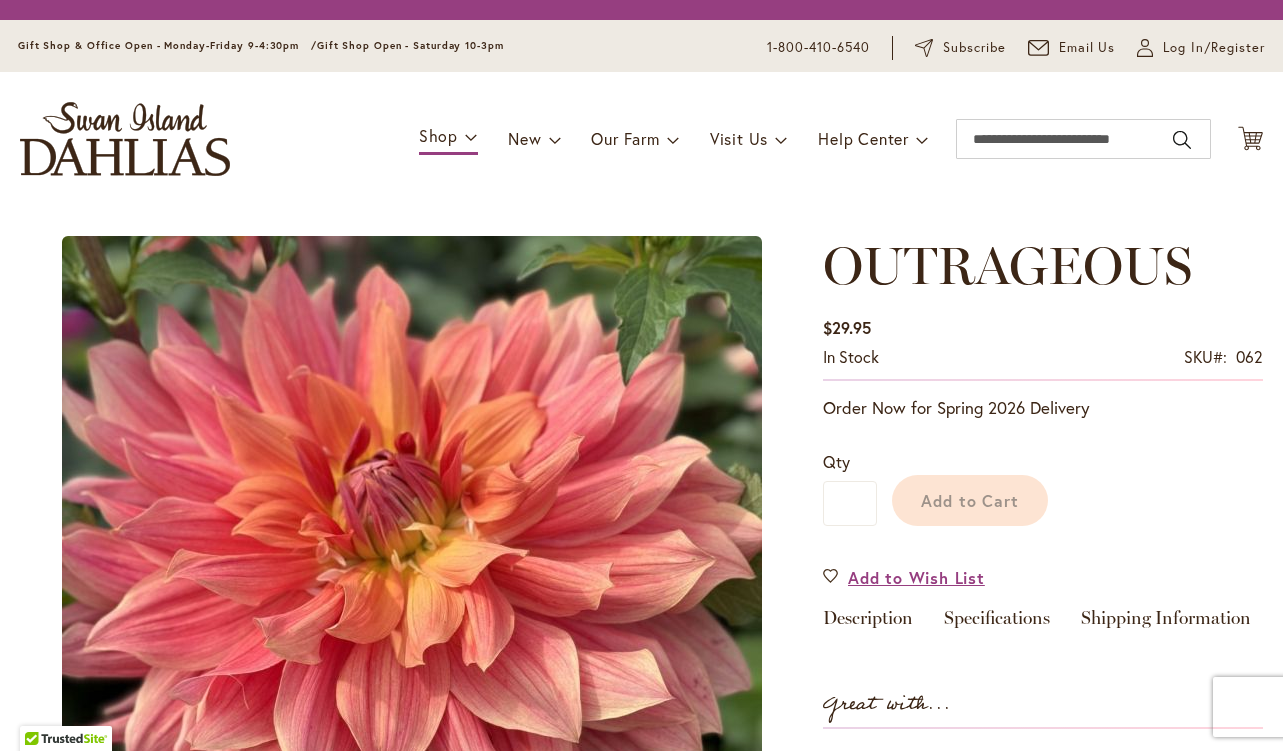 scroll, scrollTop: 0, scrollLeft: 0, axis: both 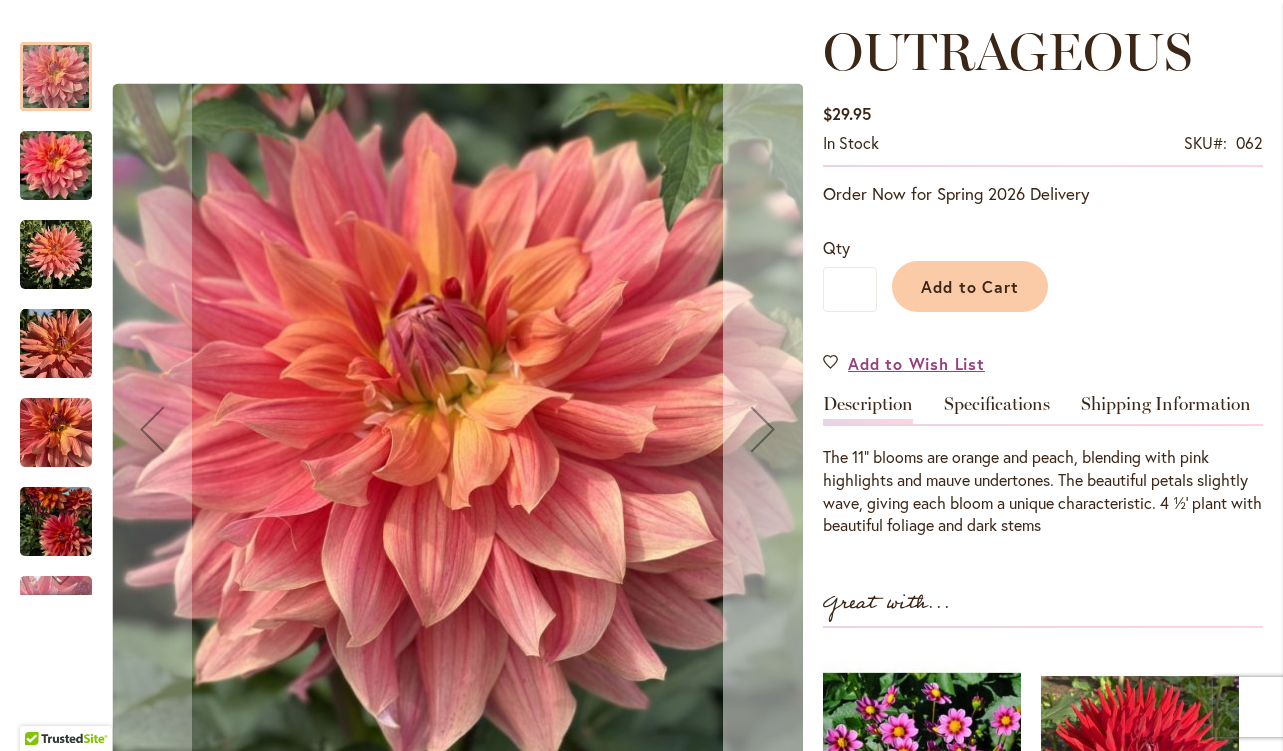 click at bounding box center [763, 429] 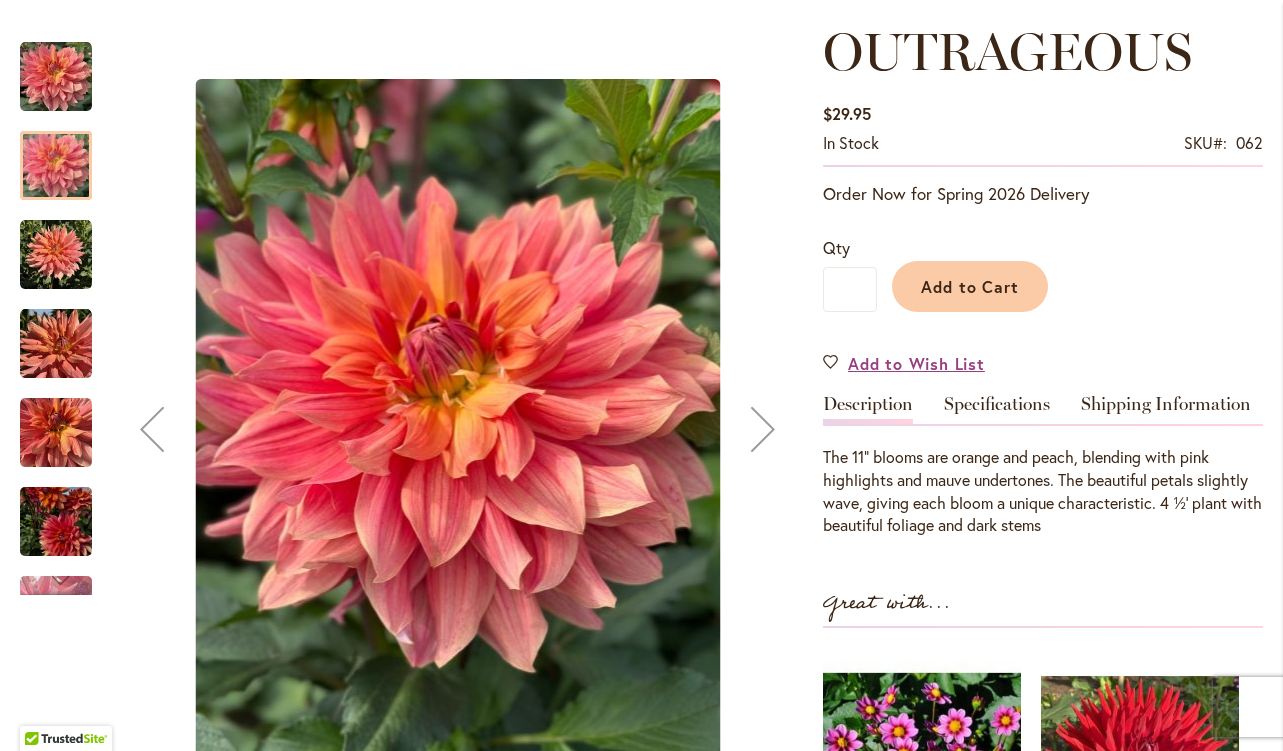 click at bounding box center (763, 429) 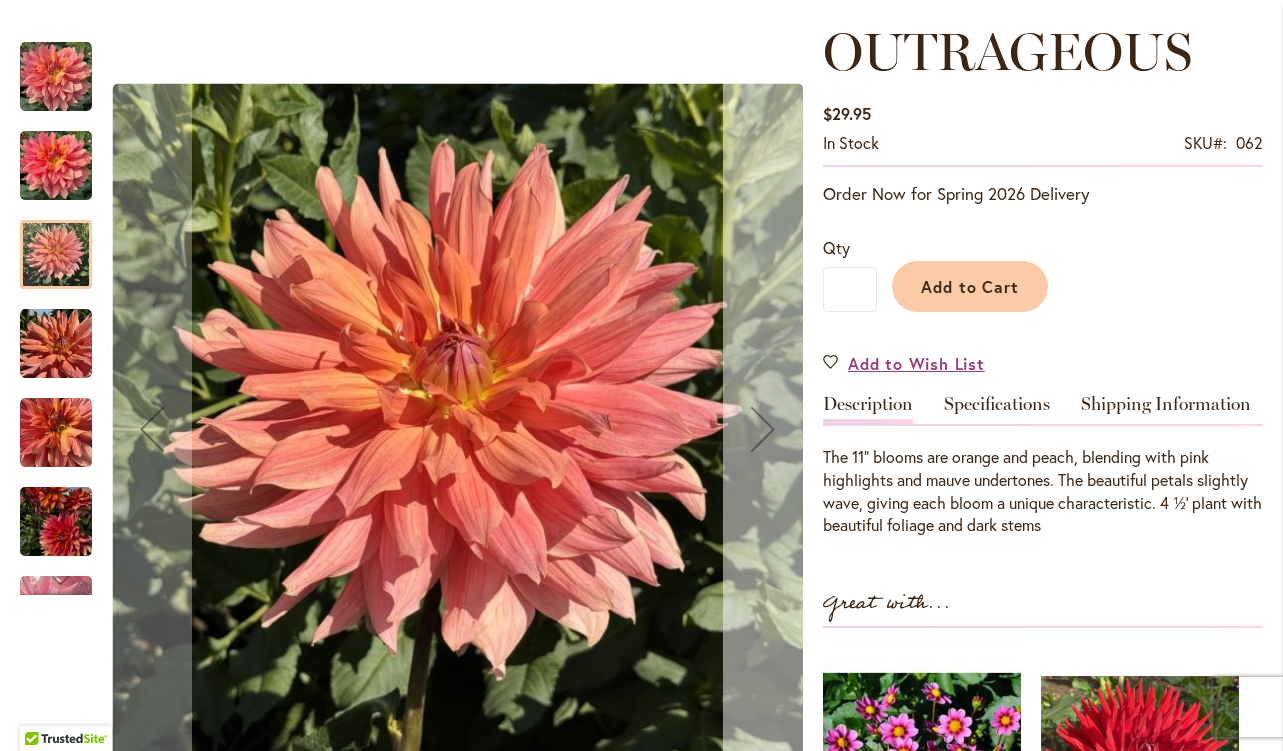 click at bounding box center [763, 429] 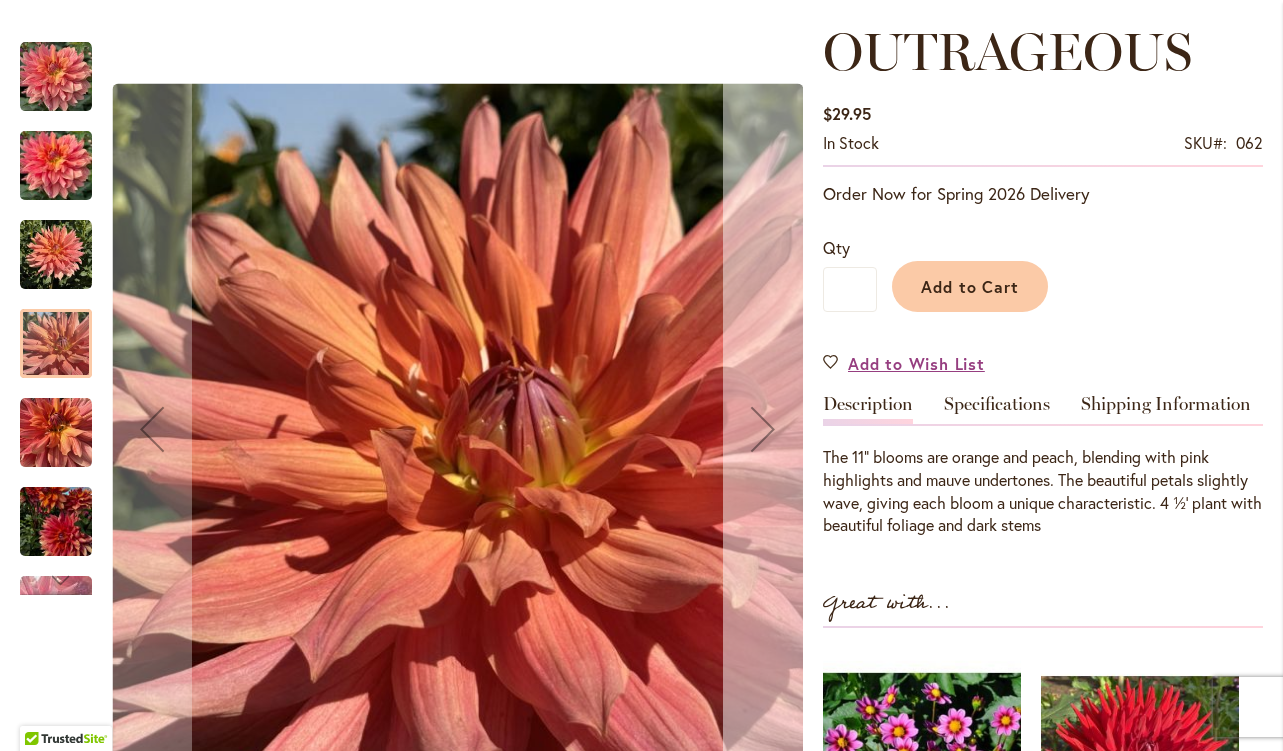 click at bounding box center [763, 429] 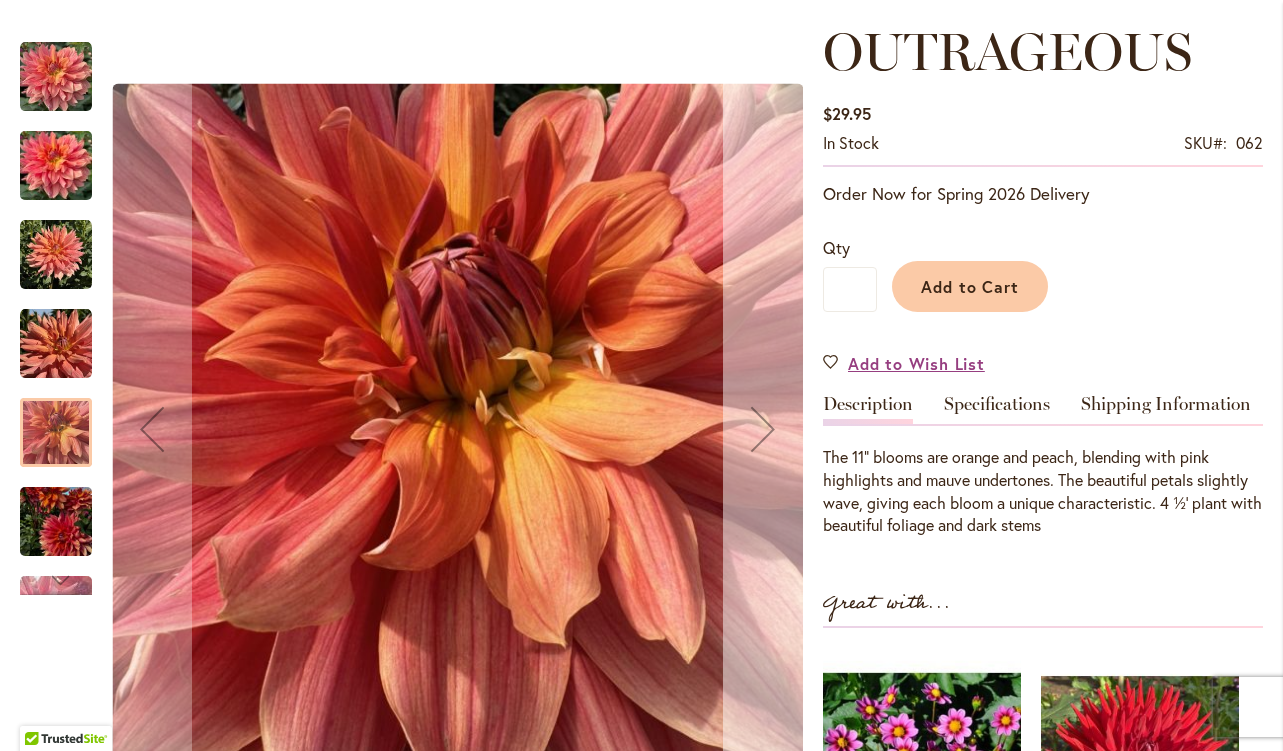 click at bounding box center [763, 429] 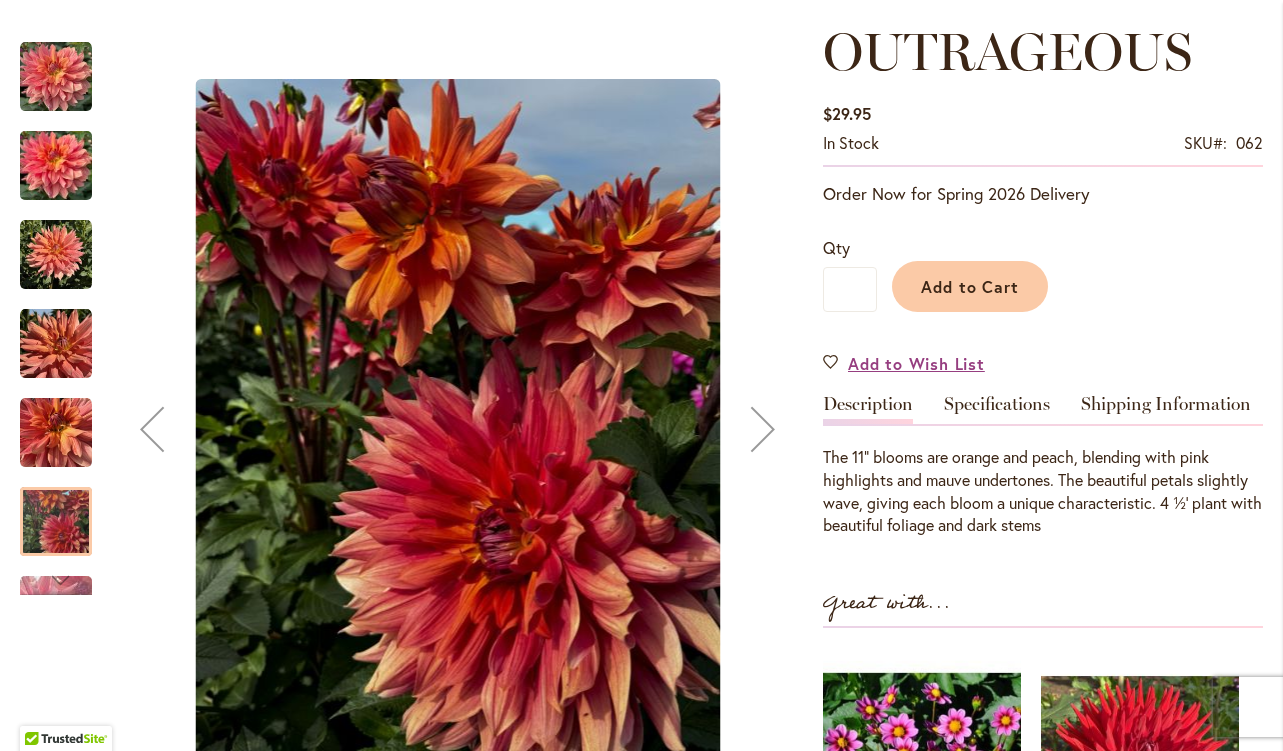 click at bounding box center [763, 429] 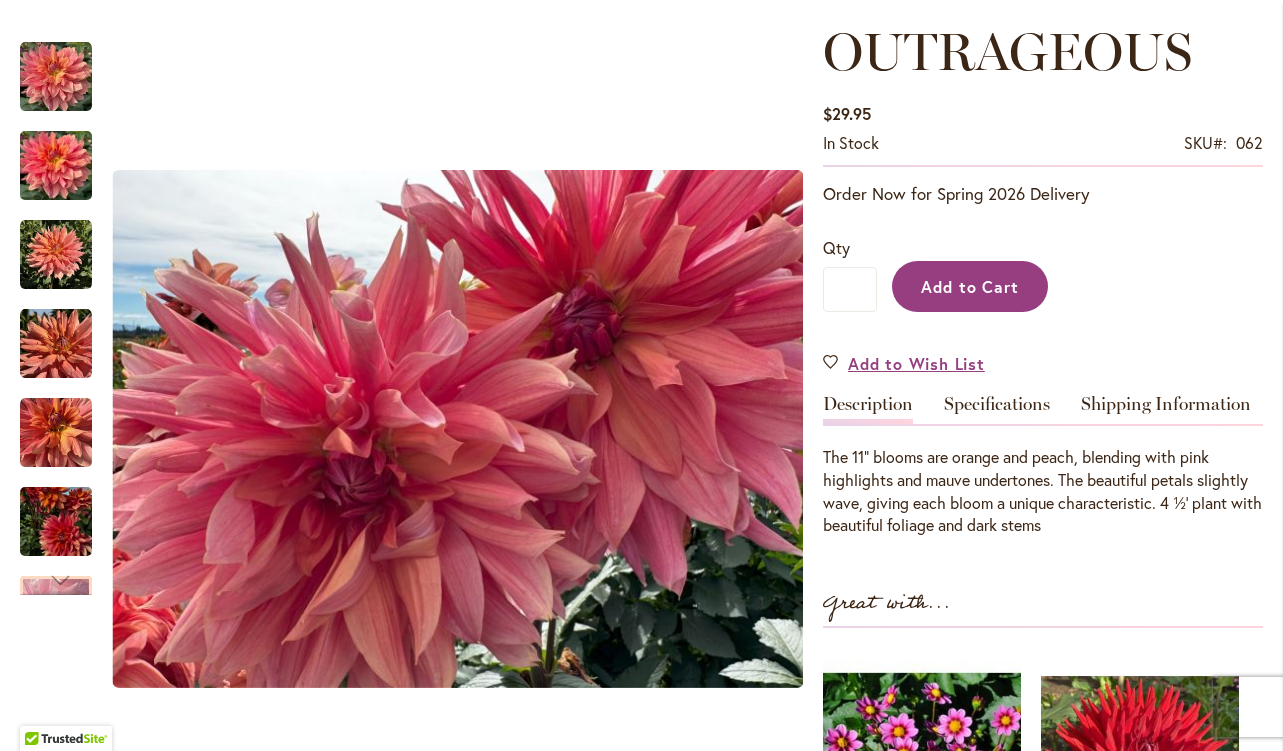 click on "Add to Cart" at bounding box center [970, 286] 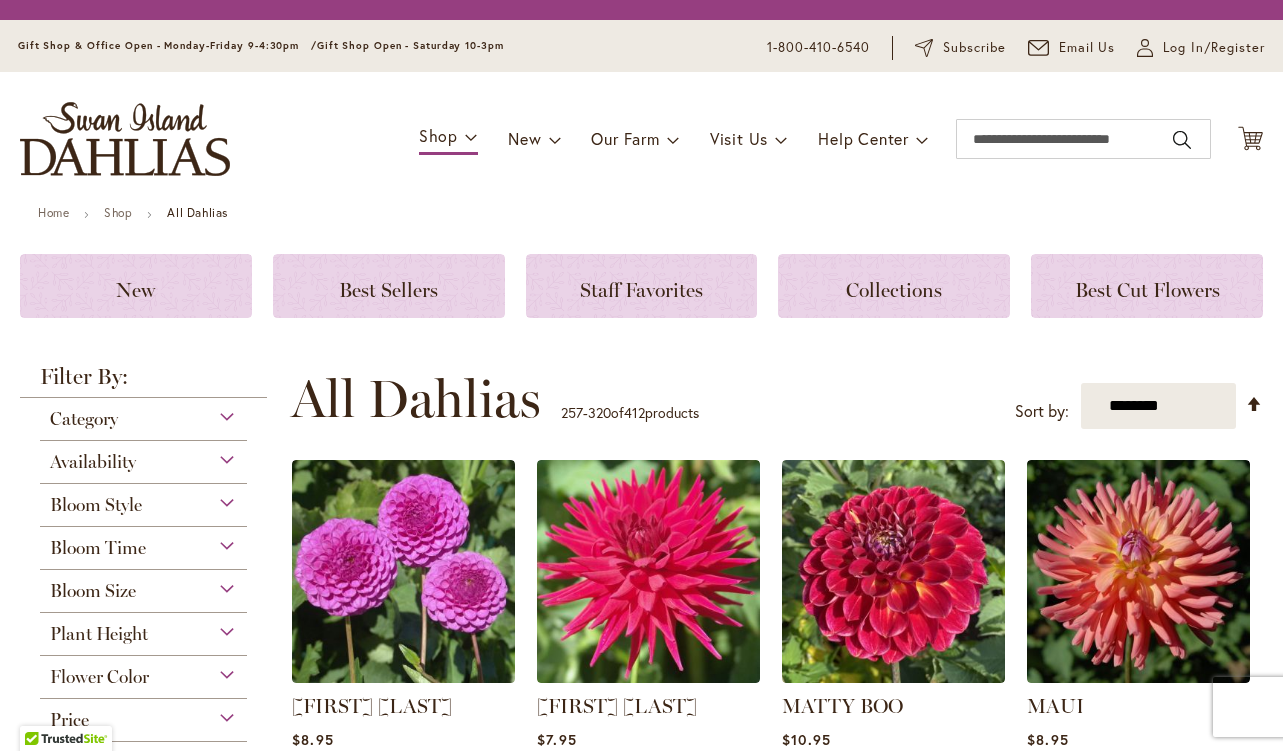 scroll, scrollTop: 0, scrollLeft: 0, axis: both 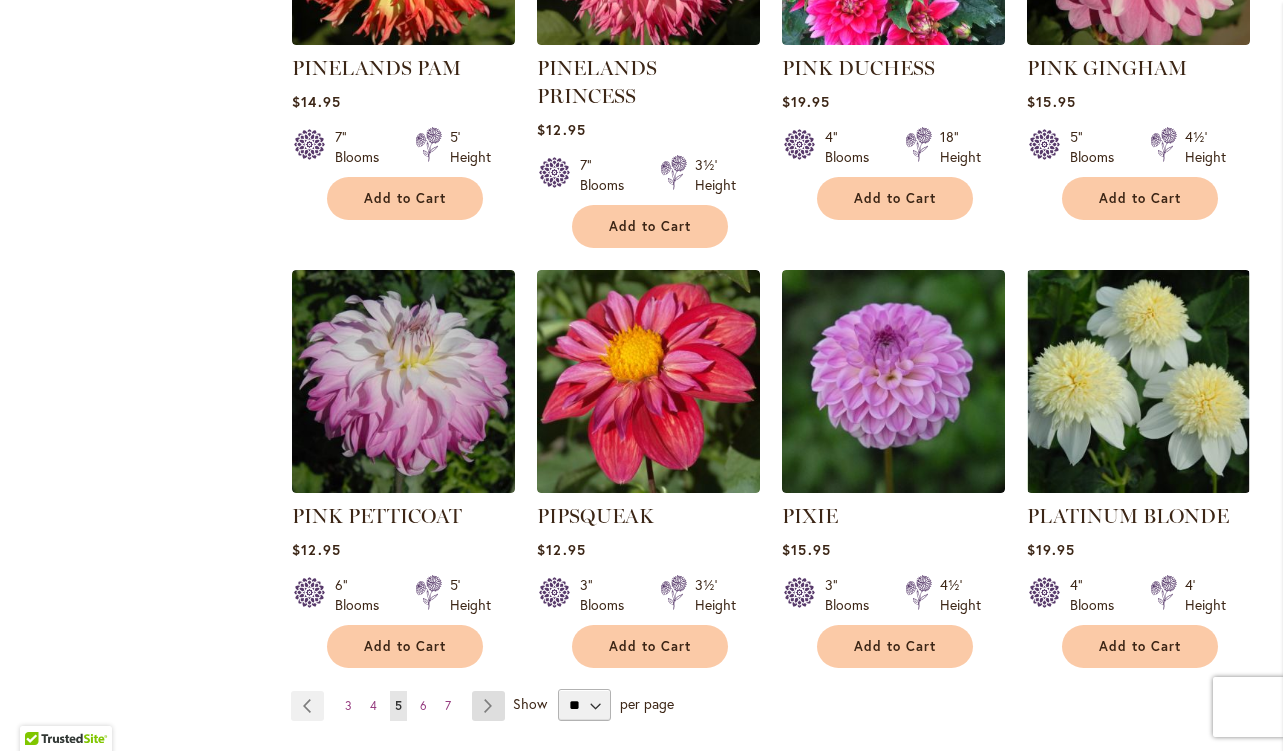 click on "Page
Next" at bounding box center (488, 706) 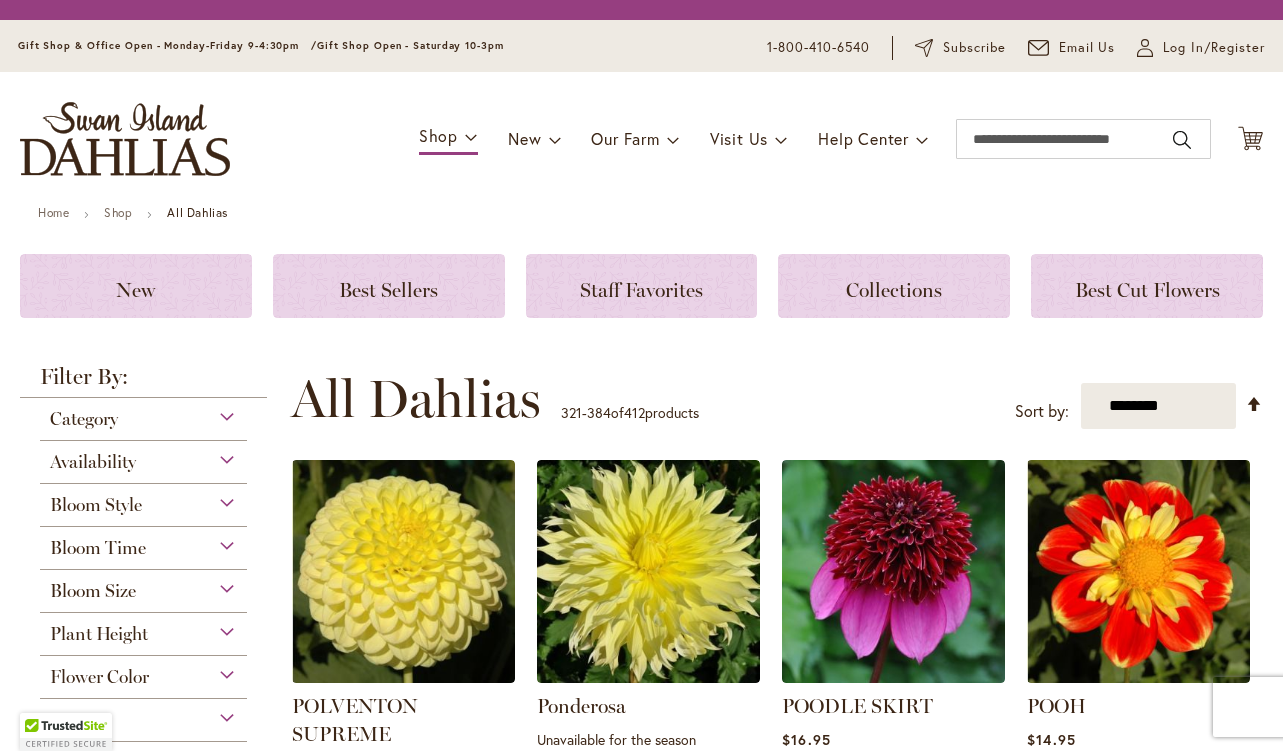 scroll, scrollTop: 0, scrollLeft: 0, axis: both 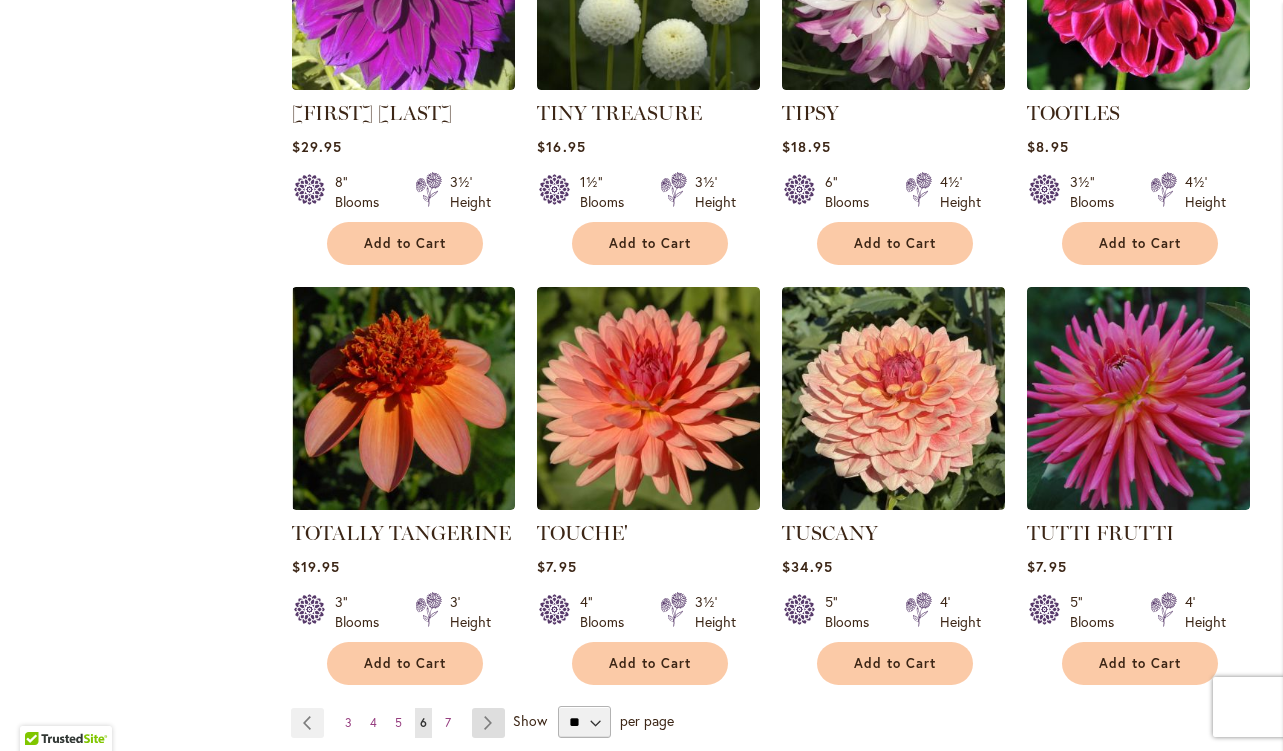 click on "Page
Next" at bounding box center [488, 723] 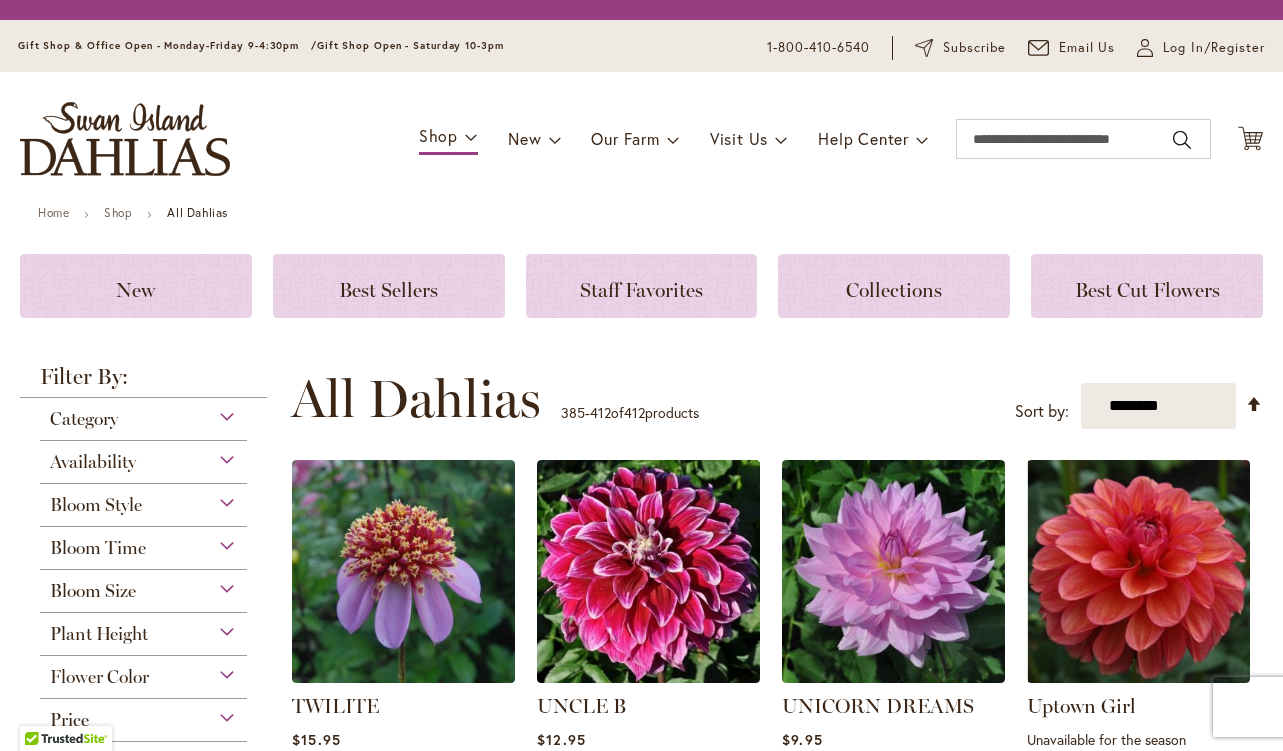 scroll, scrollTop: 0, scrollLeft: 0, axis: both 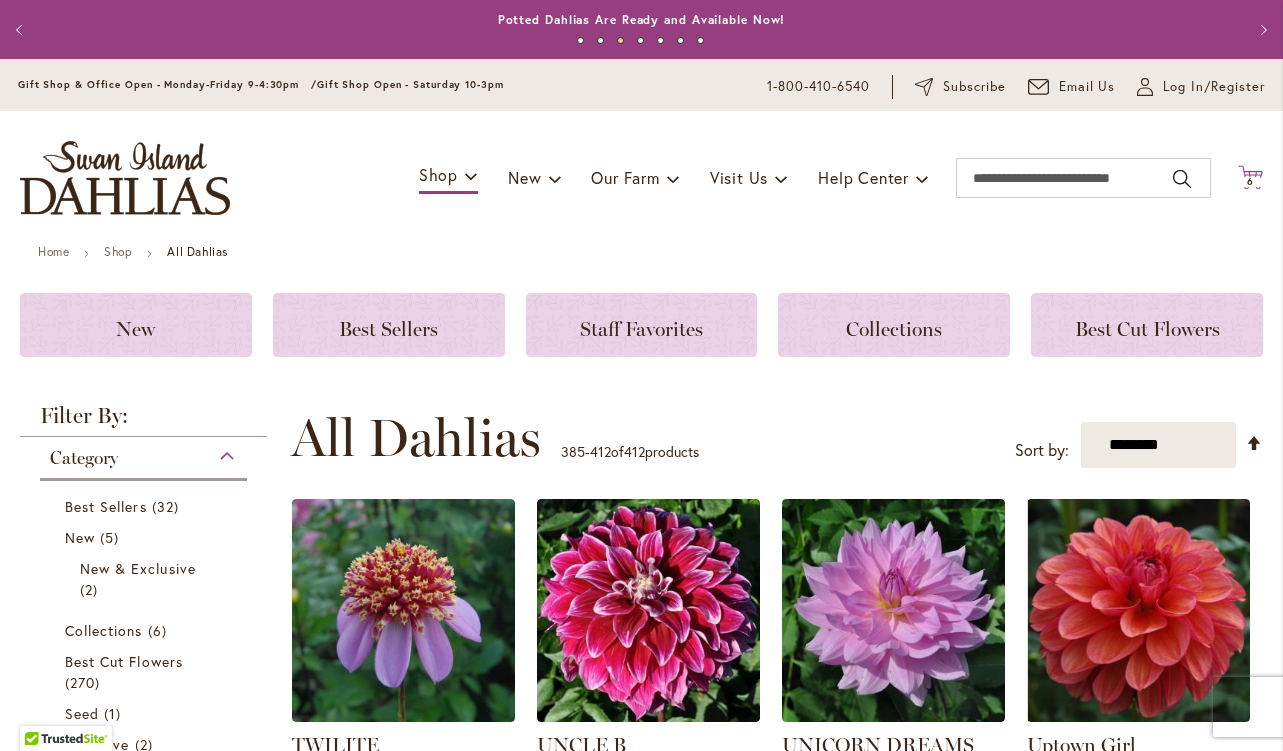 click on "6" at bounding box center [1250, 181] 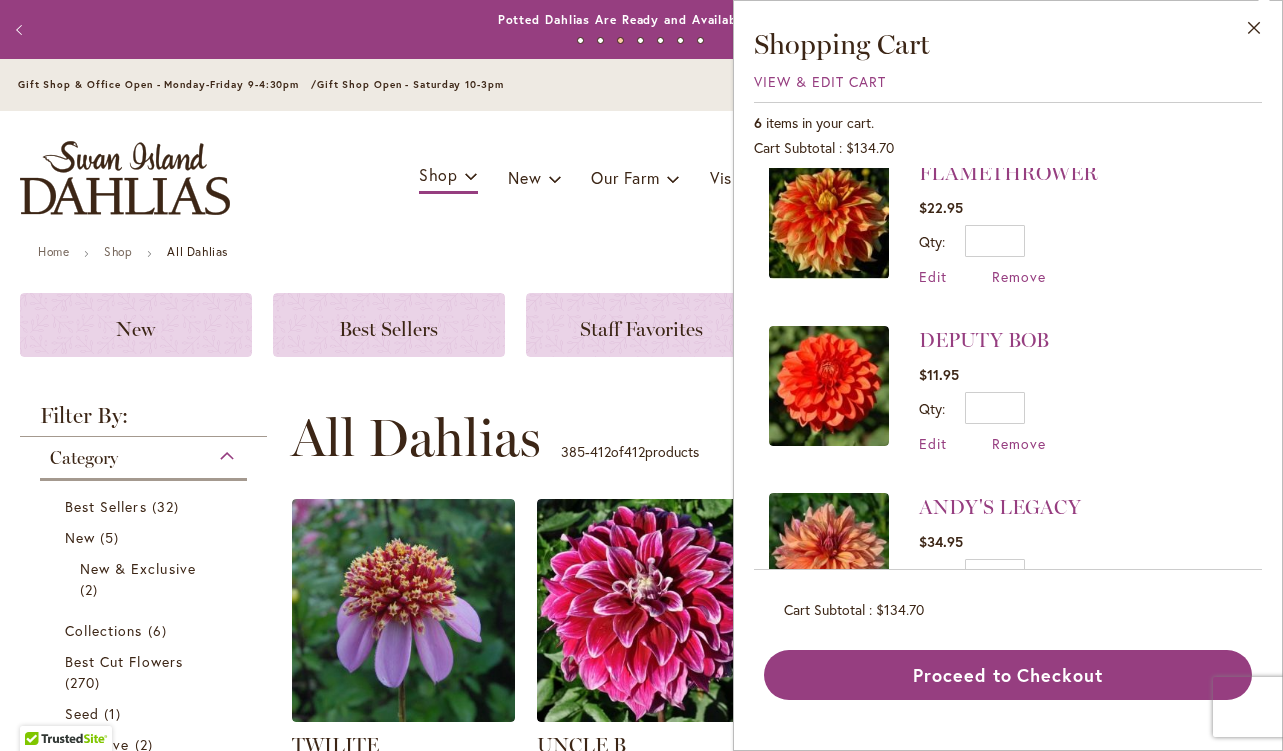 scroll, scrollTop: 527, scrollLeft: 0, axis: vertical 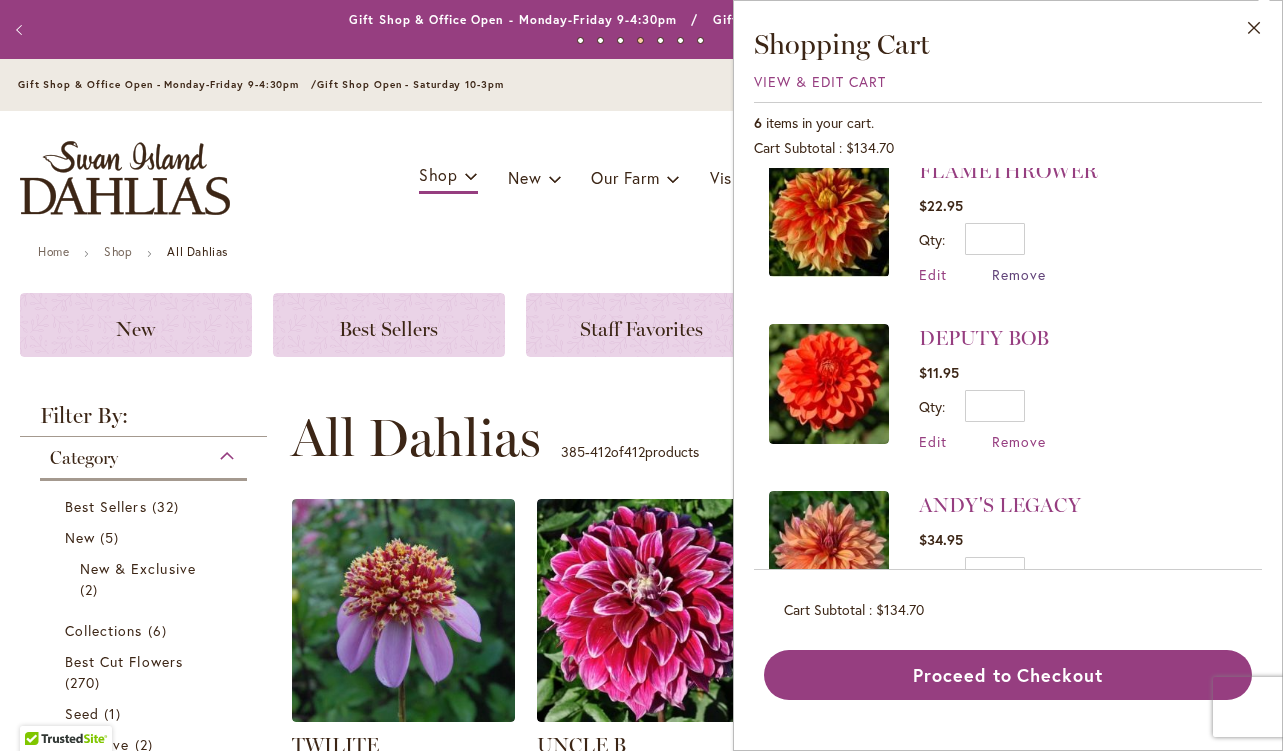 click on "Remove" at bounding box center (1019, 274) 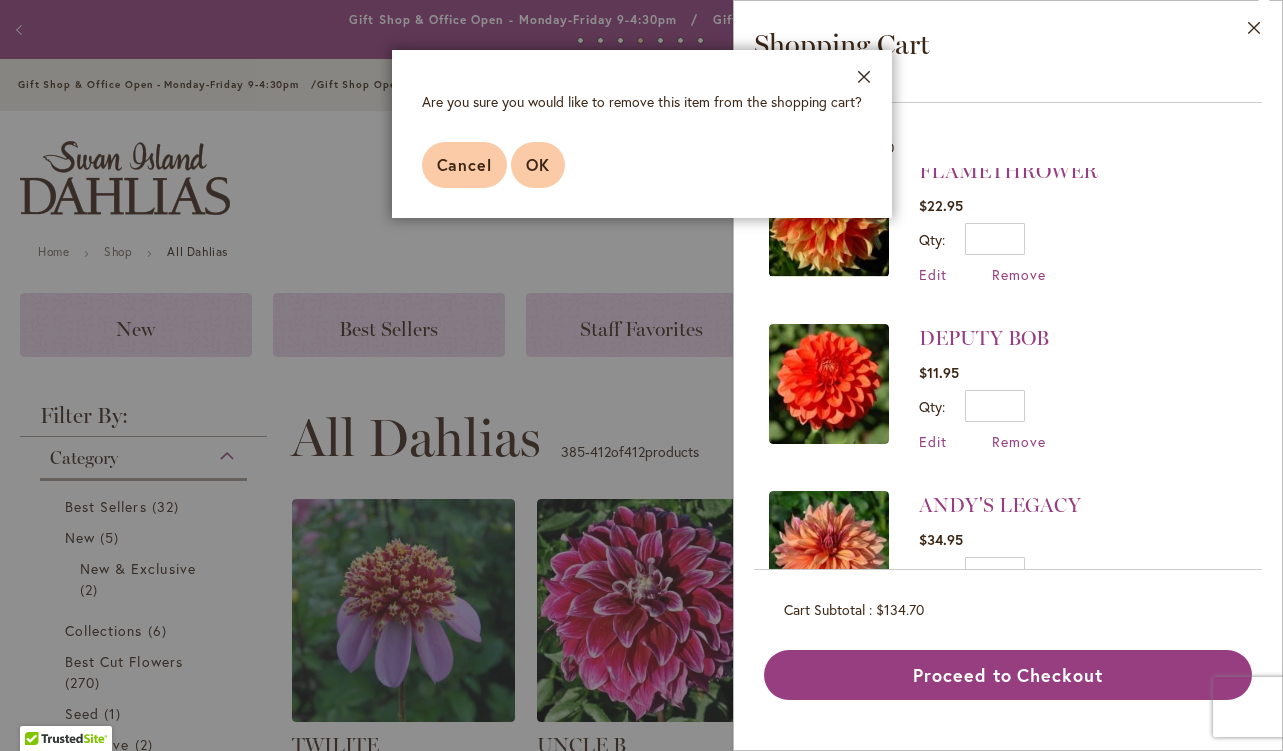 click on "OK" at bounding box center [538, 164] 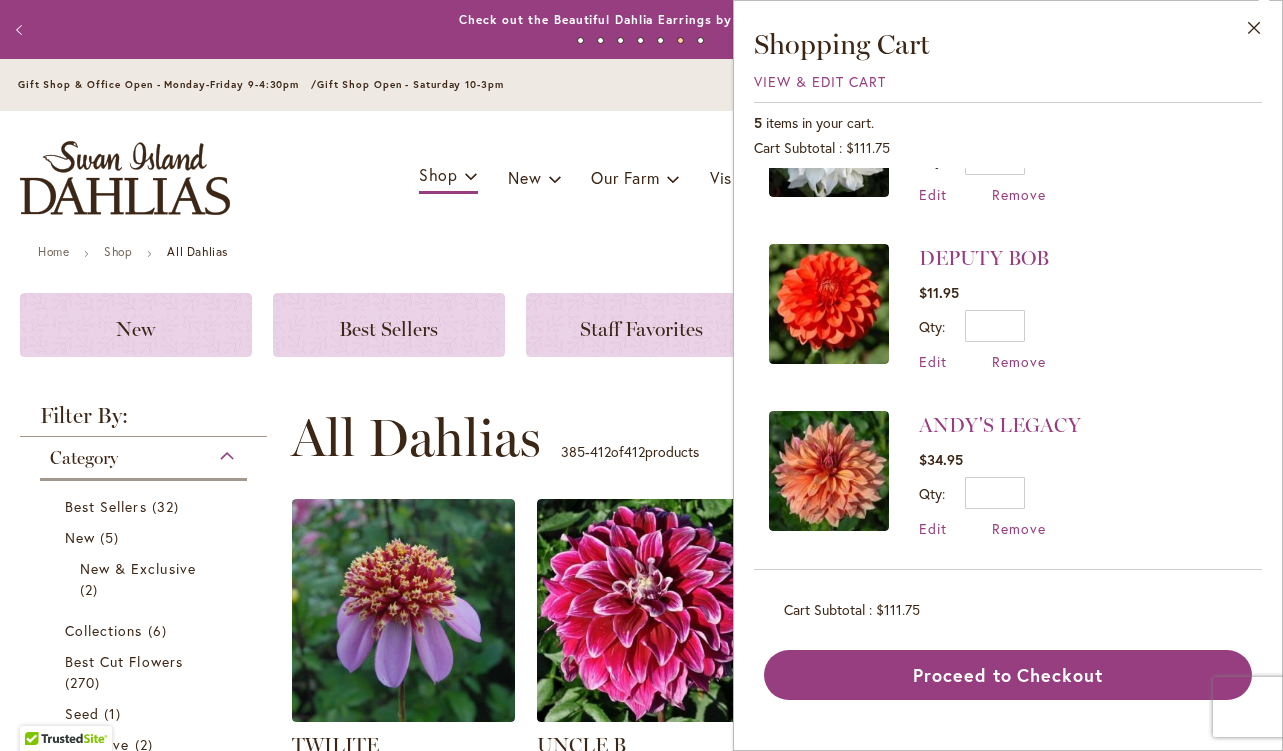 scroll, scrollTop: 439, scrollLeft: 0, axis: vertical 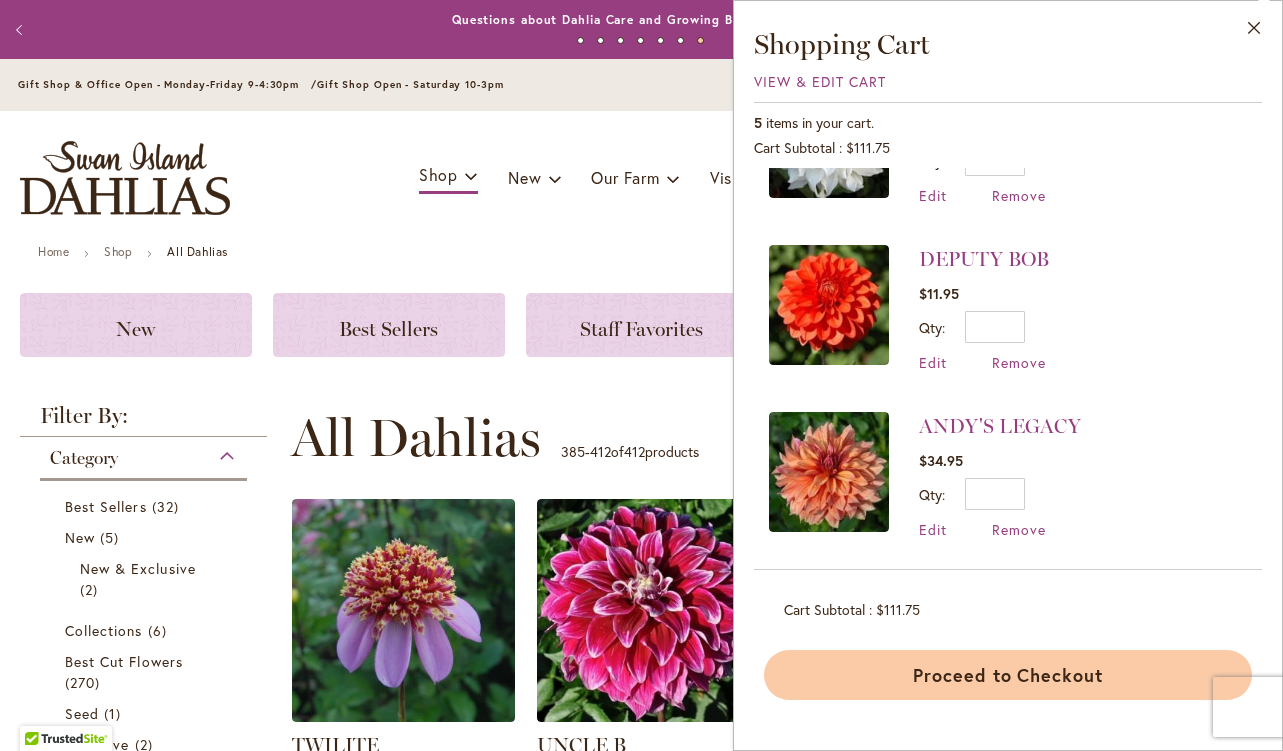click on "Proceed to Checkout" at bounding box center (1008, 675) 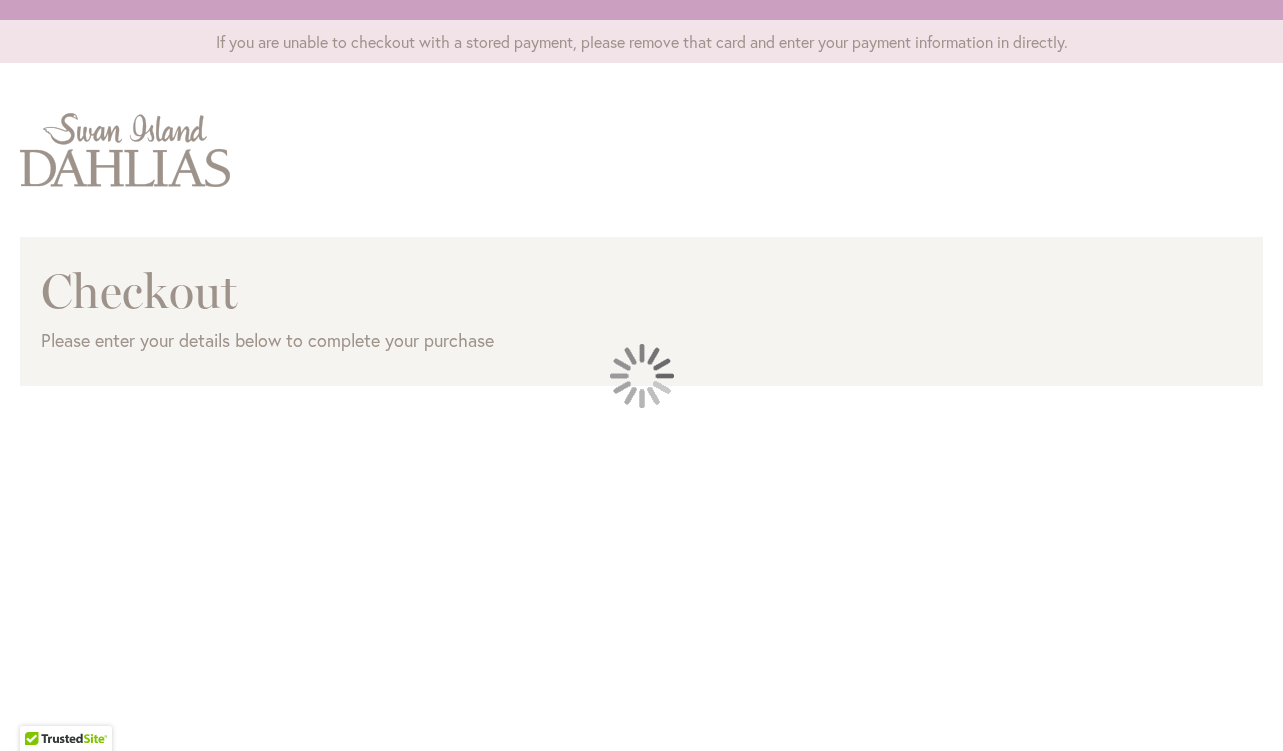 scroll, scrollTop: 0, scrollLeft: 0, axis: both 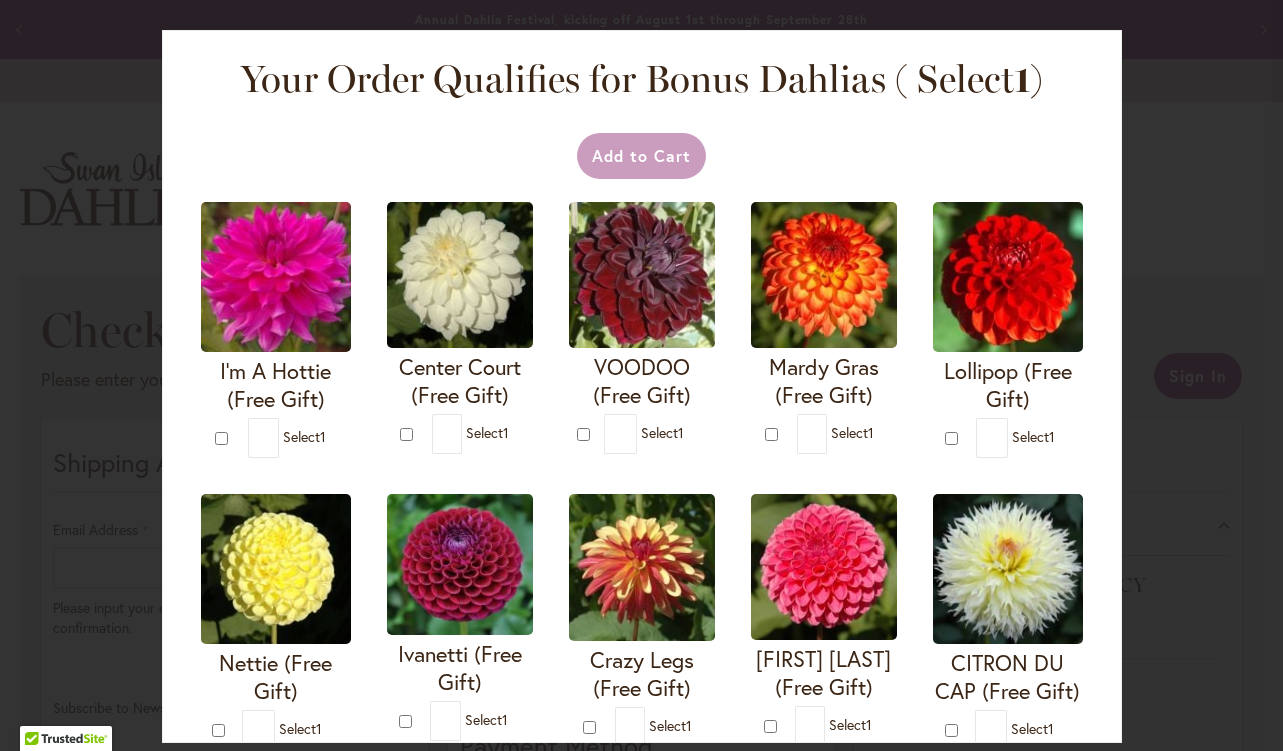 select on "**" 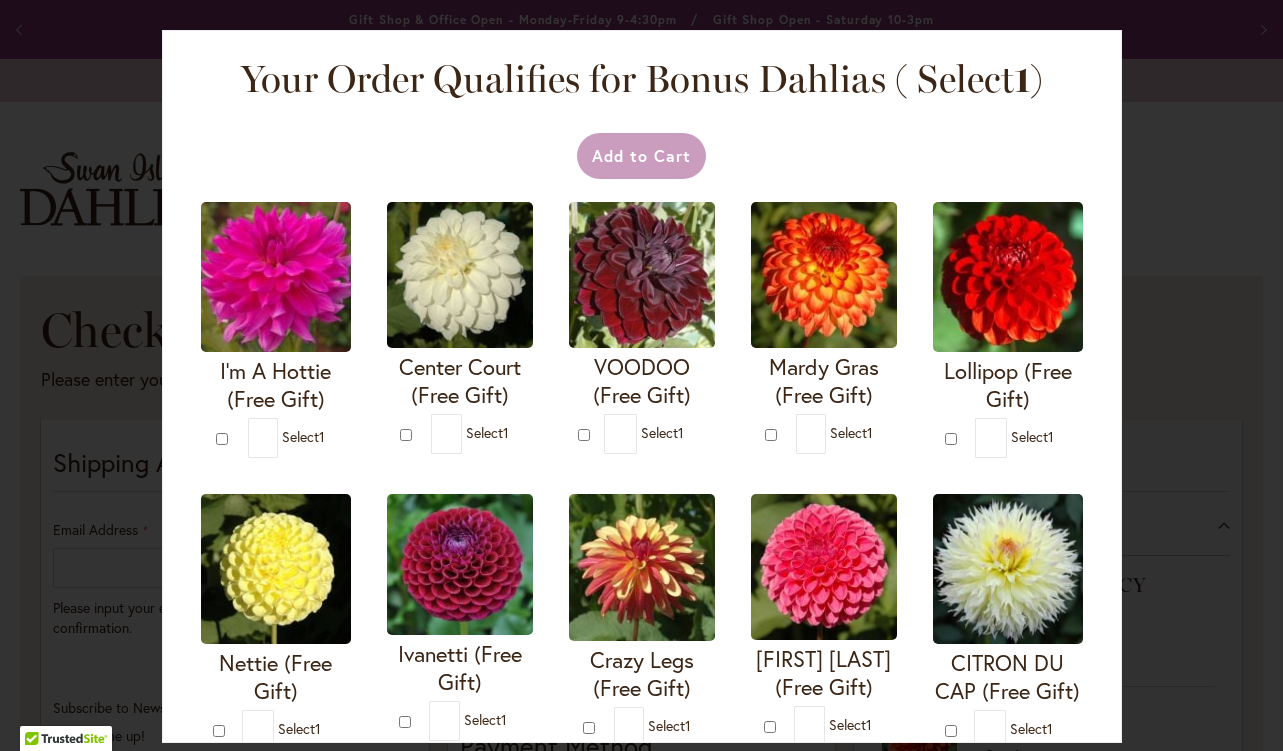 scroll, scrollTop: 0, scrollLeft: 0, axis: both 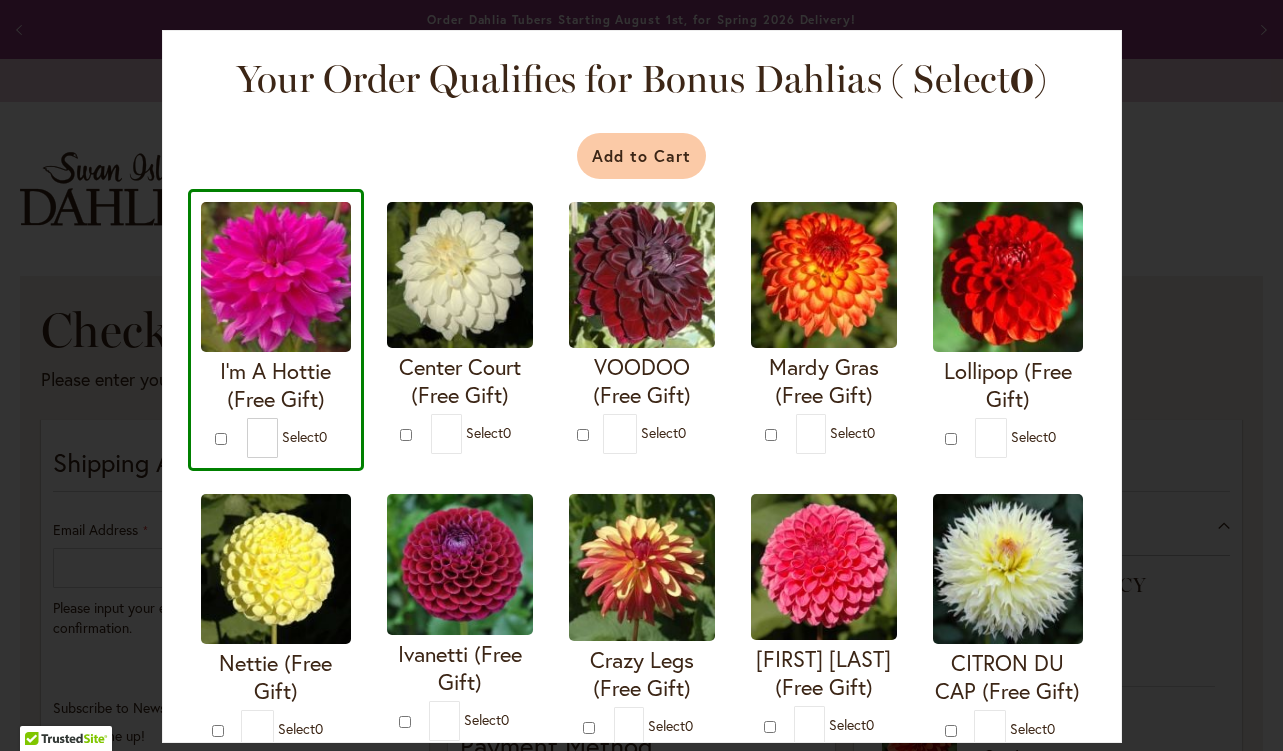 click on "Add to Cart" at bounding box center [641, 156] 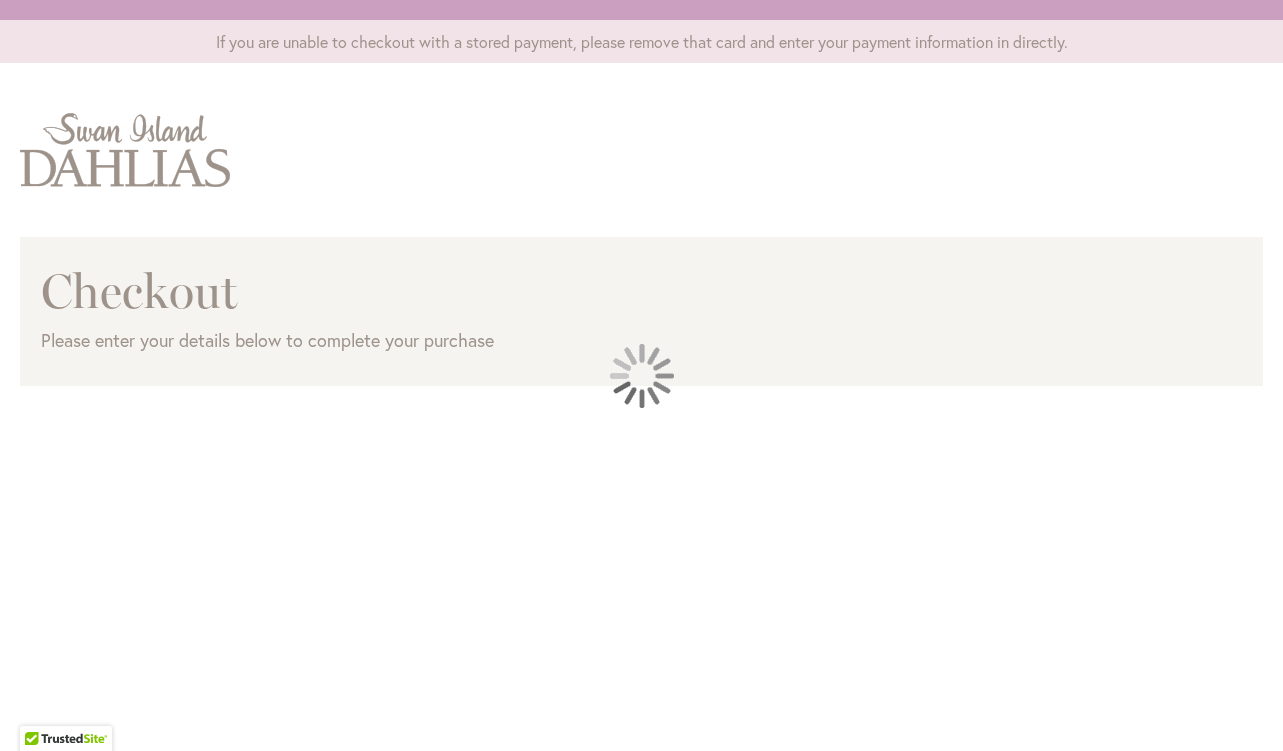 scroll, scrollTop: 0, scrollLeft: 0, axis: both 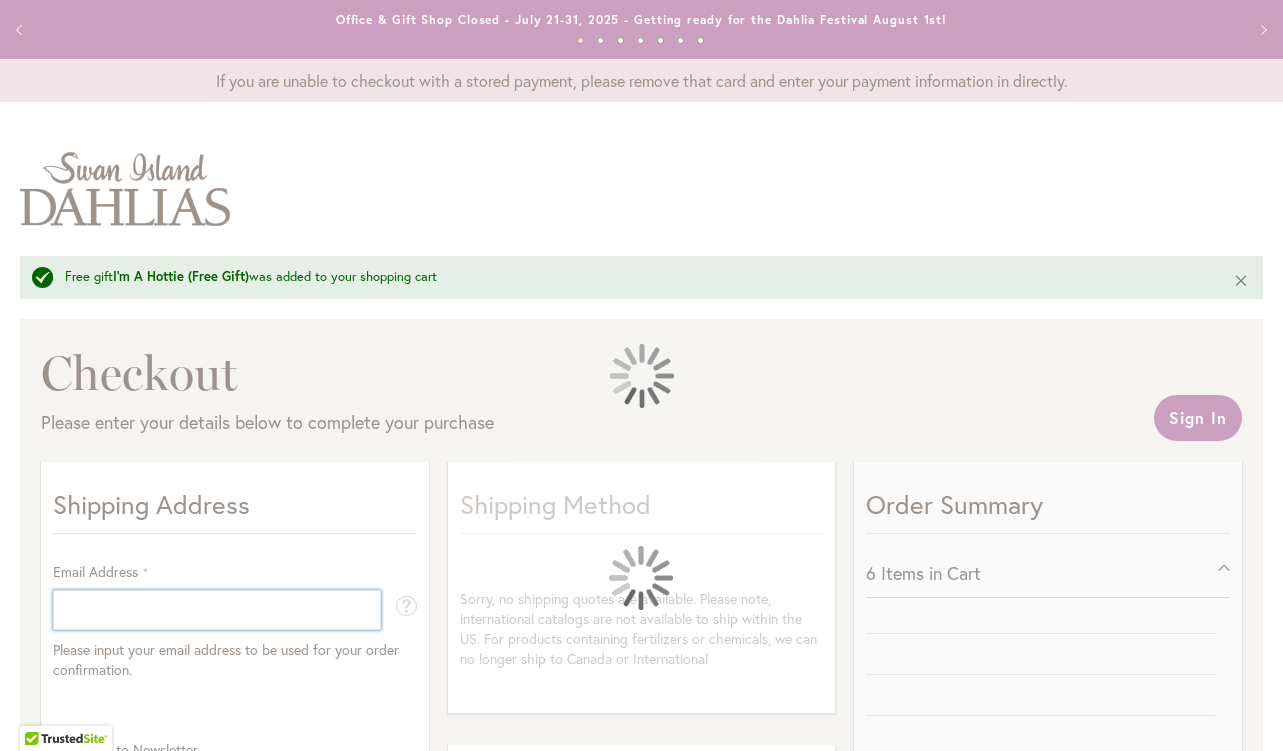 select on "**" 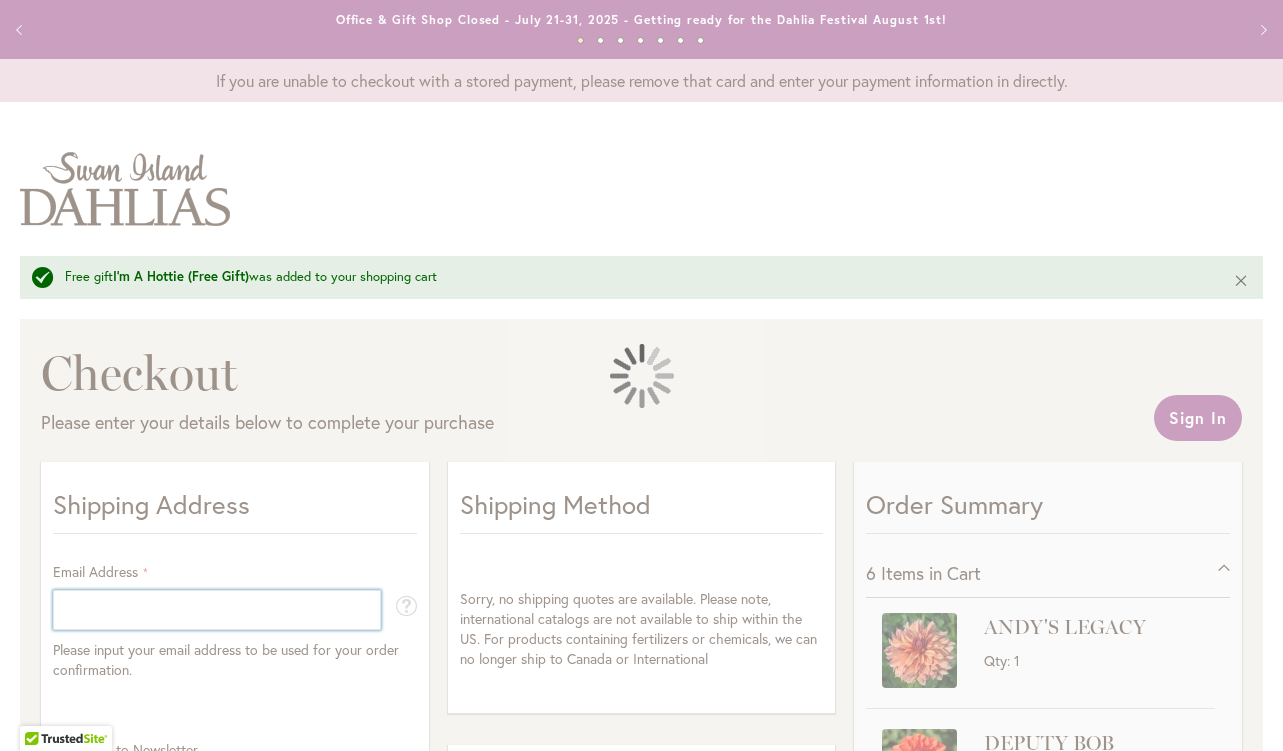 type on "**********" 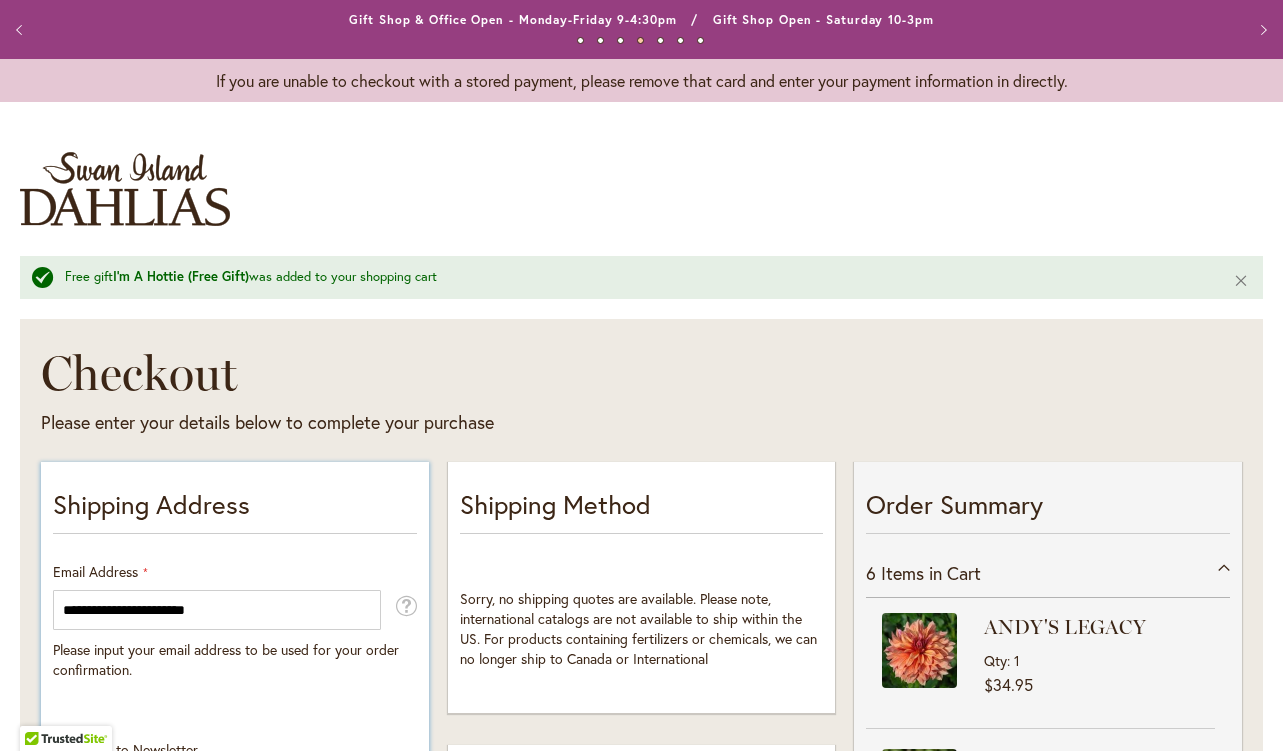 scroll, scrollTop: 0, scrollLeft: 0, axis: both 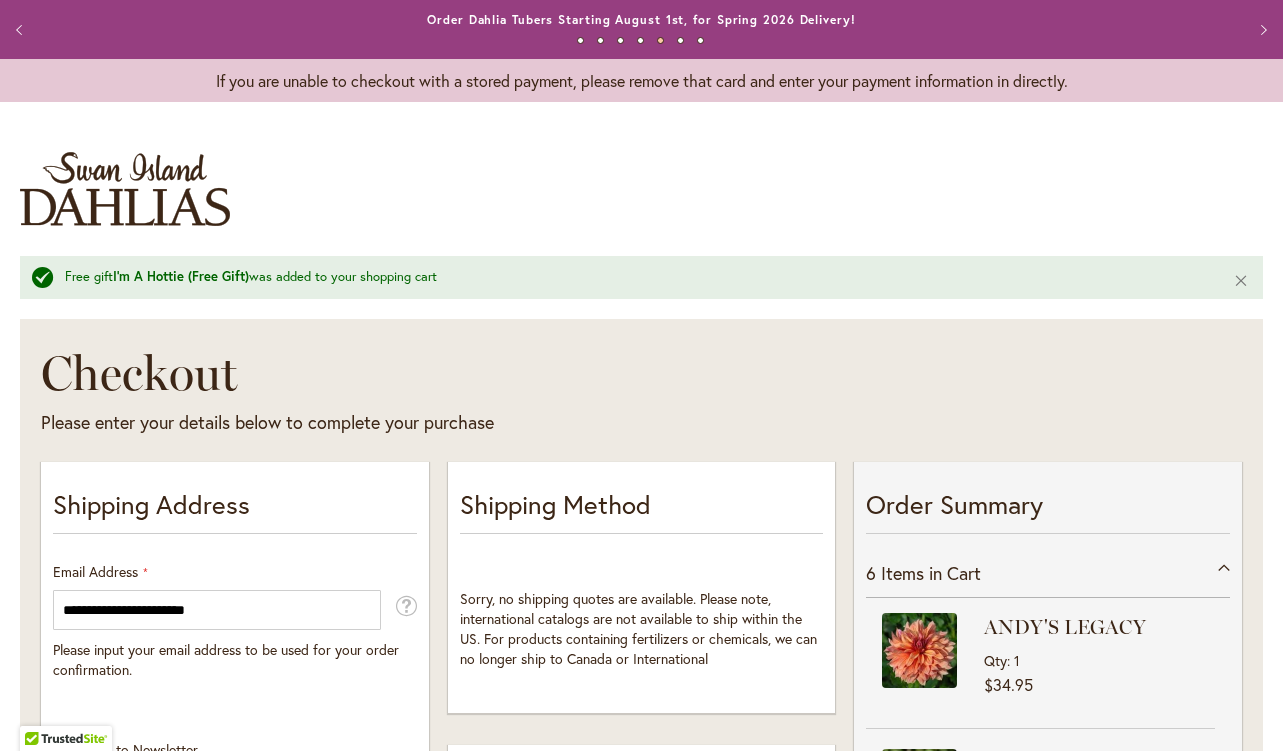 click on "Previous" at bounding box center (22, 30) 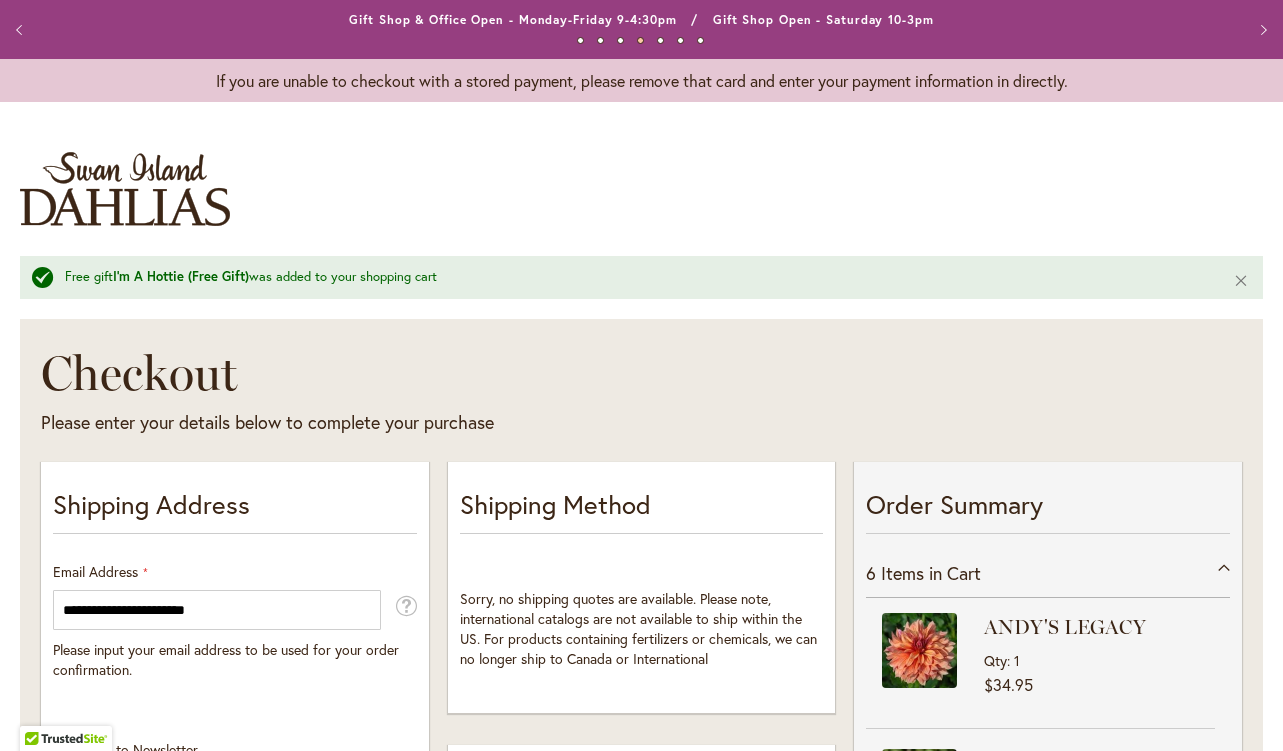 click on "Previous" at bounding box center (22, 30) 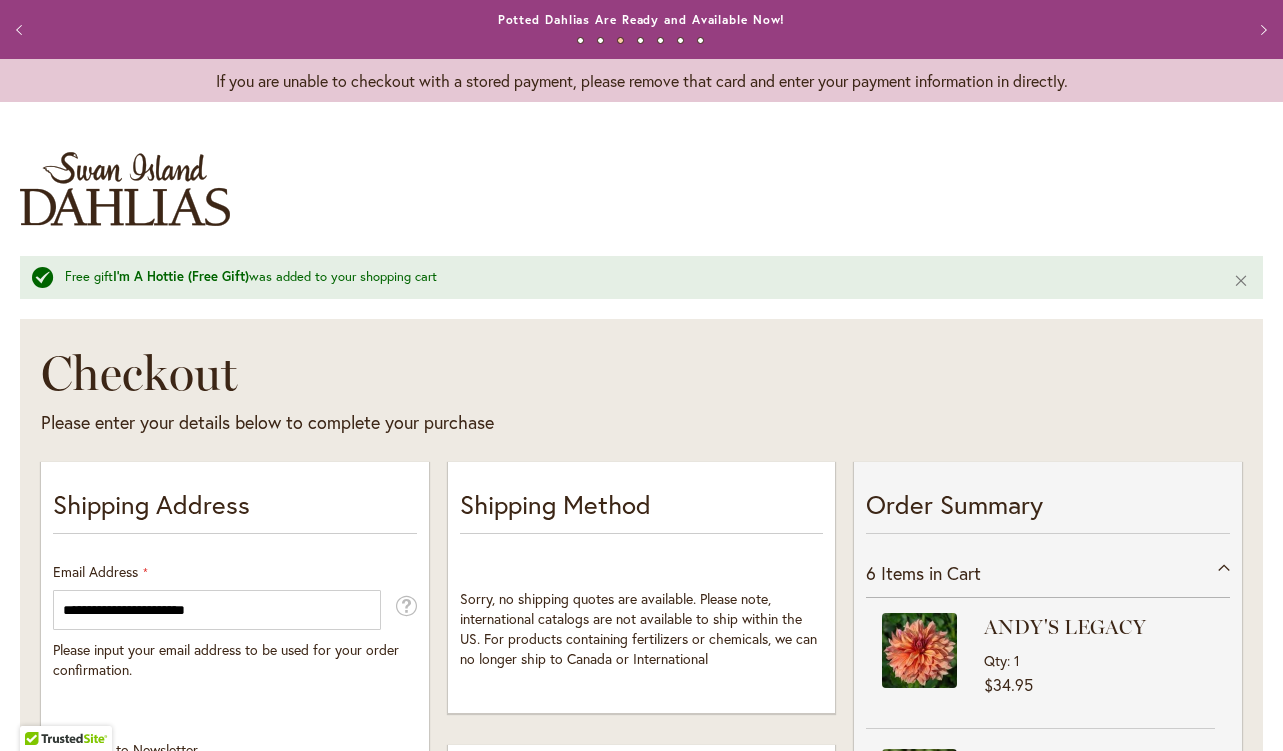 click on "Next" at bounding box center [1262, 30] 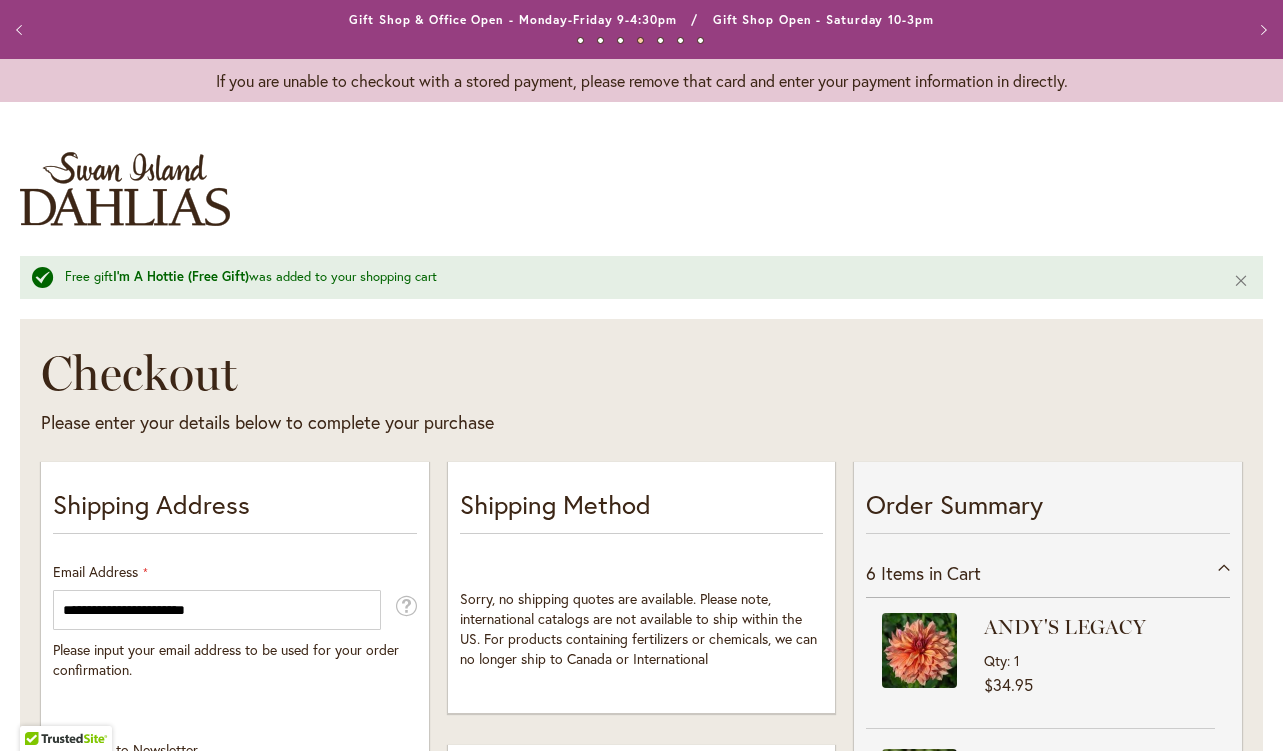 scroll, scrollTop: 0, scrollLeft: 0, axis: both 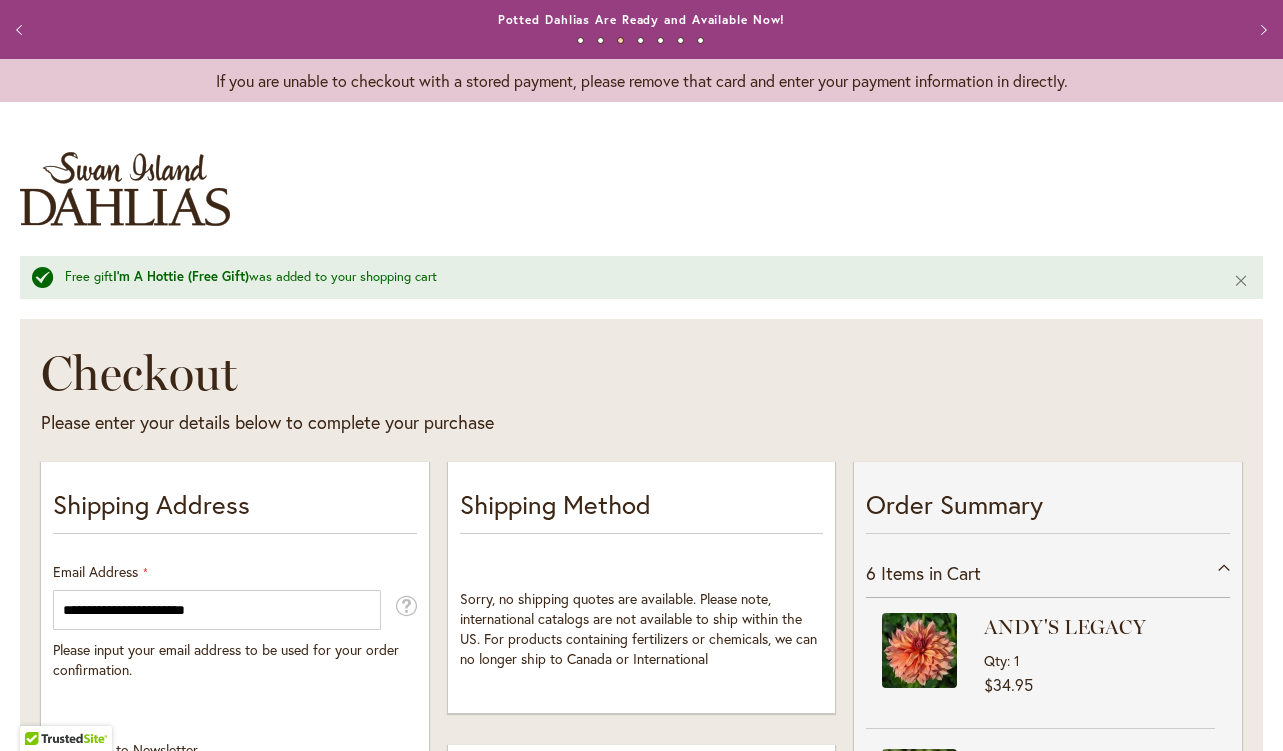 click on "Previous" at bounding box center [22, 30] 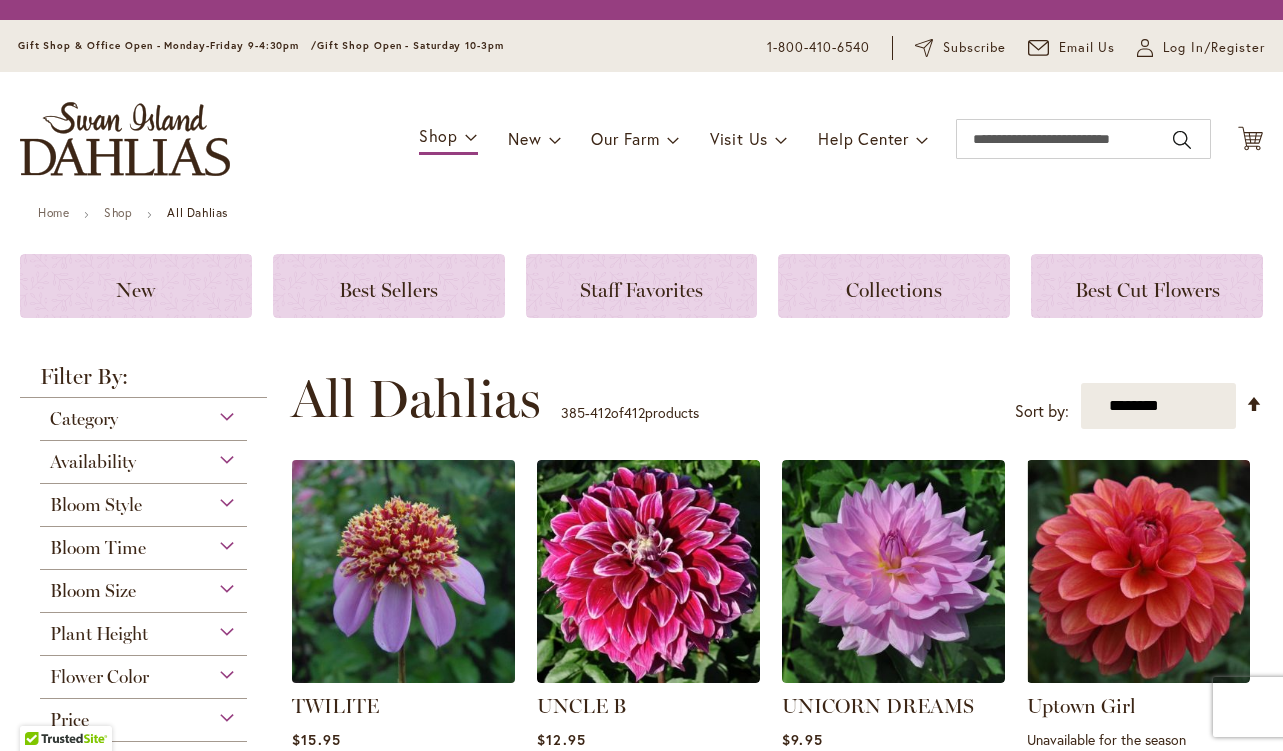 scroll, scrollTop: 0, scrollLeft: 0, axis: both 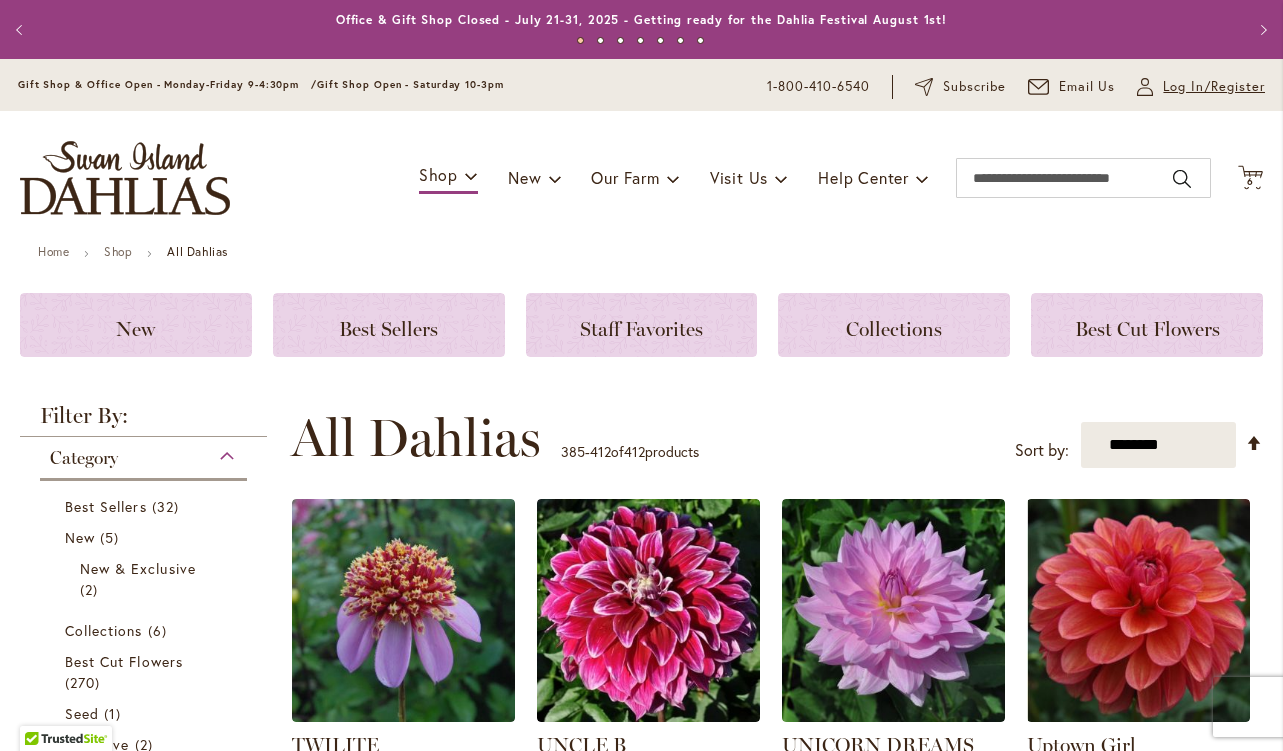 click on "Log In/Register" at bounding box center (1214, 87) 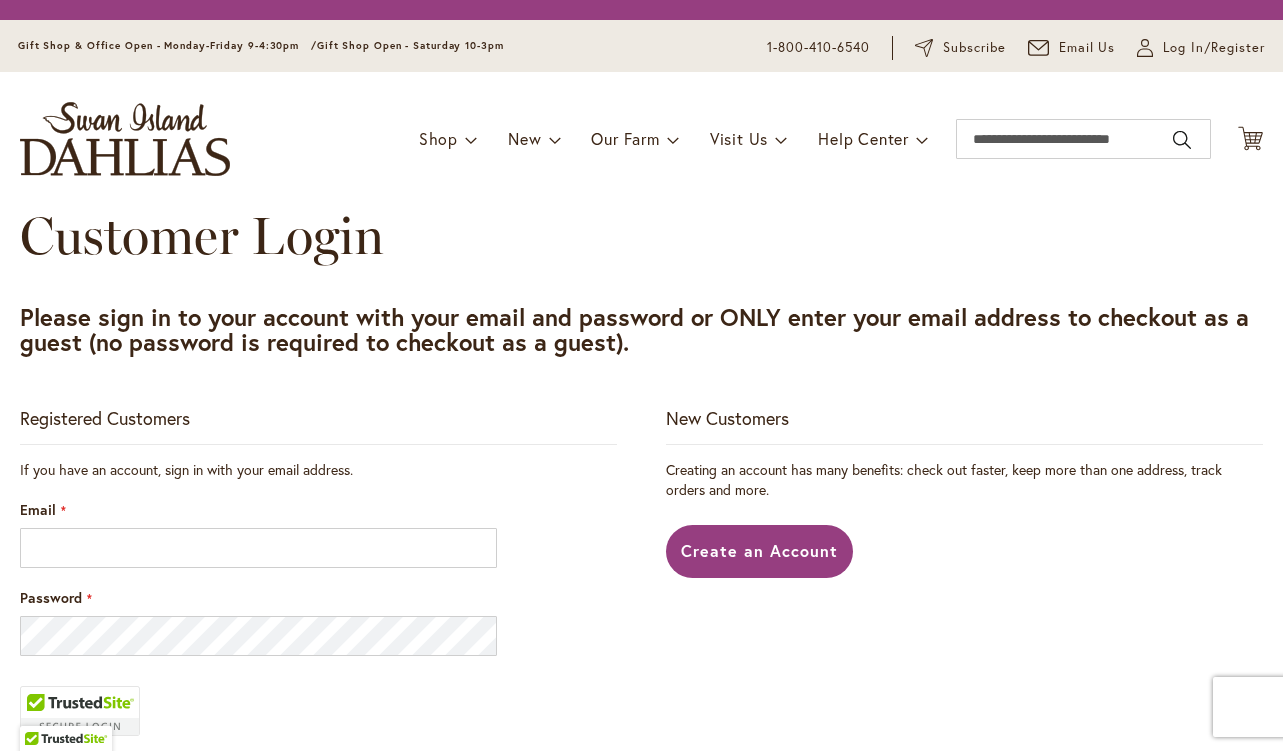 scroll, scrollTop: 0, scrollLeft: 0, axis: both 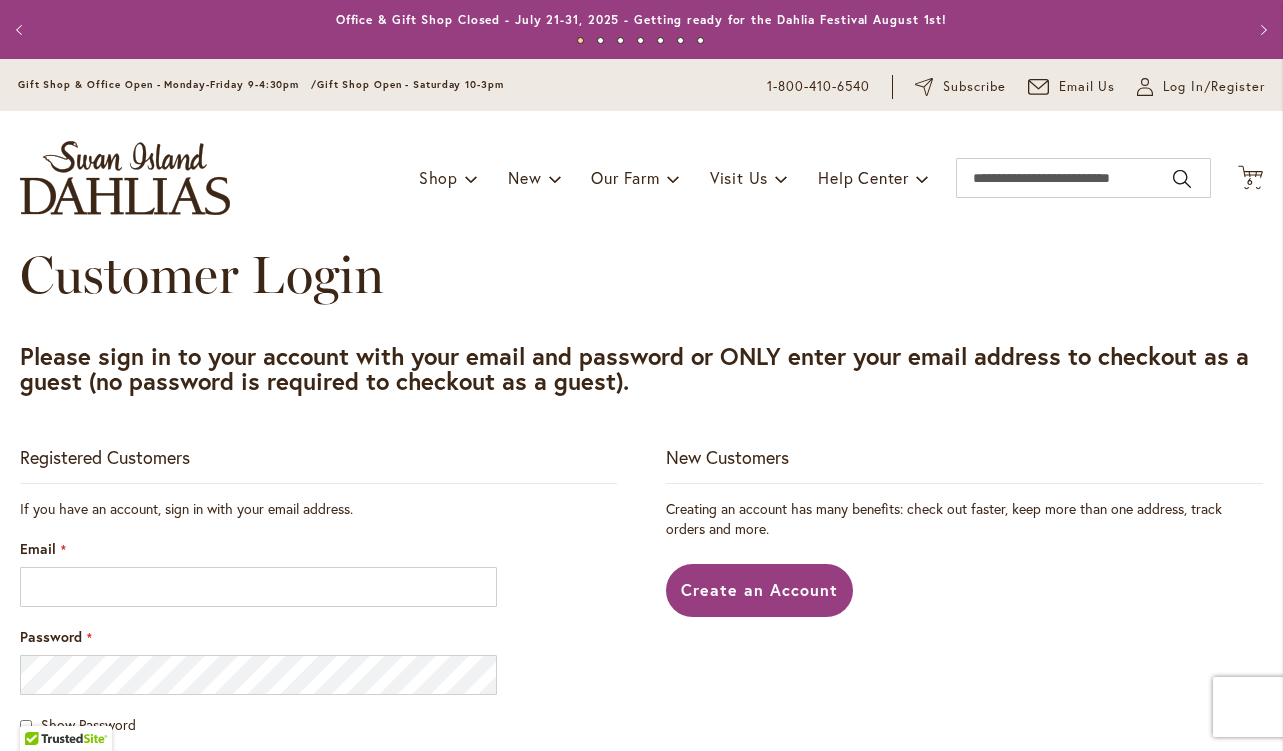 click on "Email" at bounding box center (258, 587) 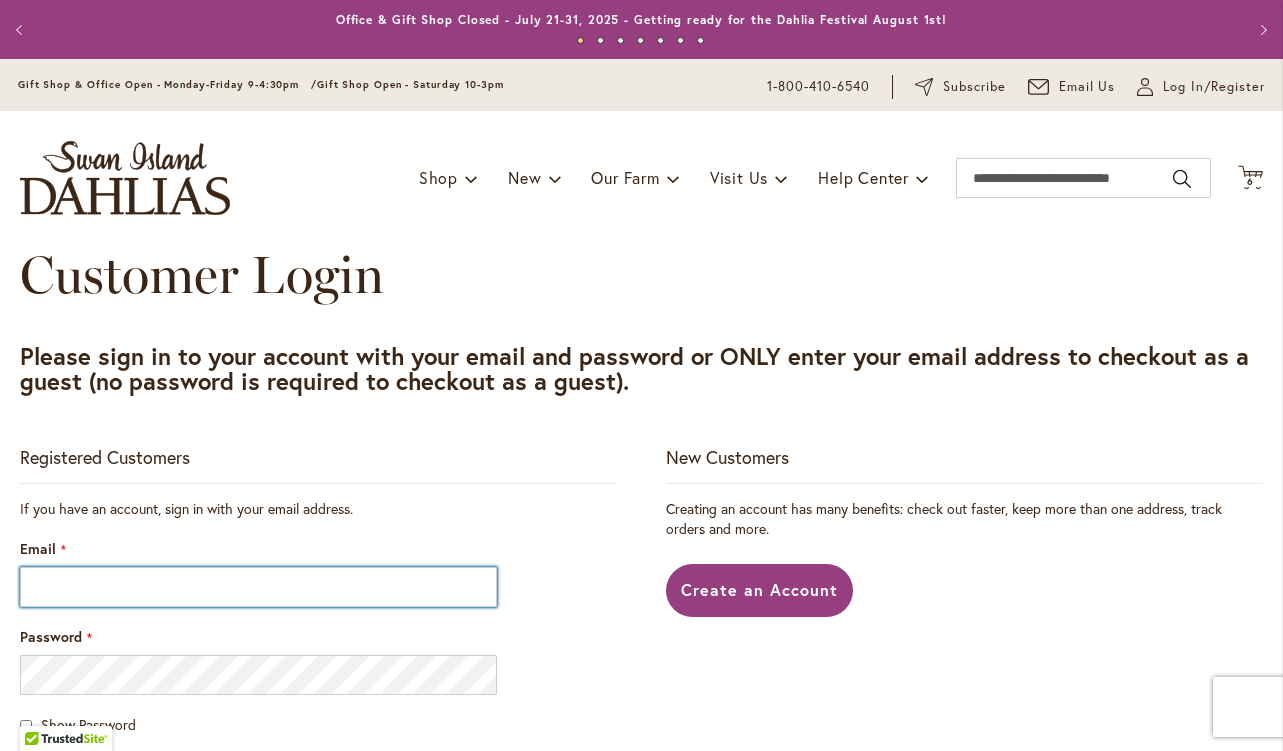 type on "**********" 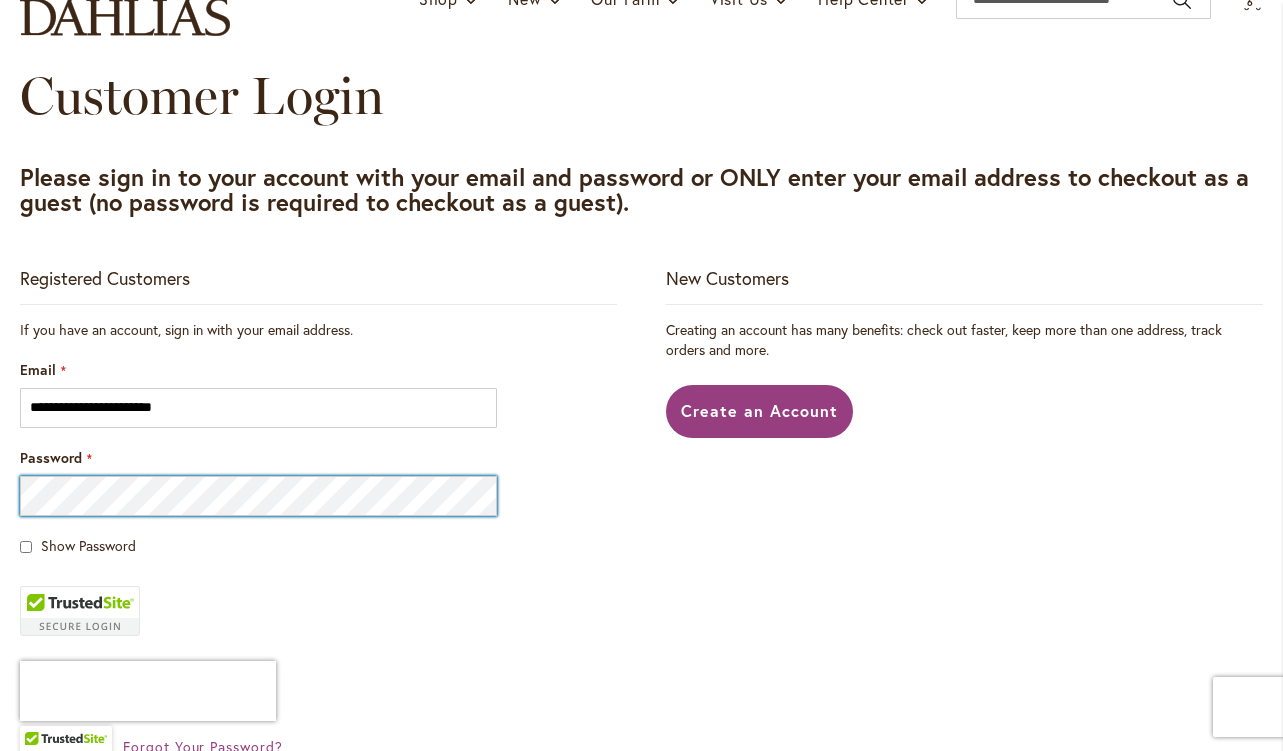 scroll, scrollTop: 378, scrollLeft: 0, axis: vertical 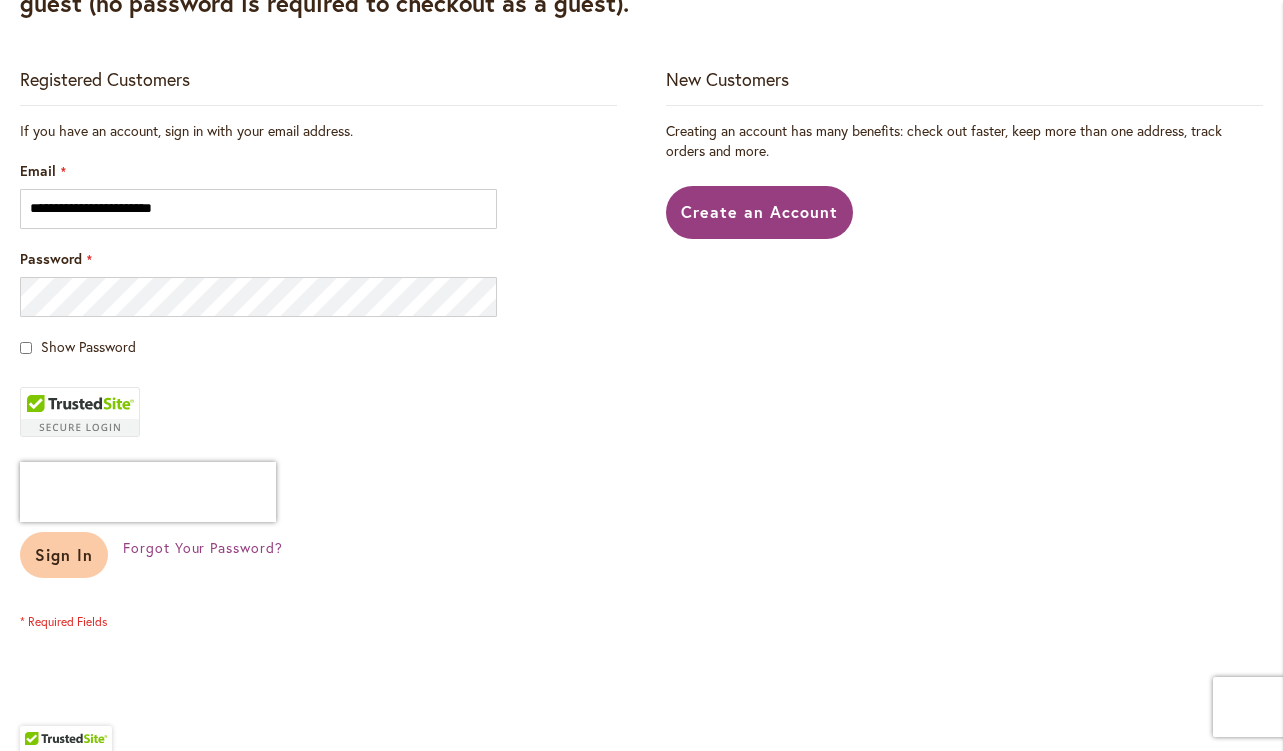 click on "Sign In" at bounding box center (64, 554) 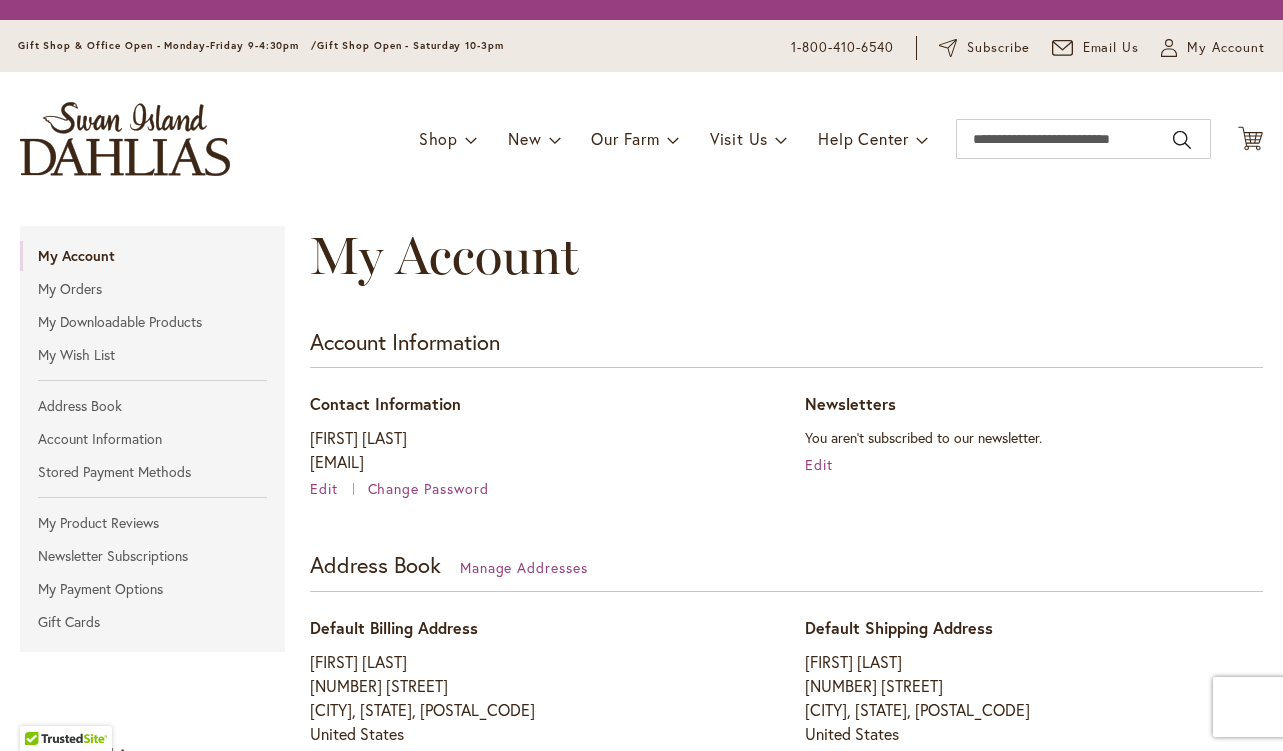 scroll, scrollTop: 0, scrollLeft: 0, axis: both 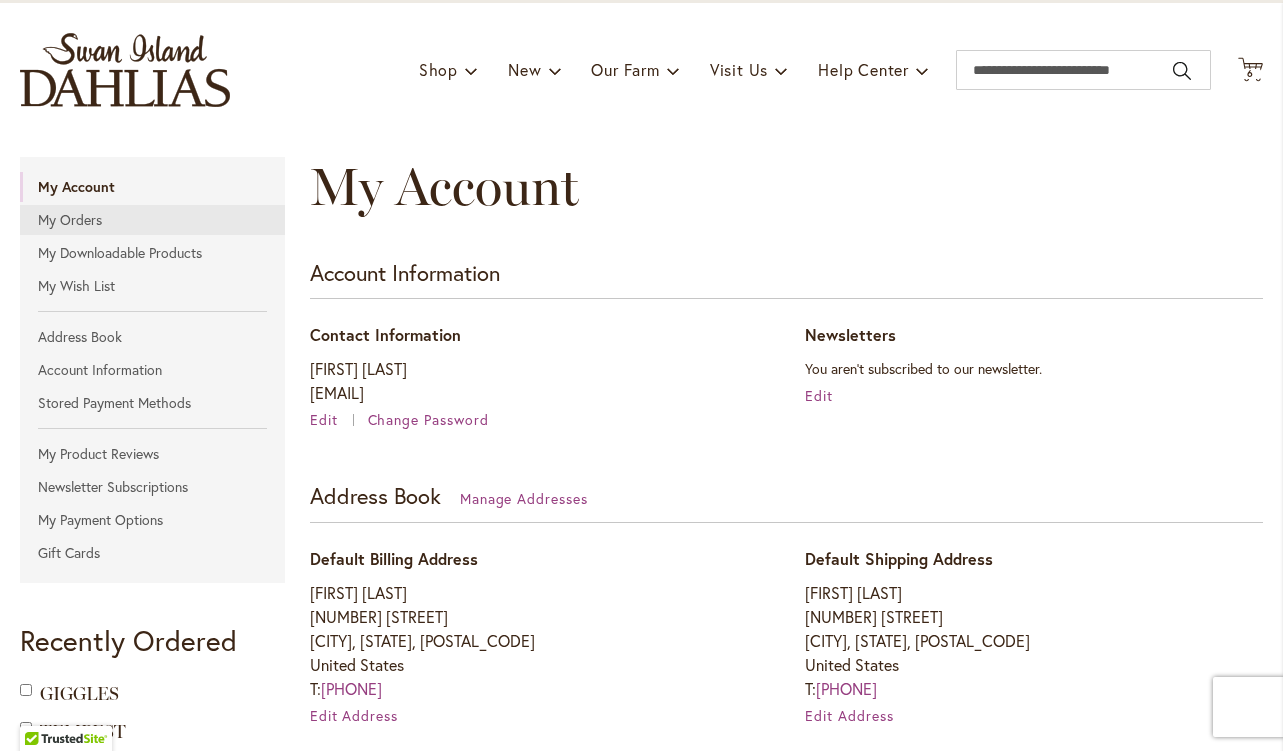 click on "My Orders" at bounding box center (152, 220) 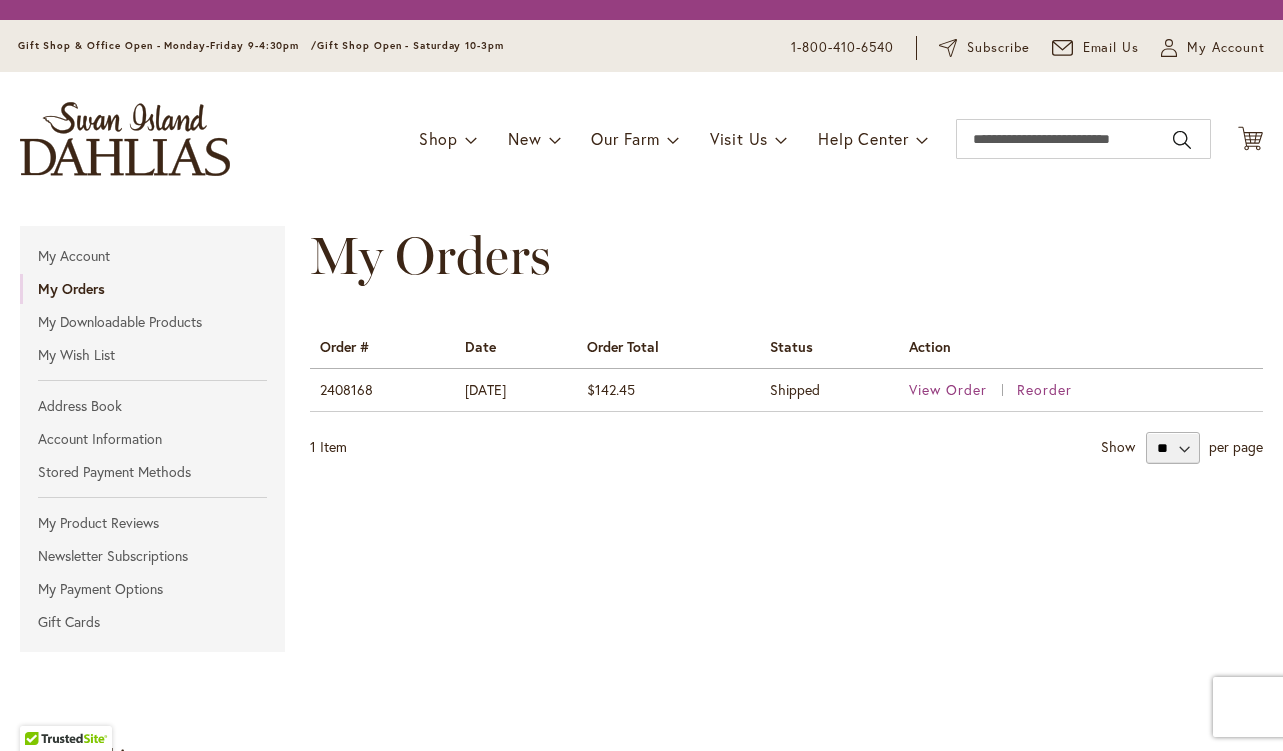 scroll, scrollTop: 0, scrollLeft: 0, axis: both 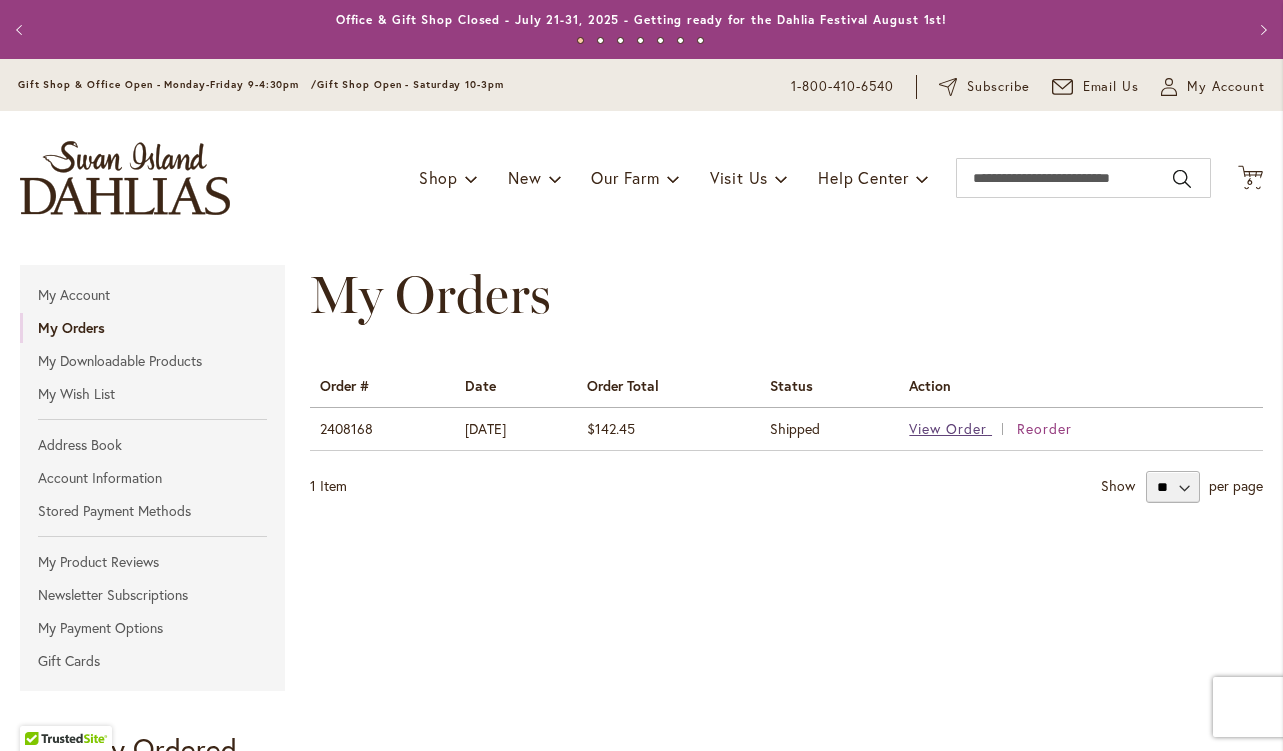 click on "View Order" at bounding box center [948, 428] 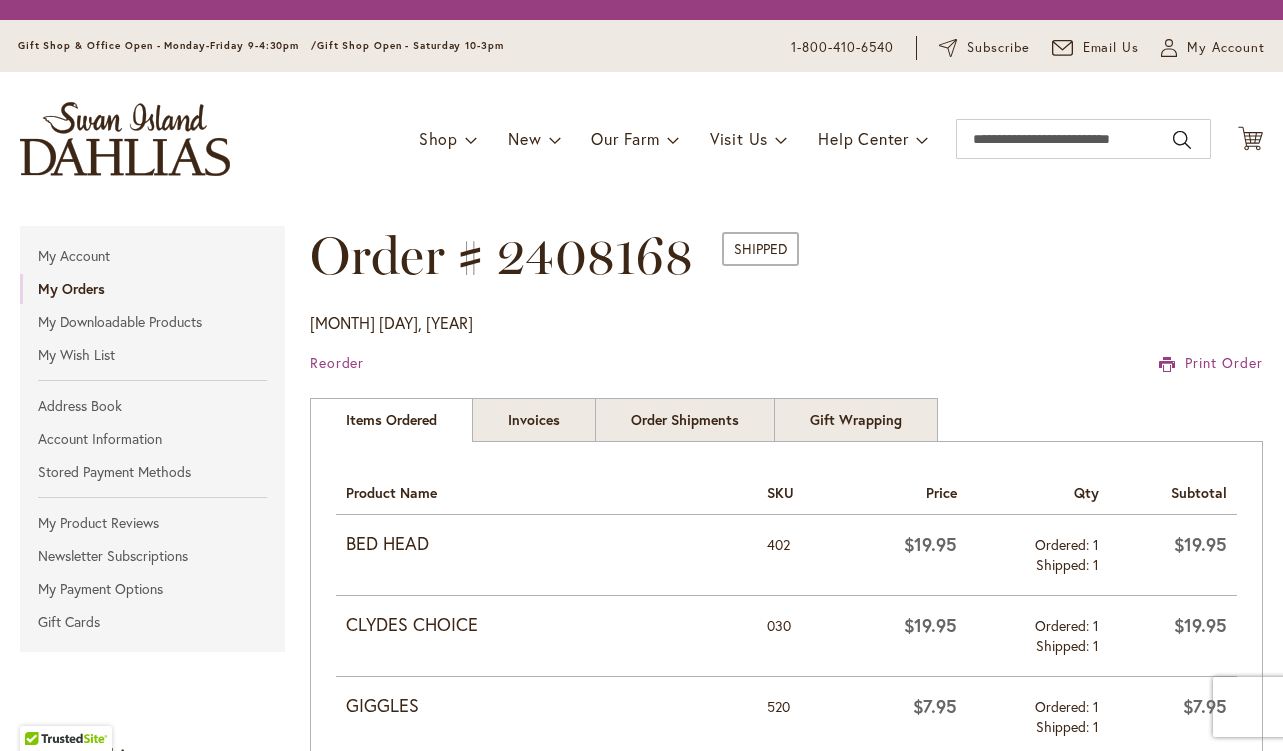 scroll, scrollTop: 0, scrollLeft: 0, axis: both 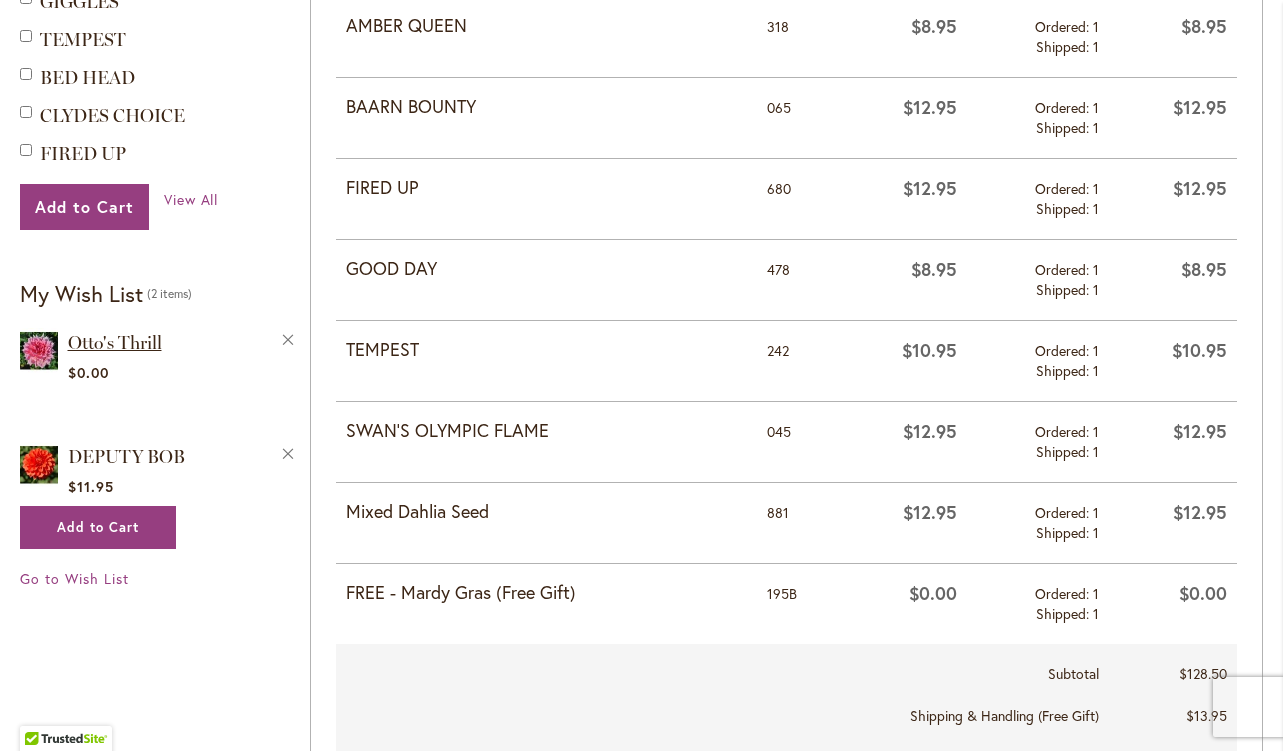click on "Otto's Thrill" at bounding box center [115, 343] 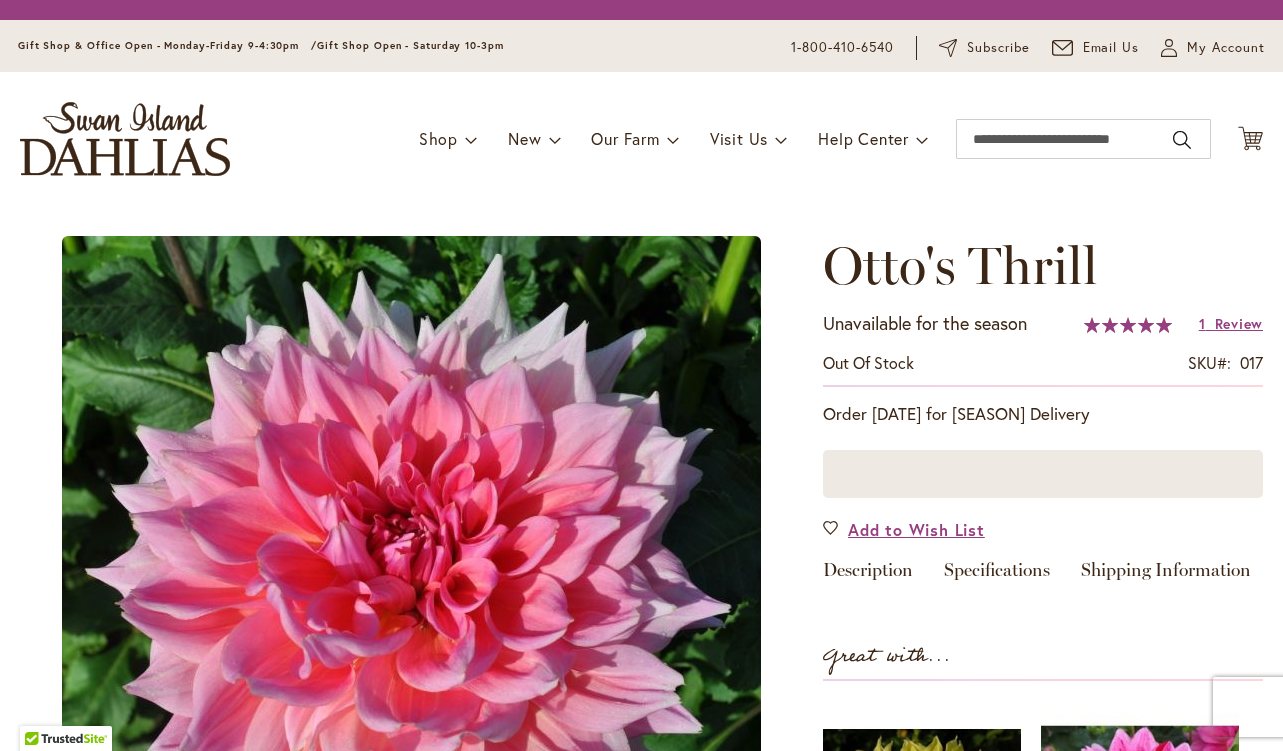 scroll, scrollTop: 0, scrollLeft: 0, axis: both 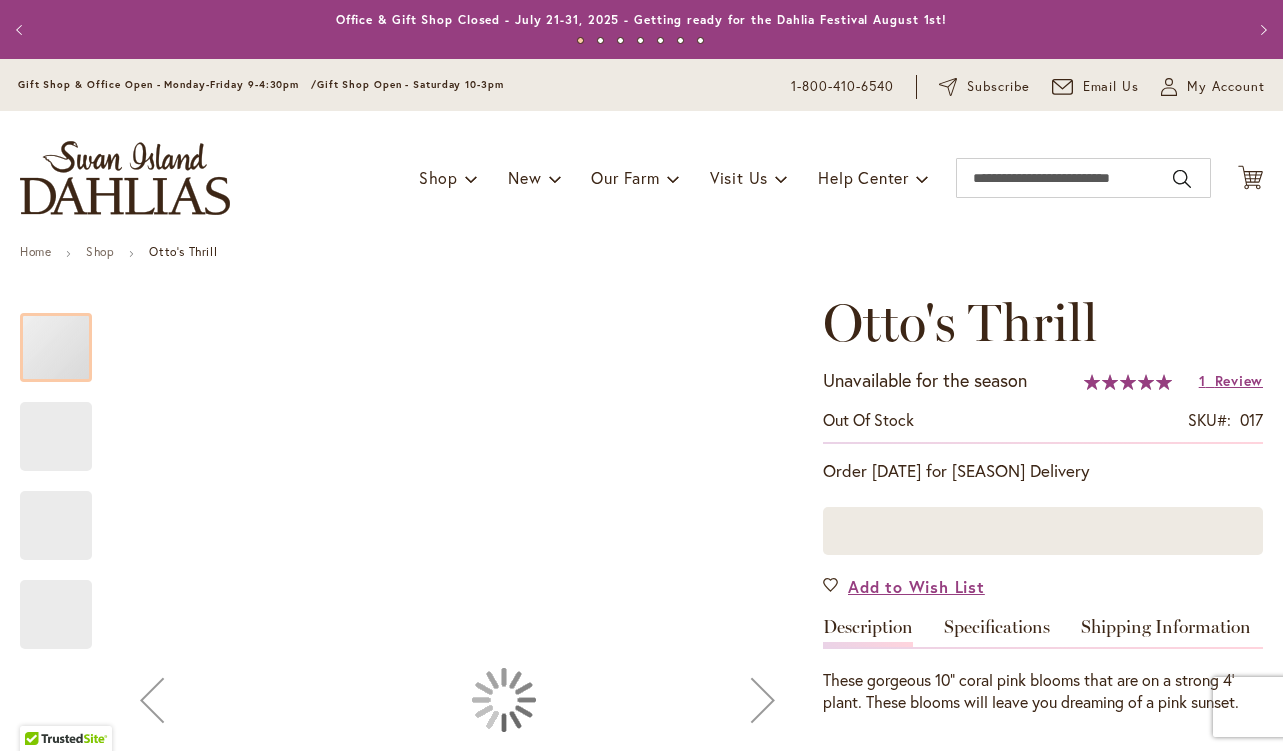 type on "********" 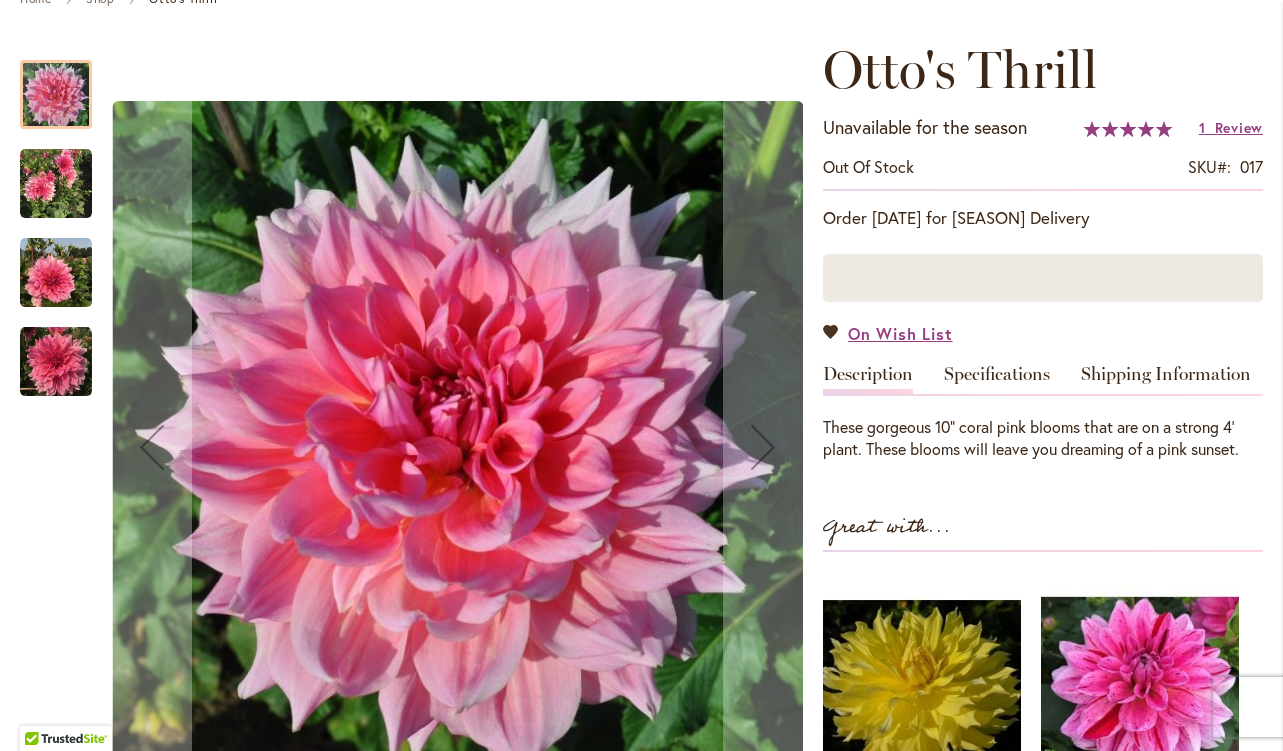 scroll, scrollTop: 259, scrollLeft: 0, axis: vertical 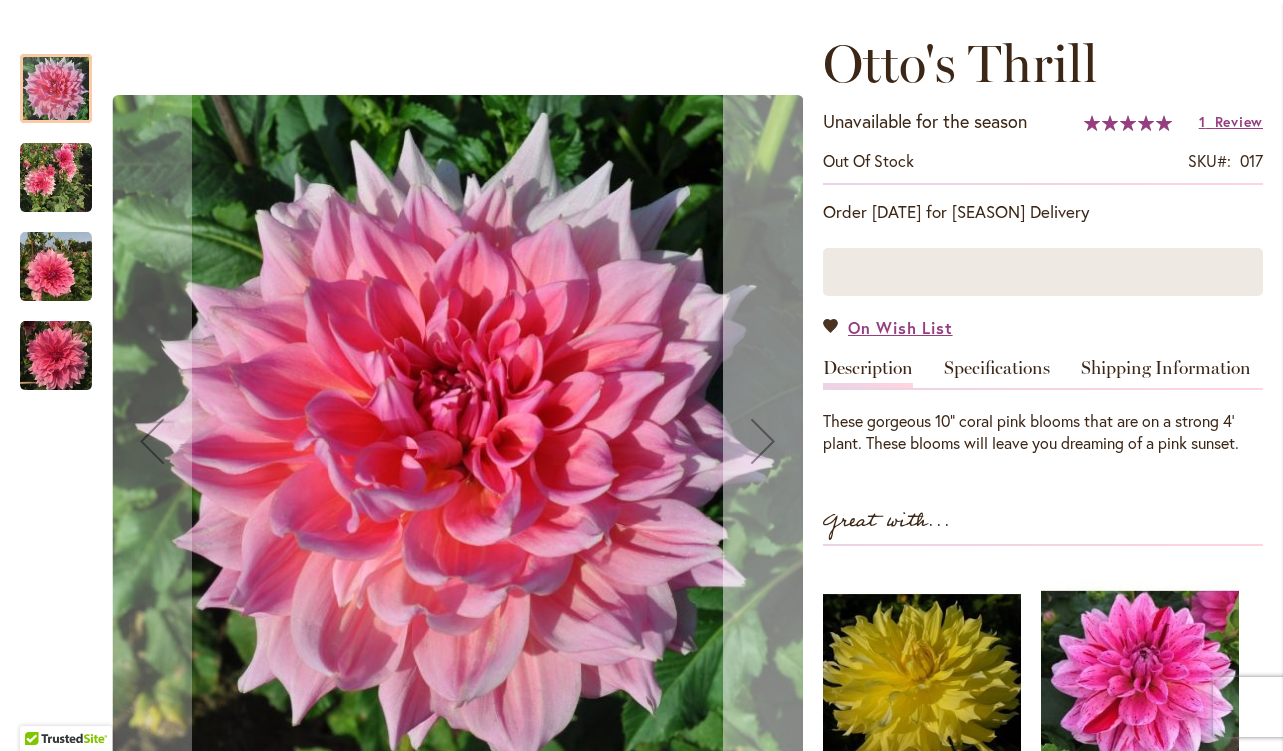 click at bounding box center (763, 441) 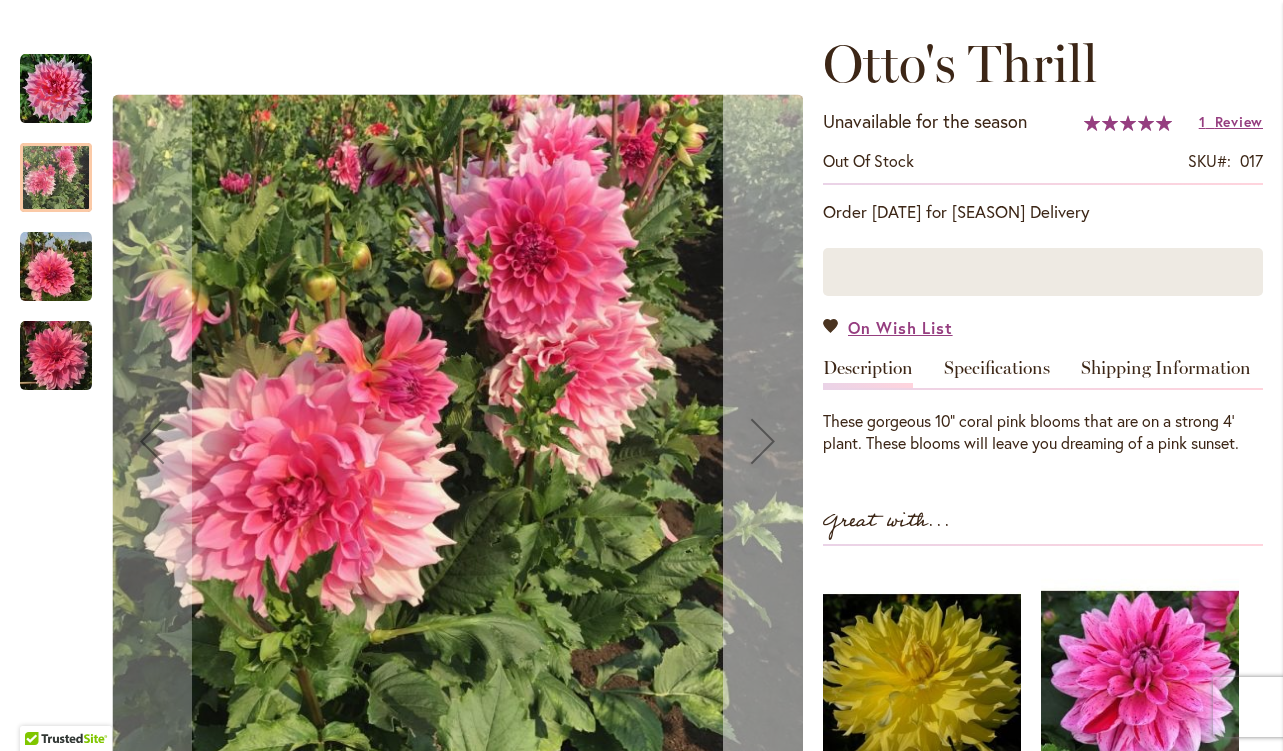 click at bounding box center (763, 441) 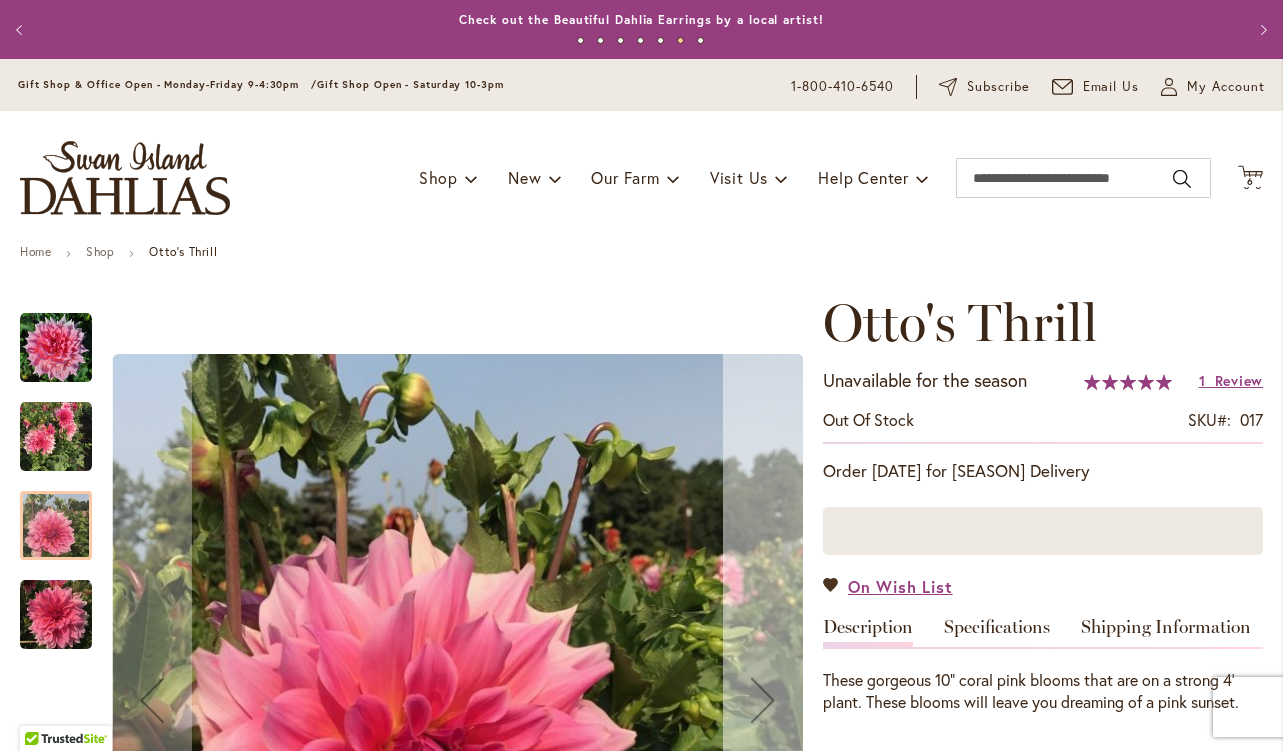 scroll, scrollTop: 0, scrollLeft: 0, axis: both 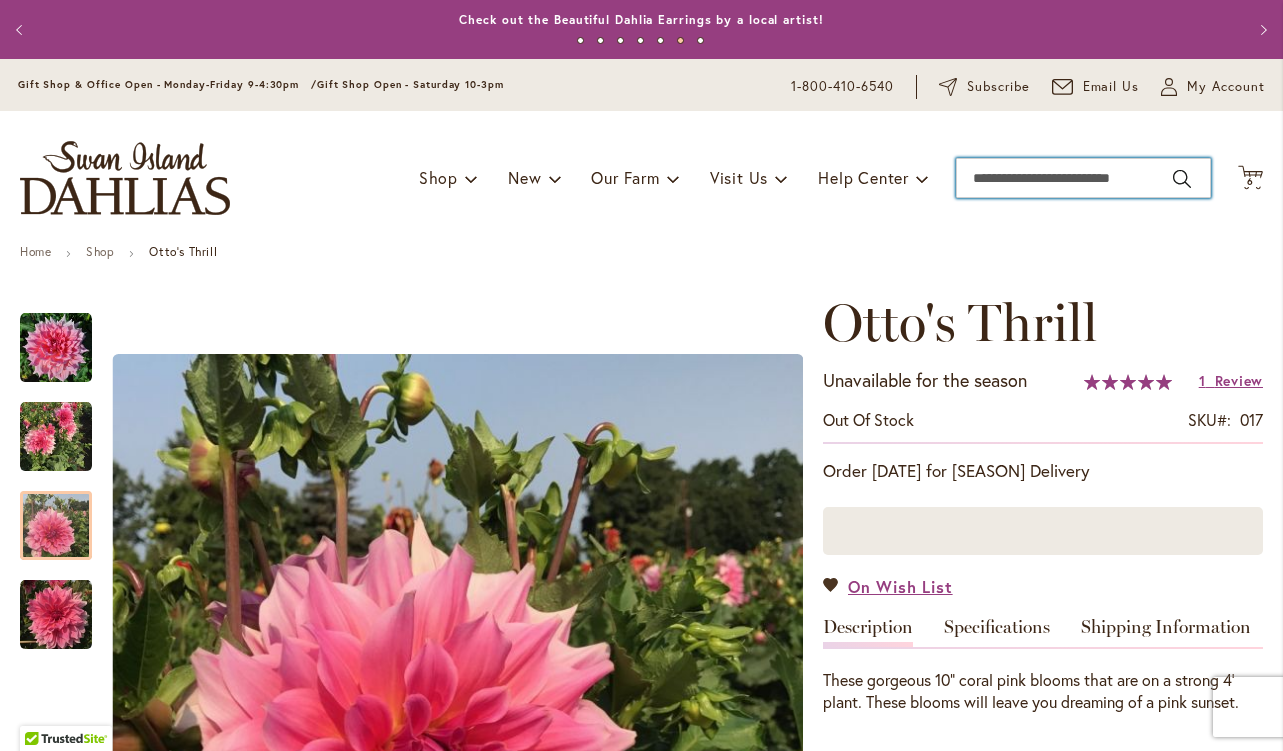 click on "Search" at bounding box center (1083, 178) 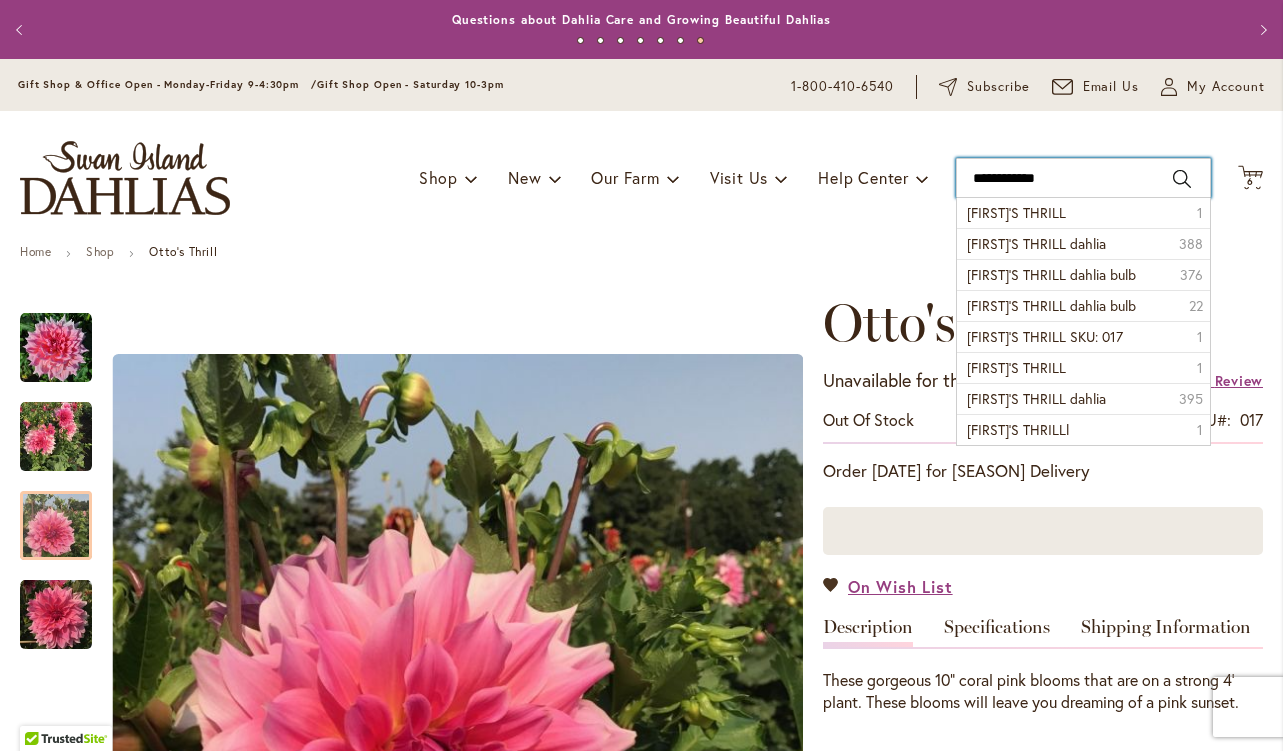 type on "**********" 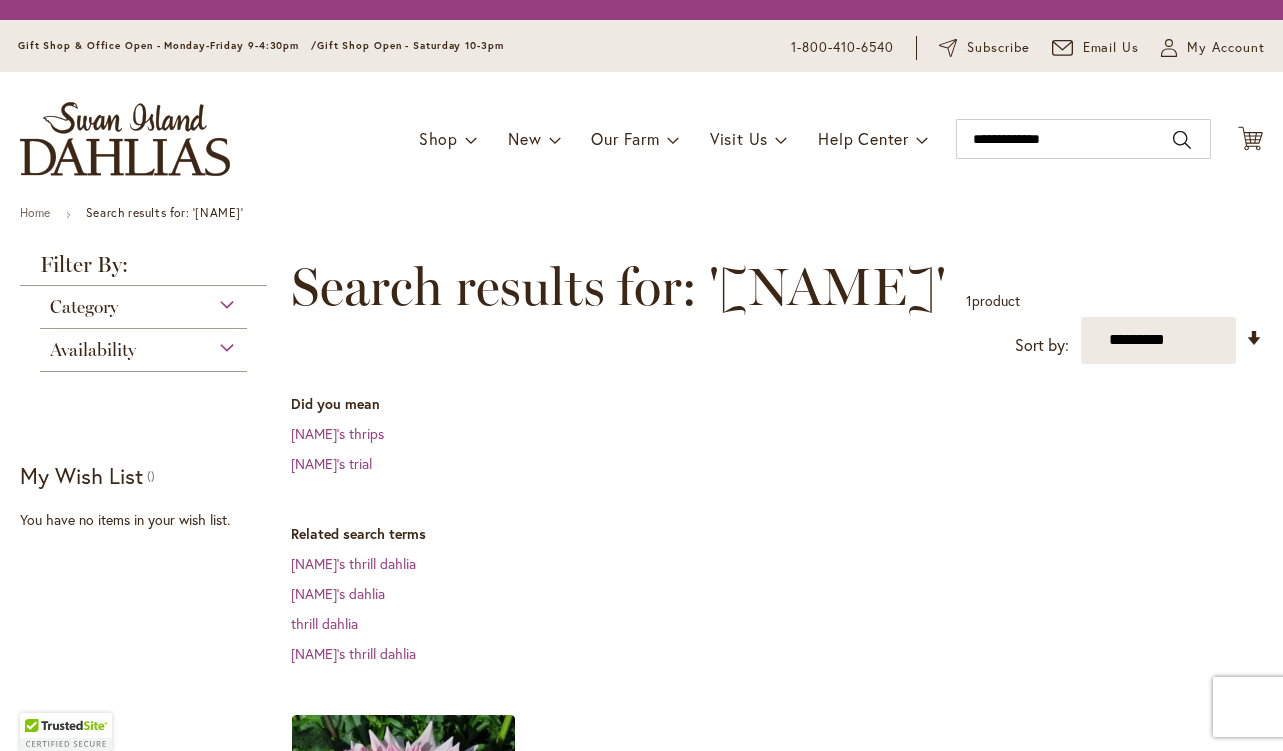scroll, scrollTop: 0, scrollLeft: 0, axis: both 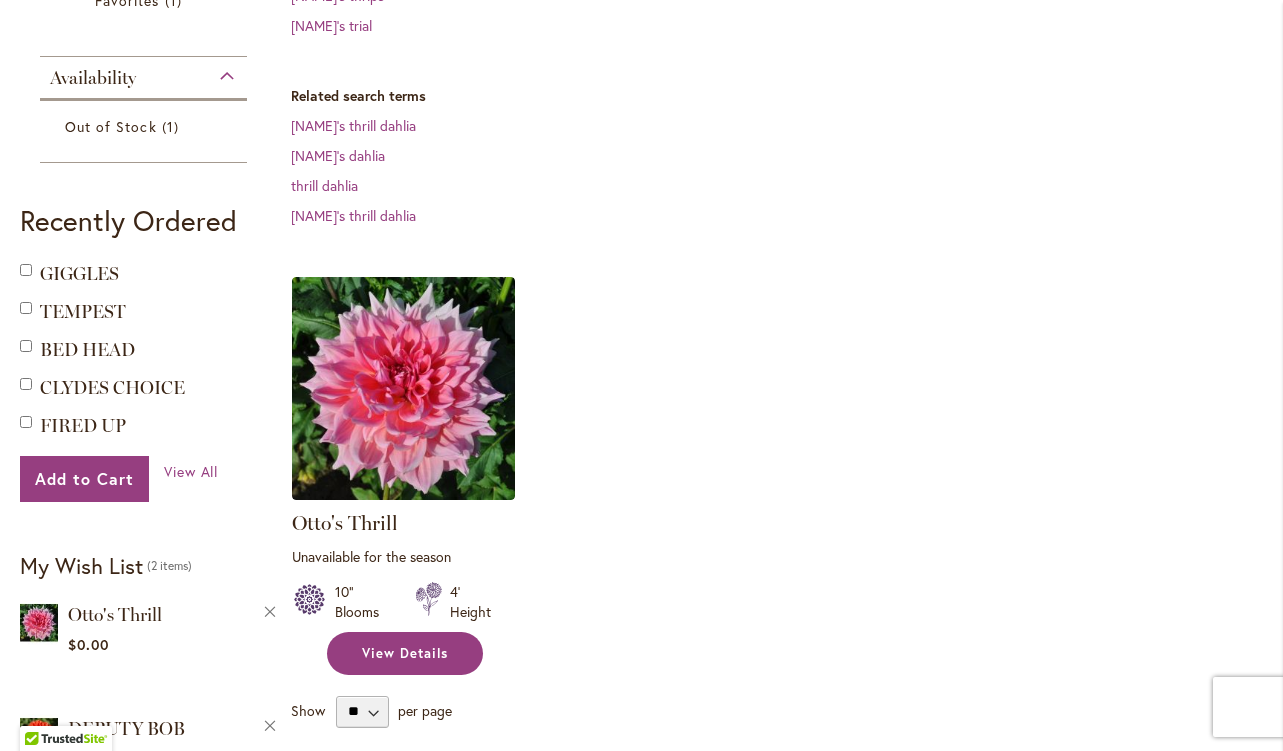 click on "View Details" at bounding box center (405, 653) 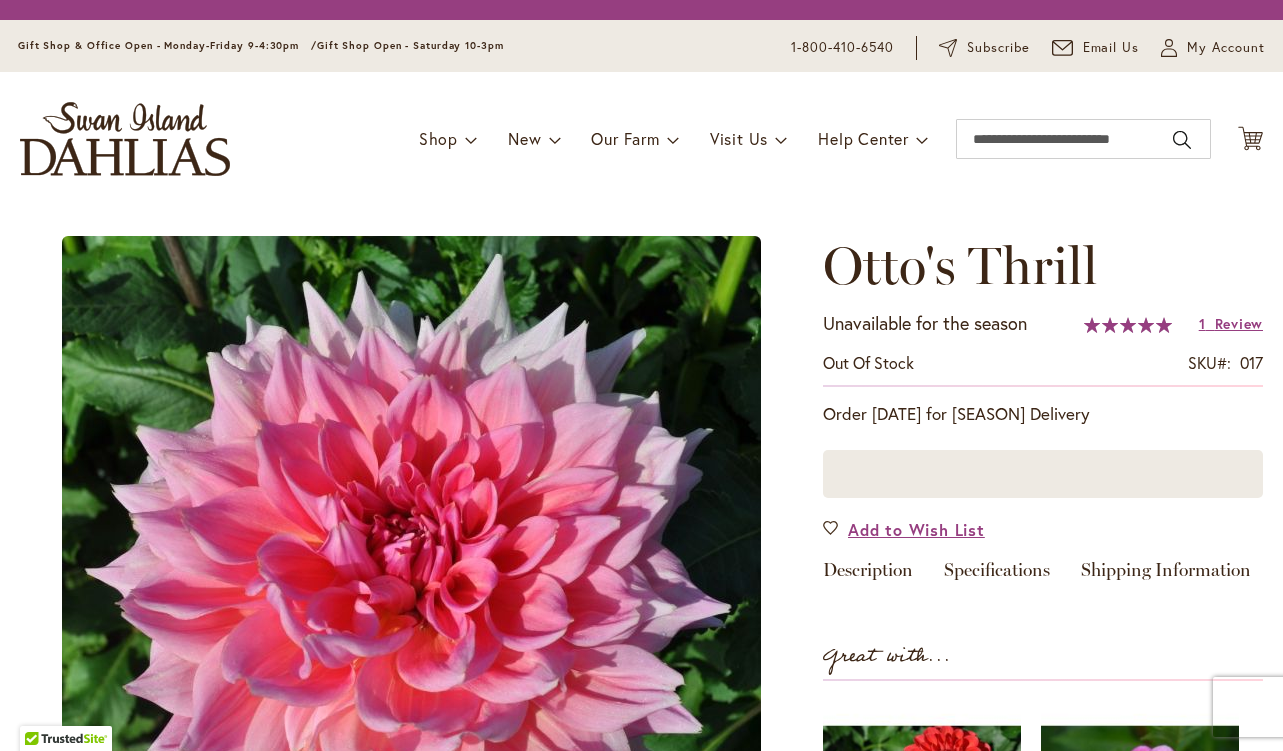 scroll, scrollTop: 0, scrollLeft: 0, axis: both 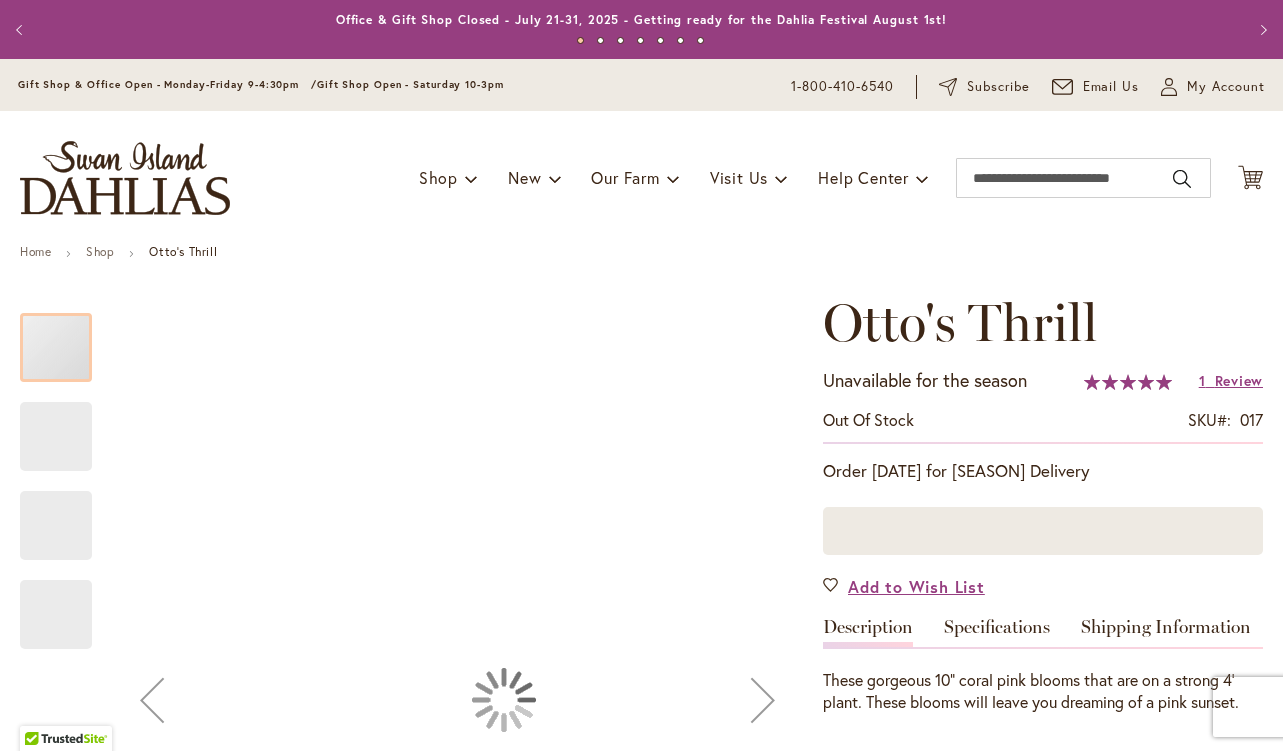 type on "********" 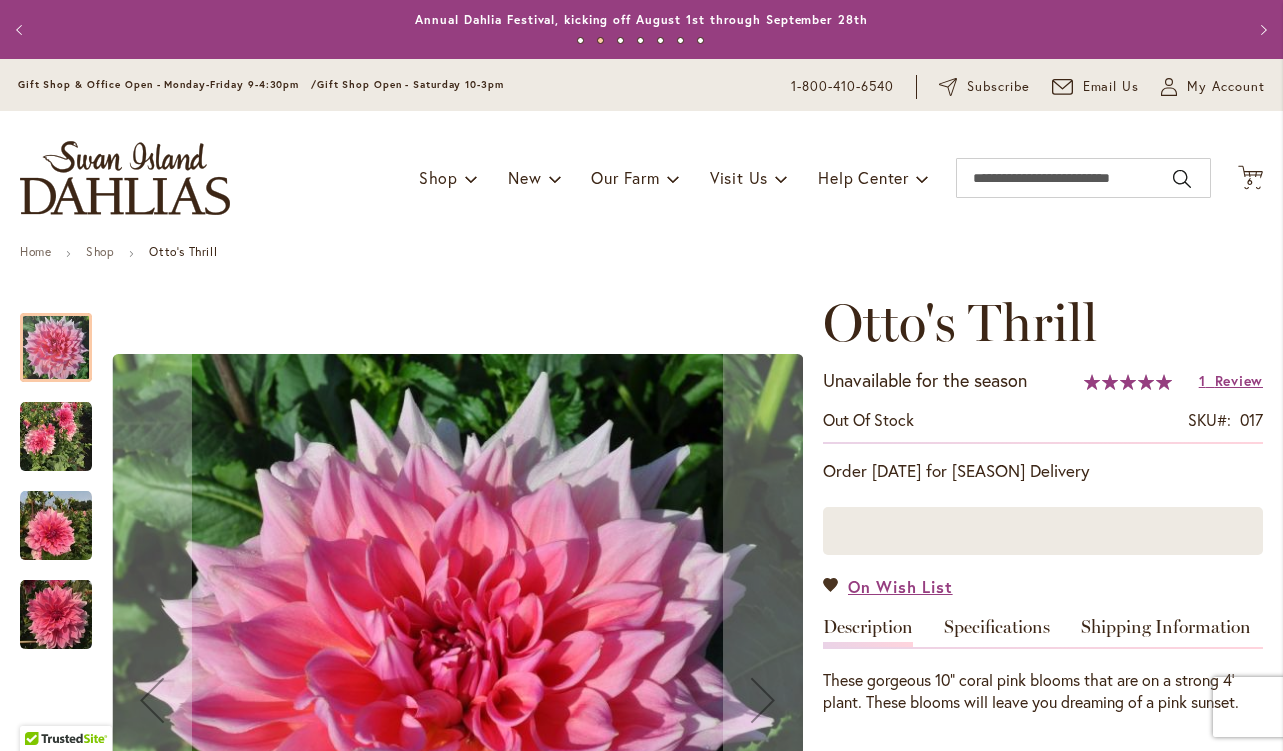 scroll, scrollTop: 0, scrollLeft: 0, axis: both 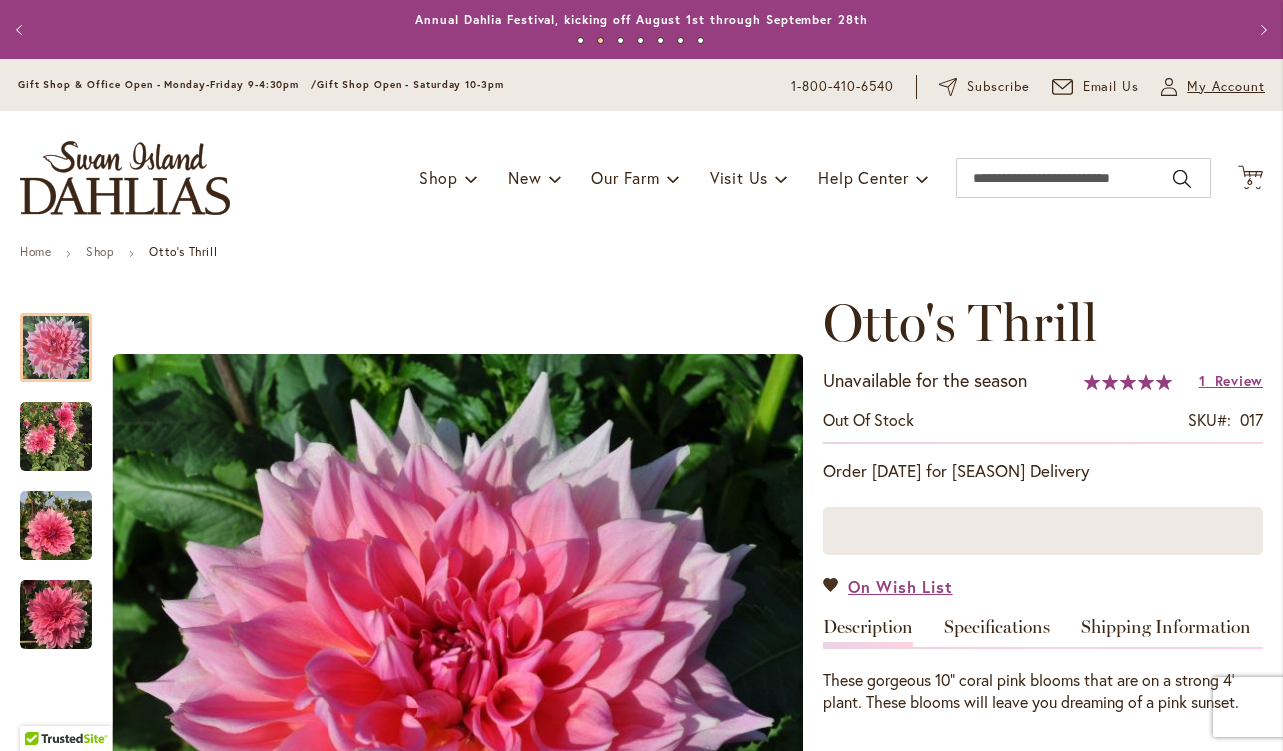 click on "My Account" at bounding box center (1226, 87) 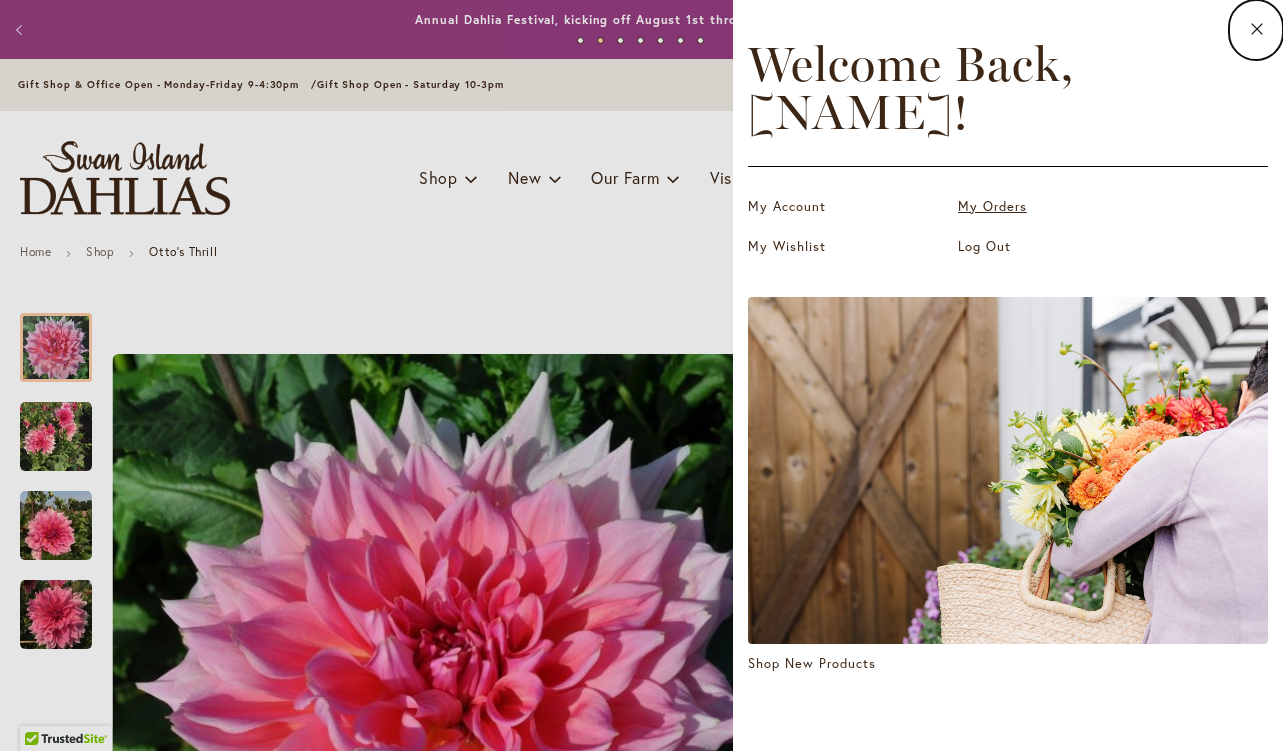 click on "My Orders" at bounding box center (1058, 207) 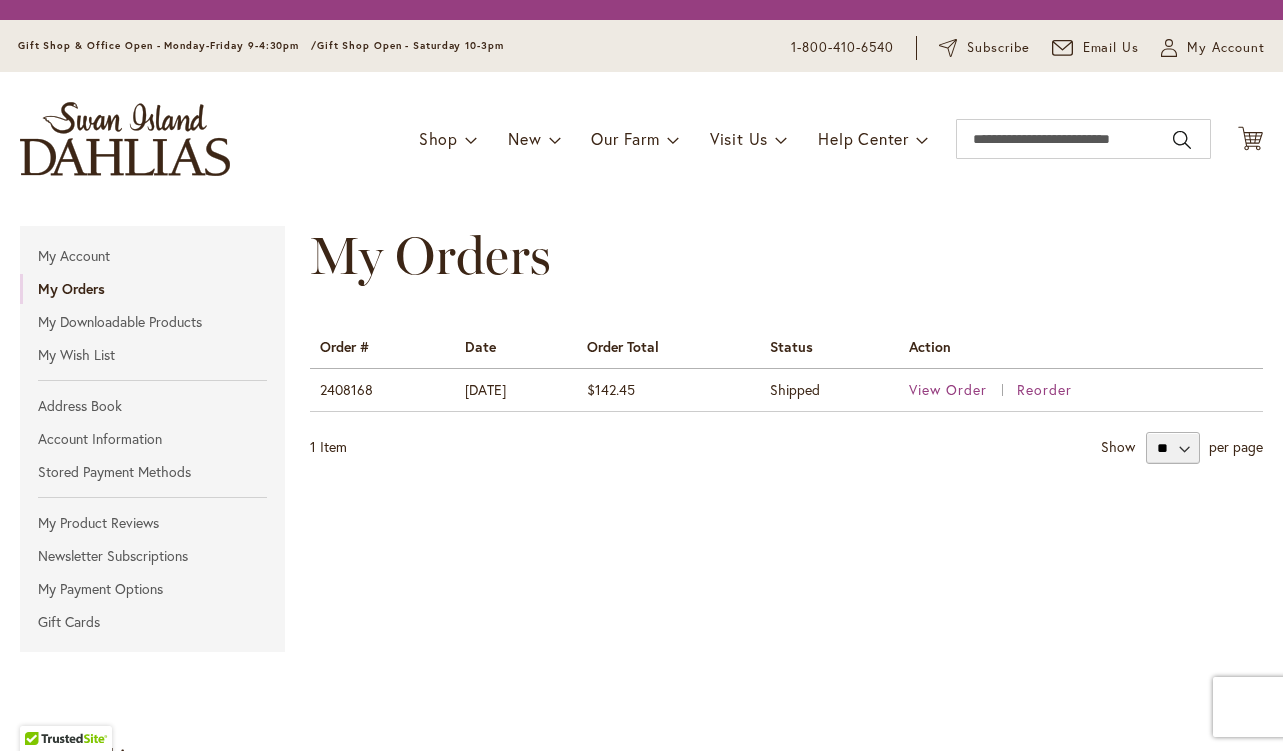 scroll, scrollTop: 0, scrollLeft: 0, axis: both 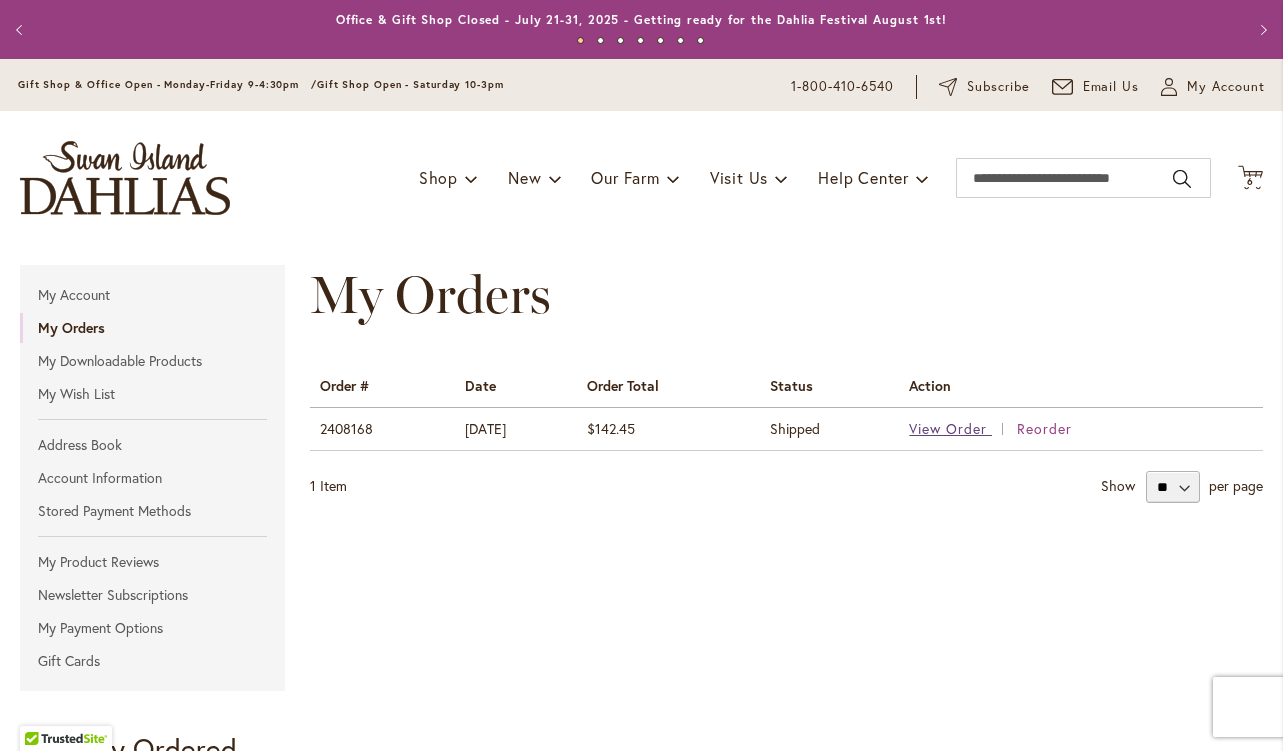 click on "View Order" at bounding box center [948, 428] 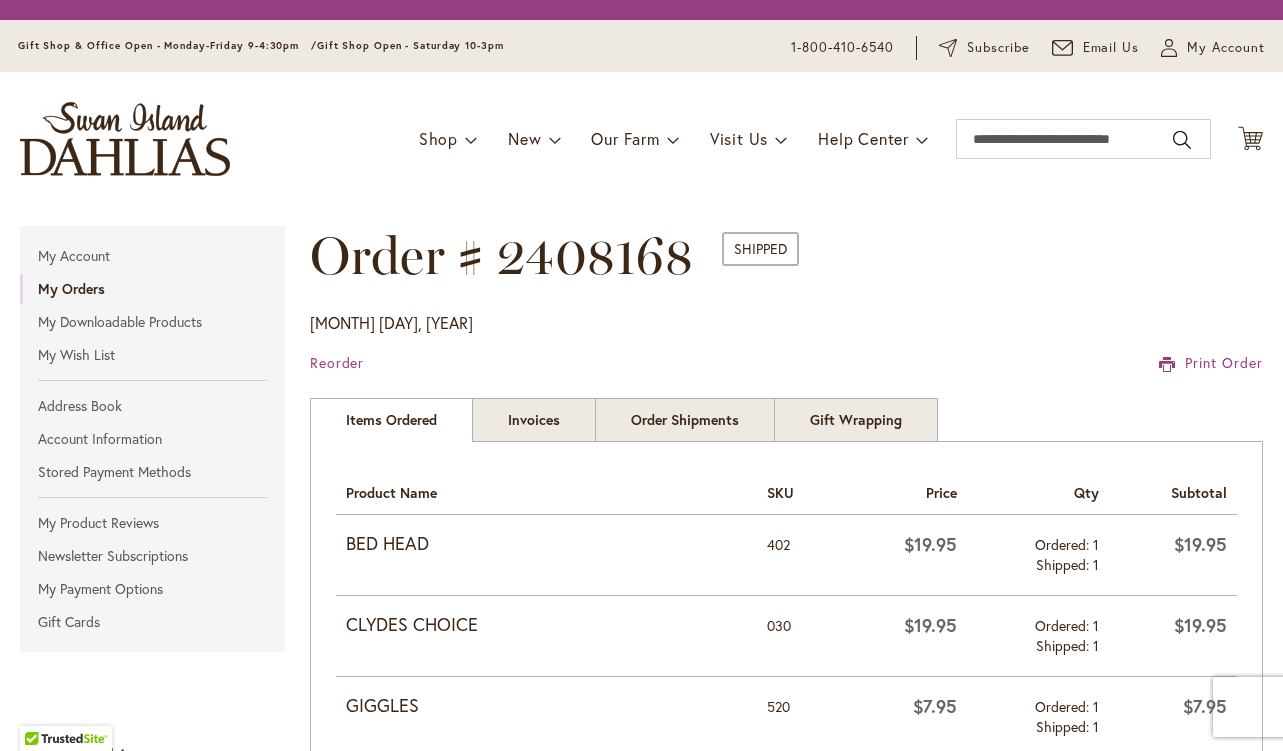 scroll, scrollTop: 0, scrollLeft: 0, axis: both 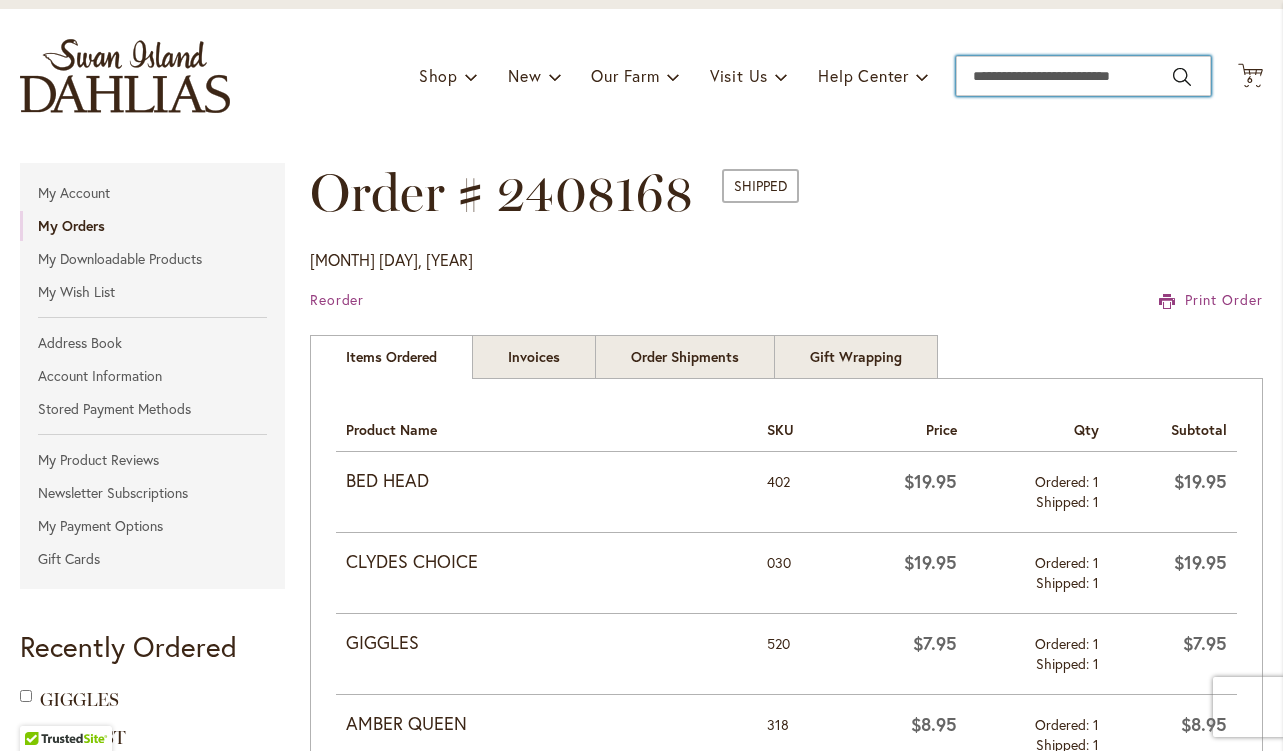 click on "Search" at bounding box center [1083, 76] 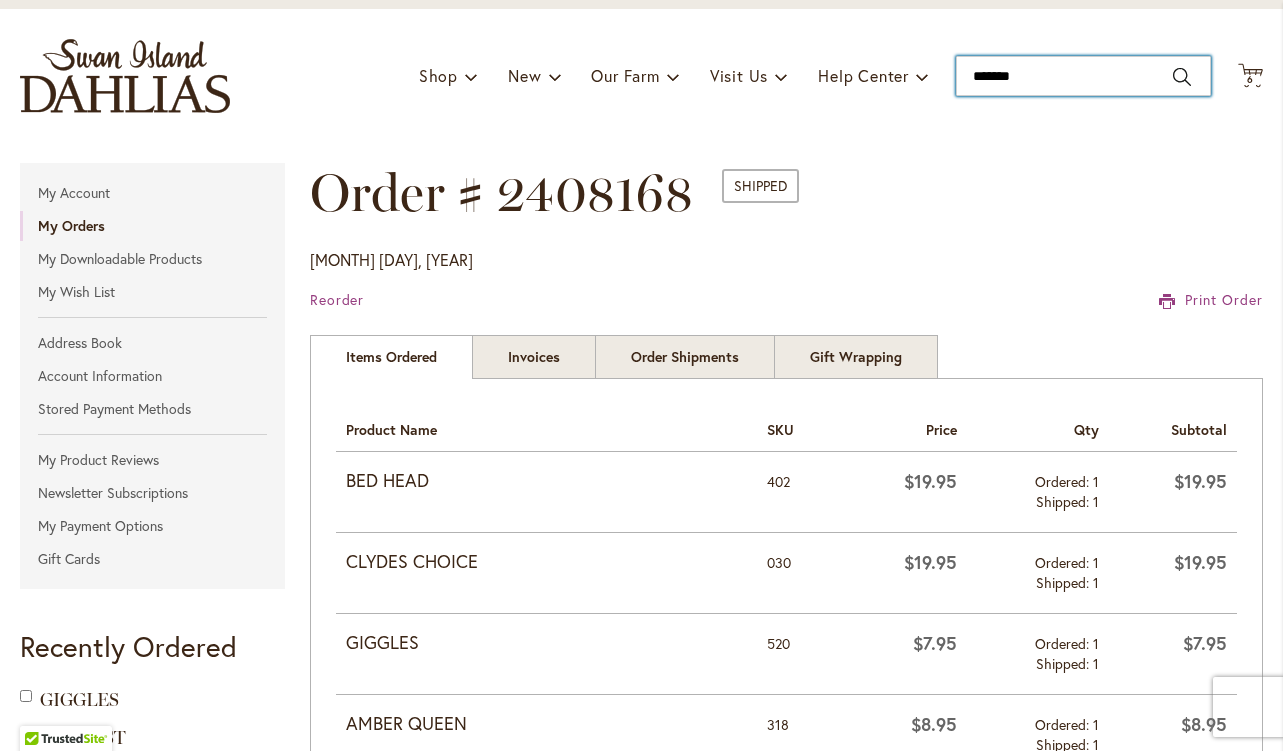 type on "********" 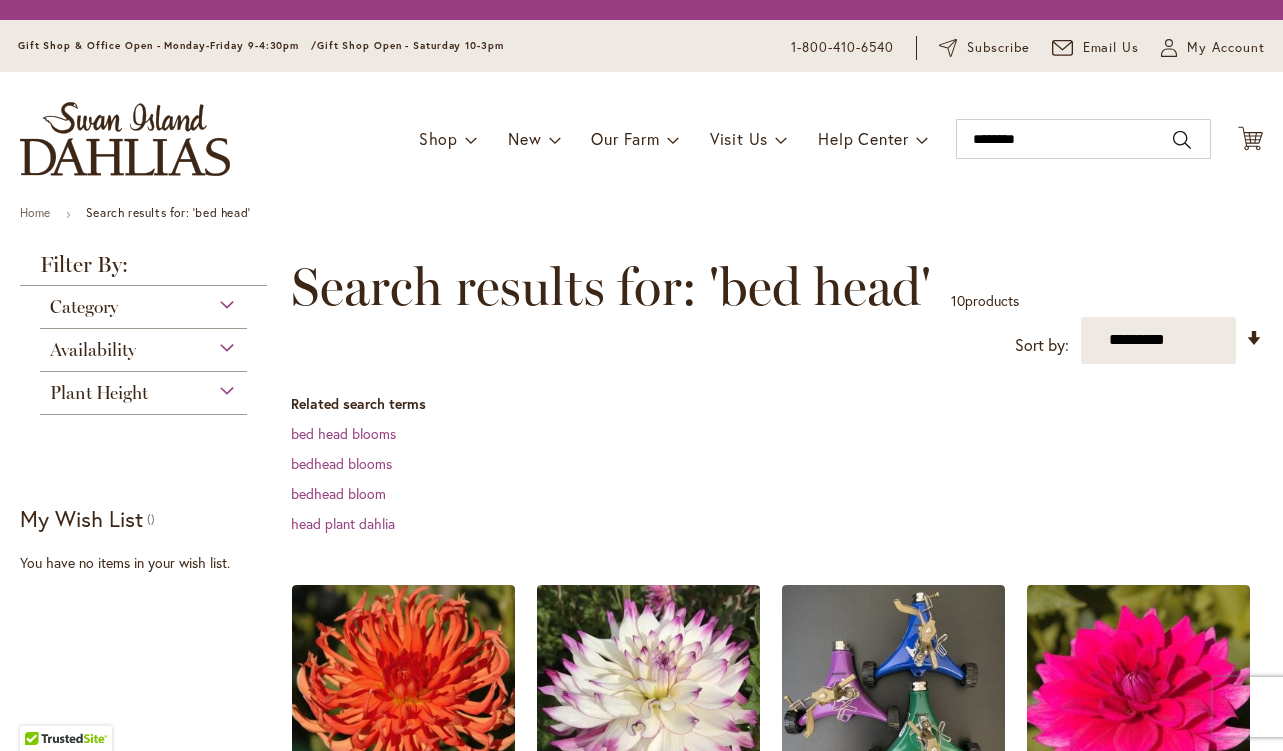 scroll, scrollTop: 0, scrollLeft: 0, axis: both 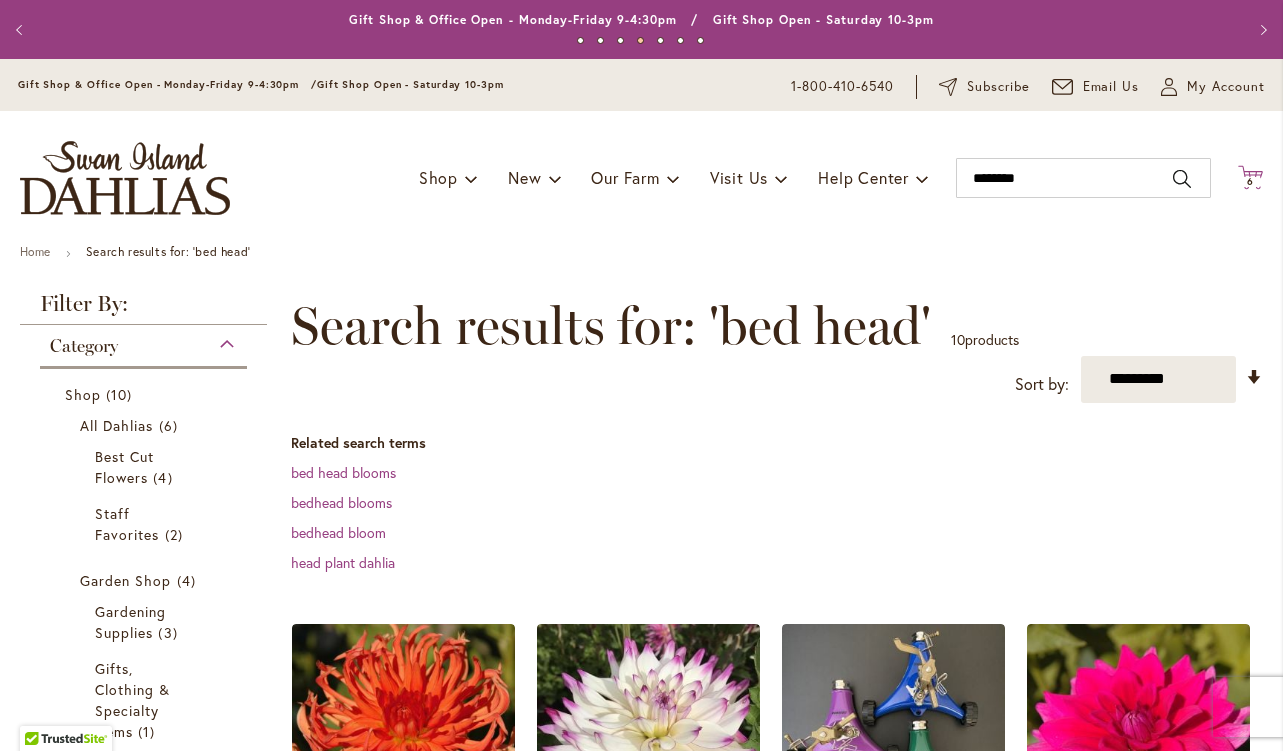 click on "6" at bounding box center (1250, 181) 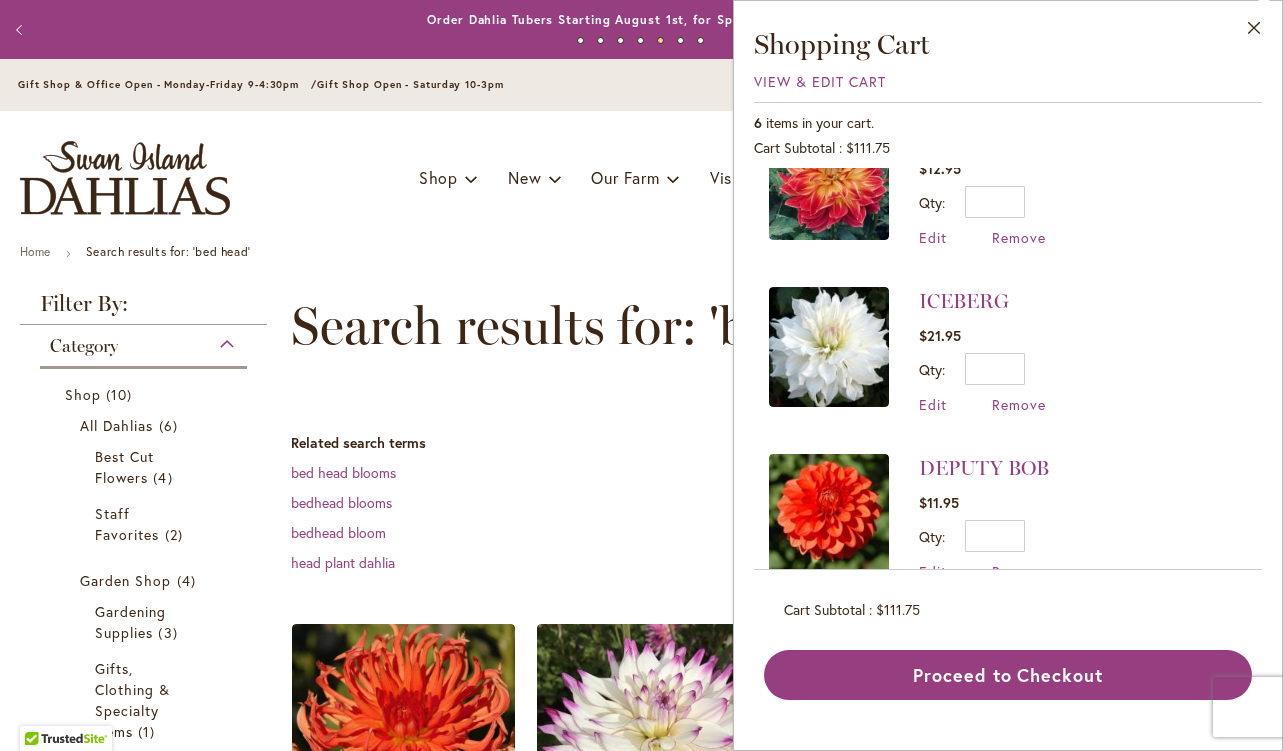 scroll, scrollTop: 461, scrollLeft: 0, axis: vertical 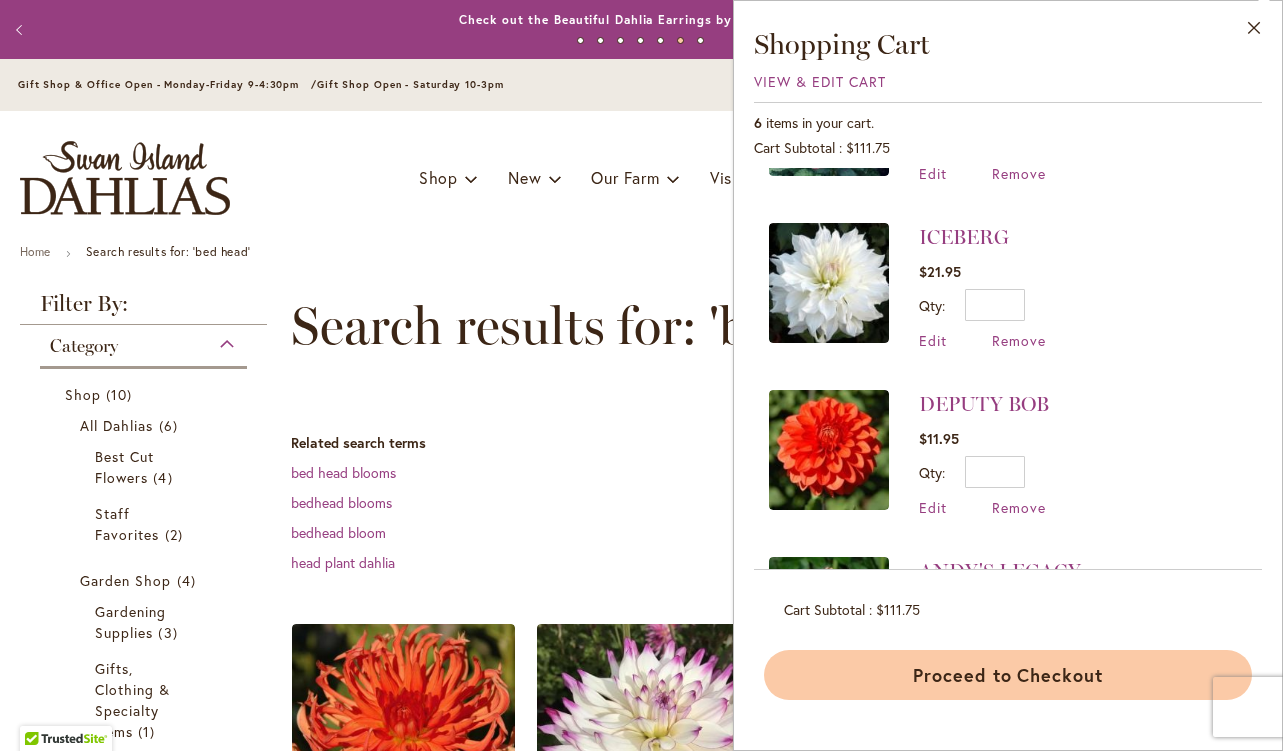click on "Proceed to Checkout" at bounding box center (1008, 675) 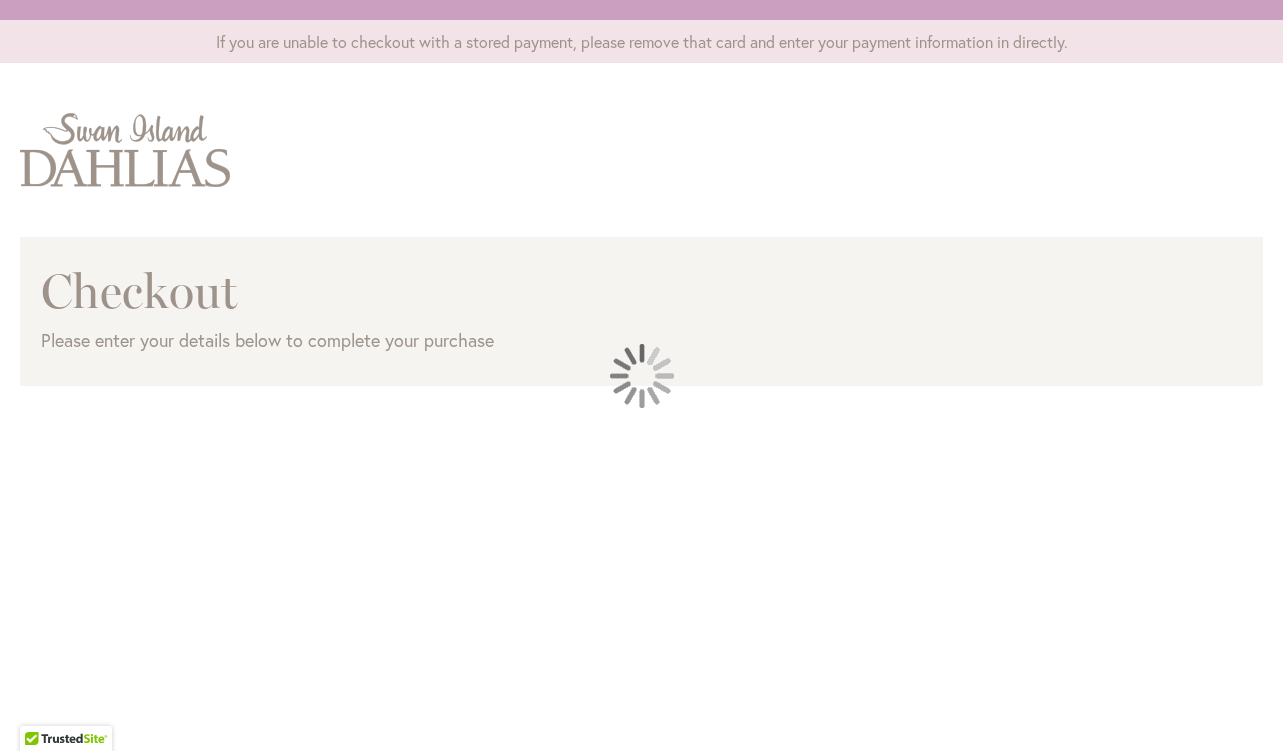 scroll, scrollTop: 0, scrollLeft: 0, axis: both 